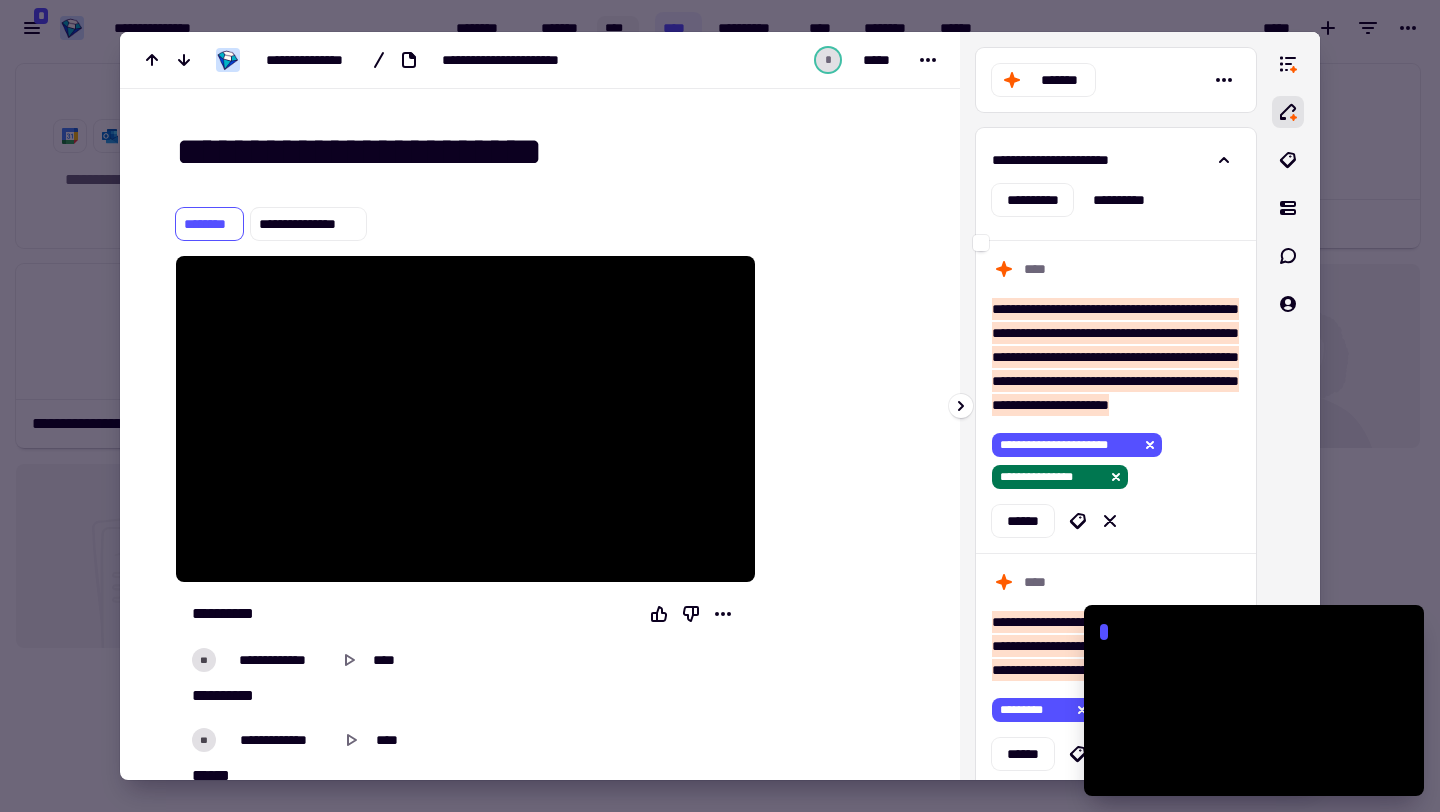 scroll, scrollTop: 0, scrollLeft: 0, axis: both 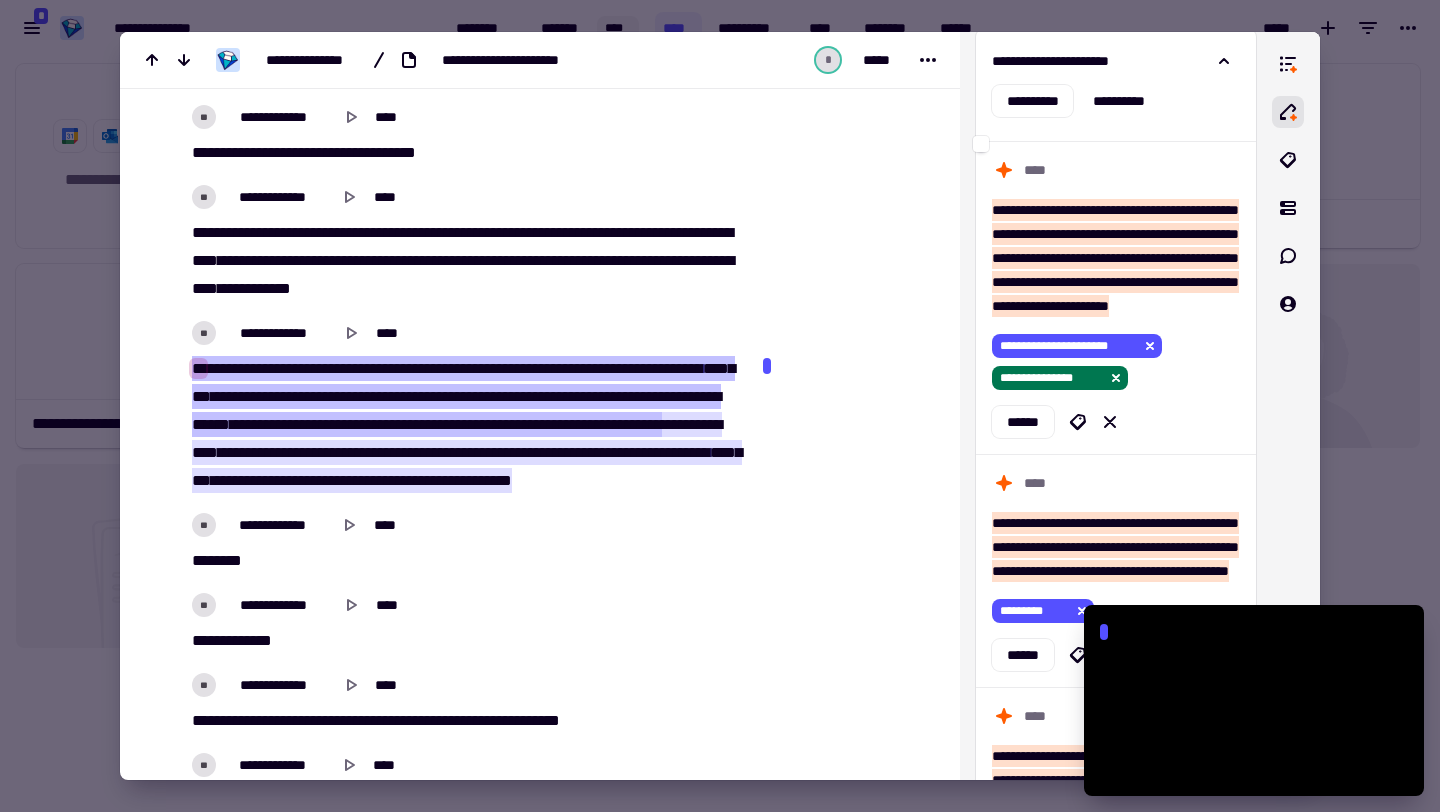 click at bounding box center [720, 406] 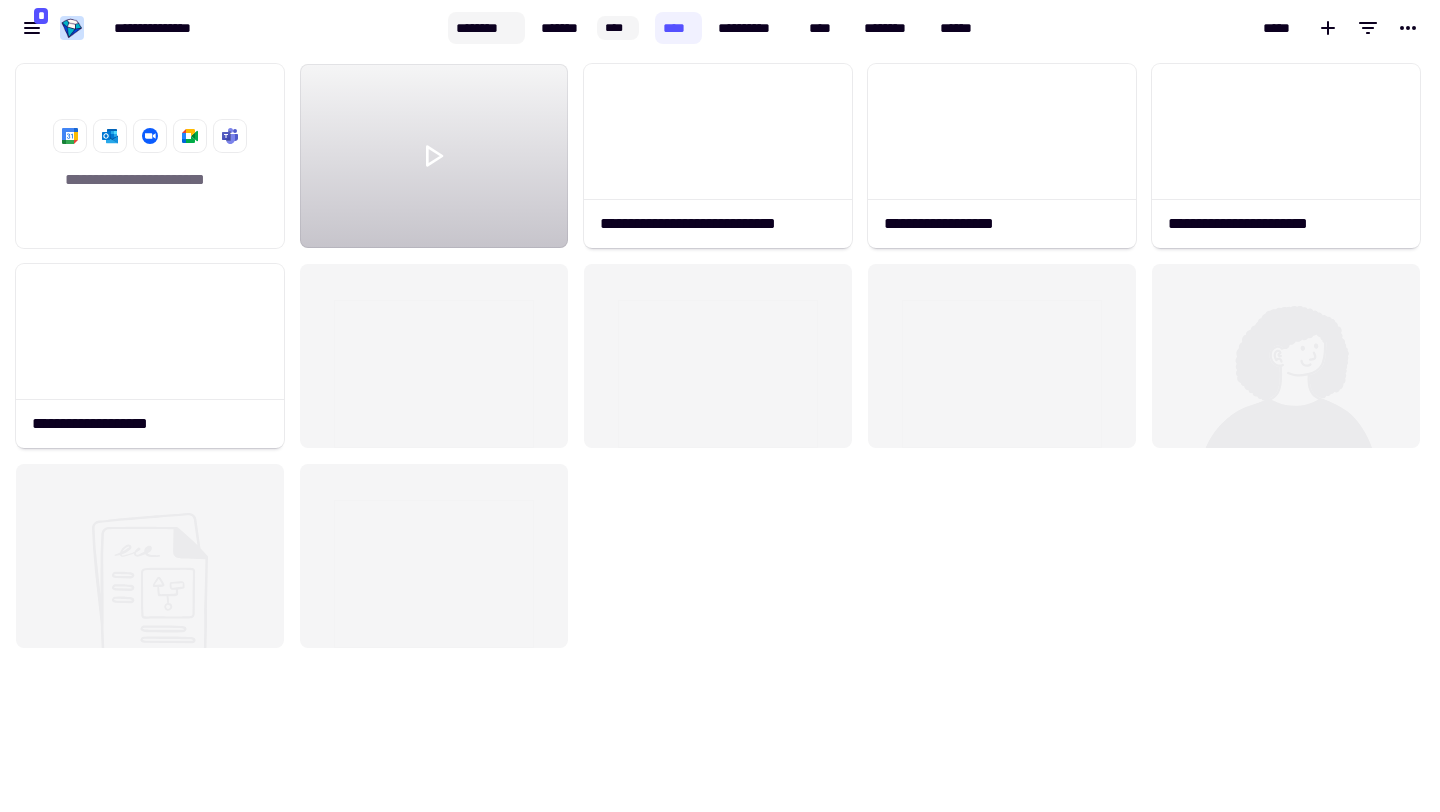 click on "********" 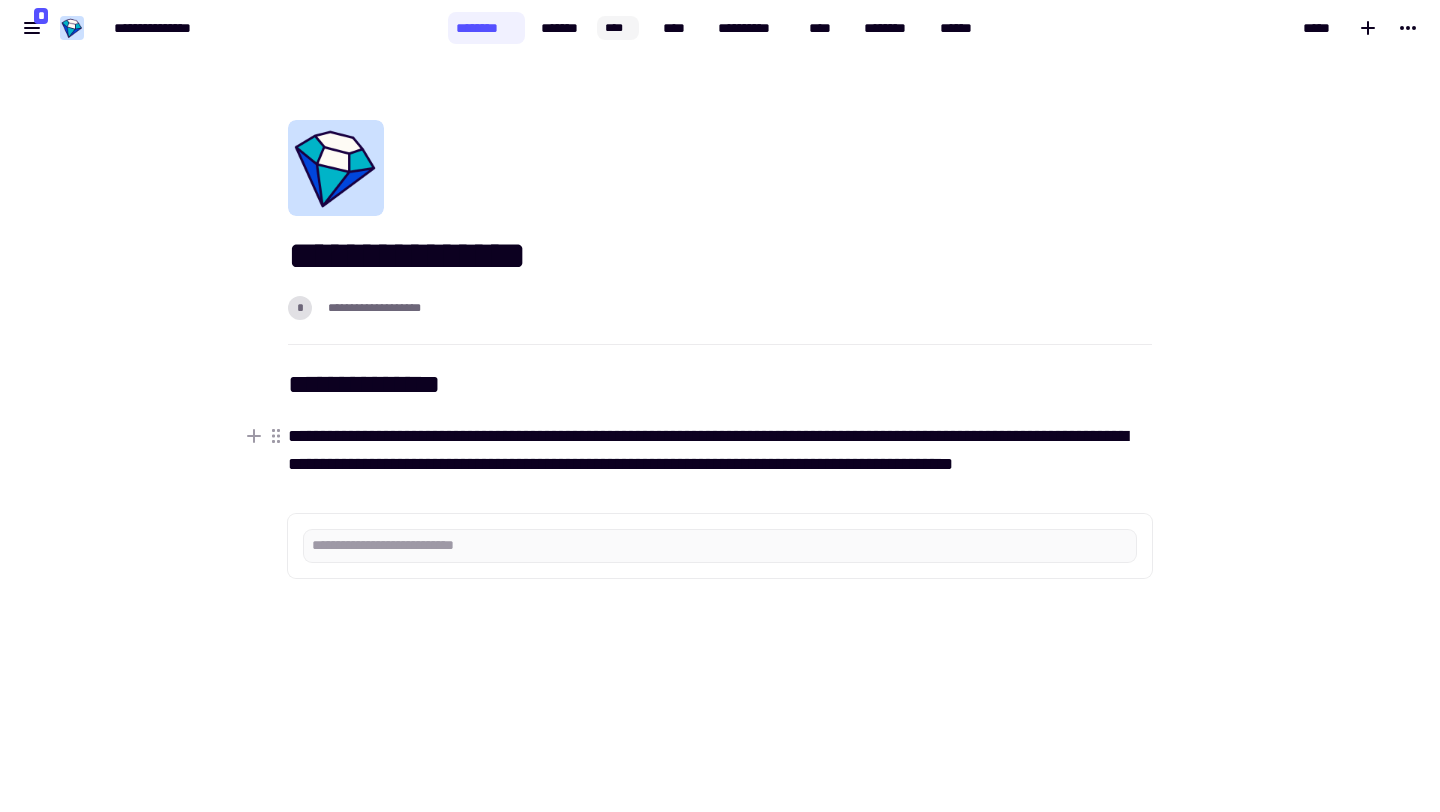 click on "**********" at bounding box center [720, 450] 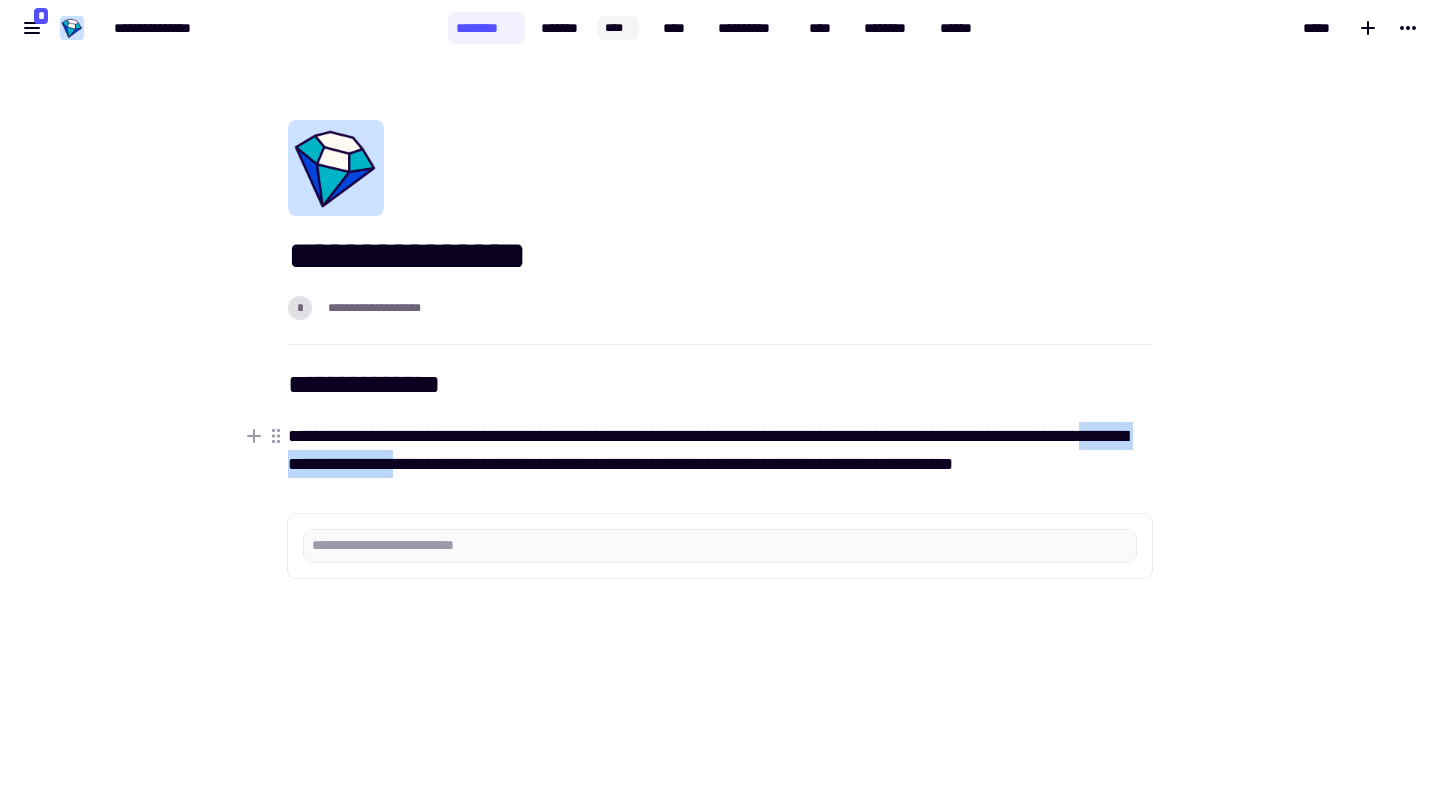 drag, startPoint x: 342, startPoint y: 465, endPoint x: 518, endPoint y: 468, distance: 176.02557 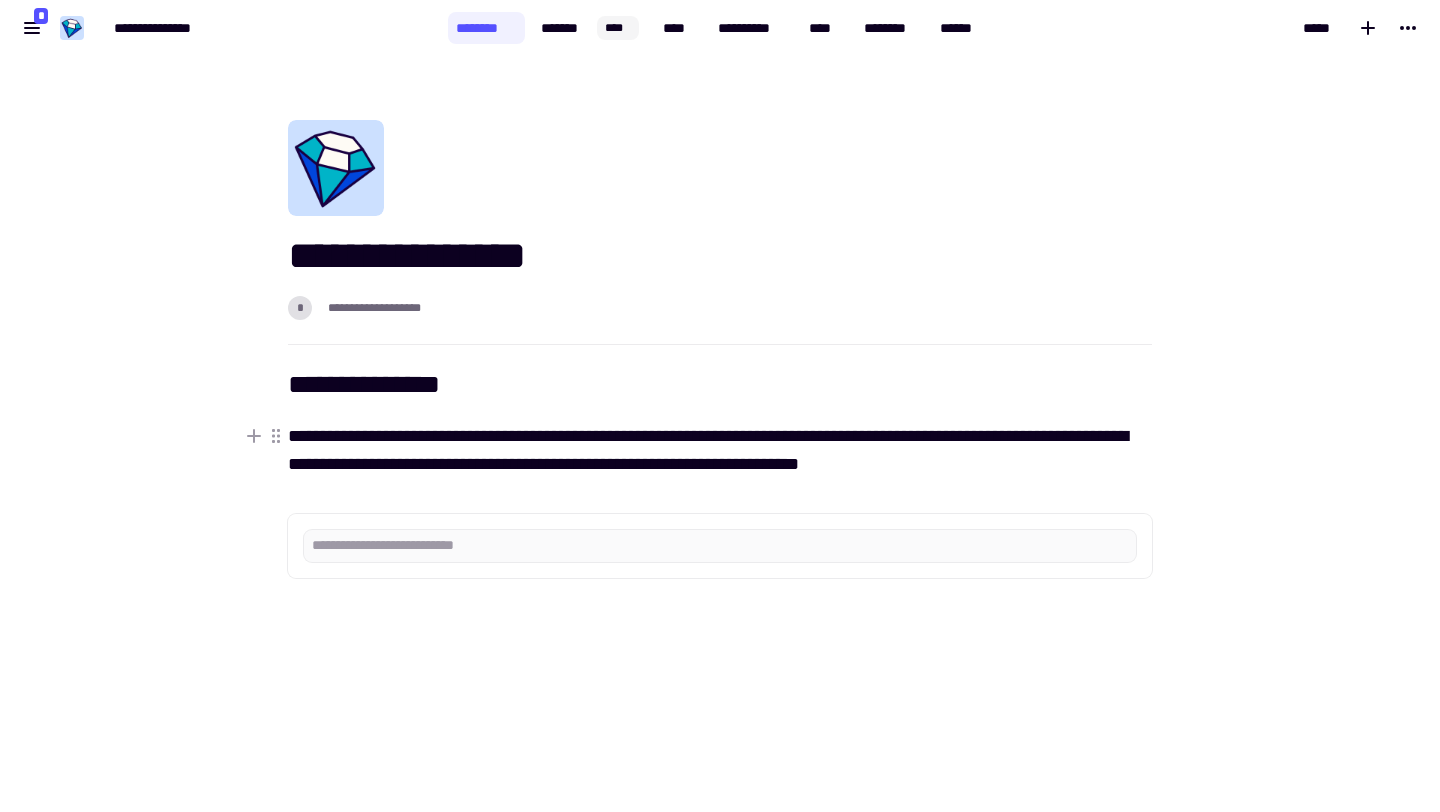 type 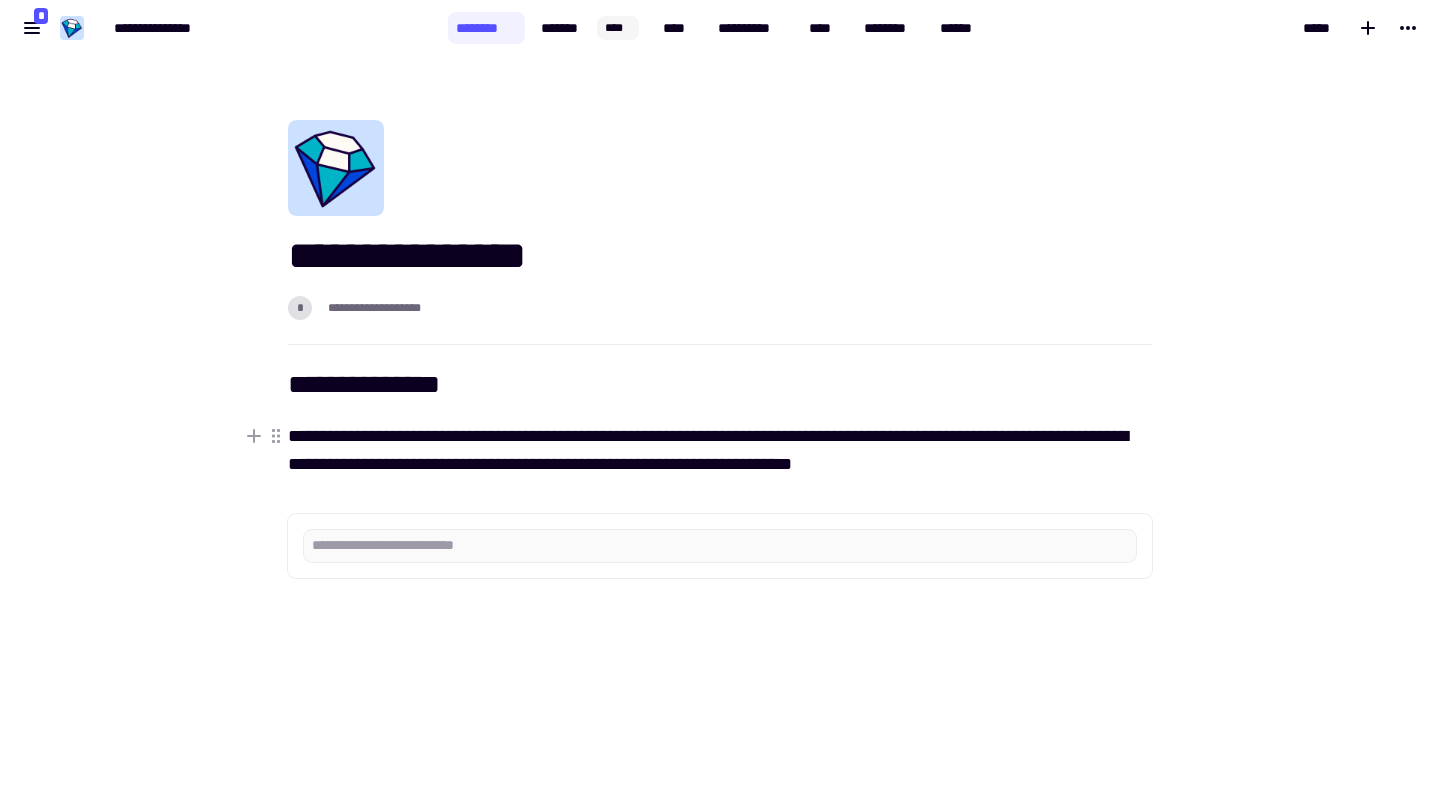 click on "**********" at bounding box center [720, 450] 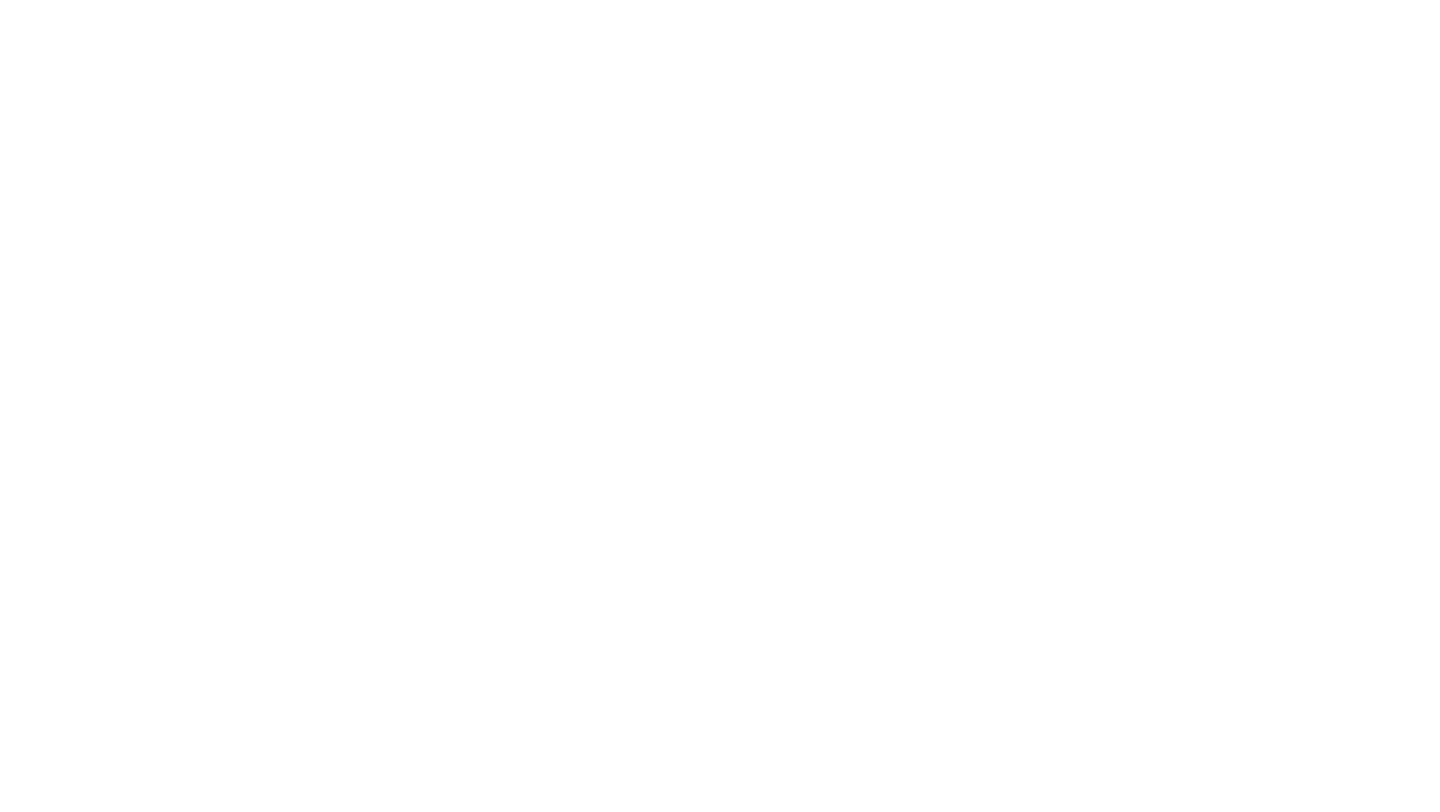 scroll, scrollTop: 0, scrollLeft: 0, axis: both 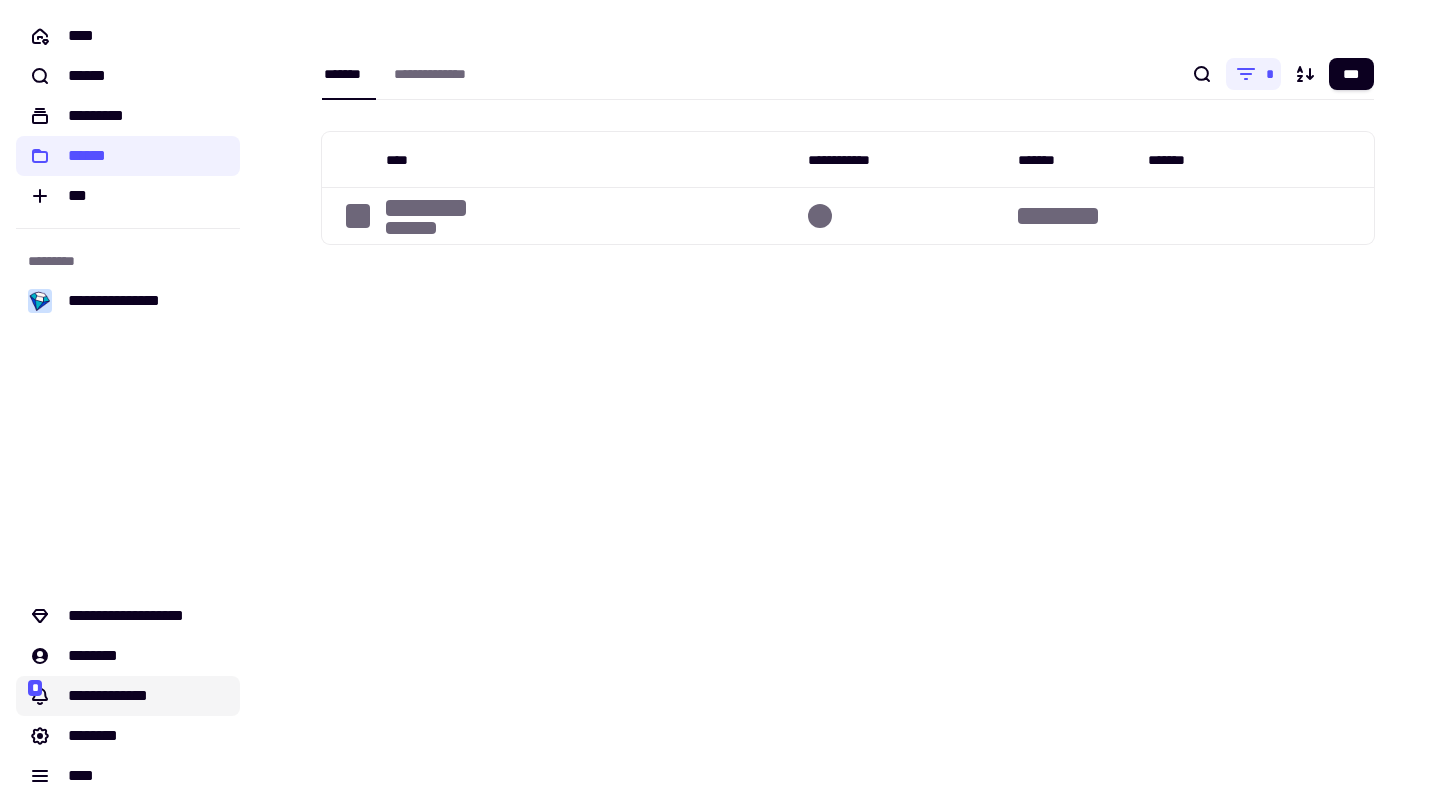 click on "**********" 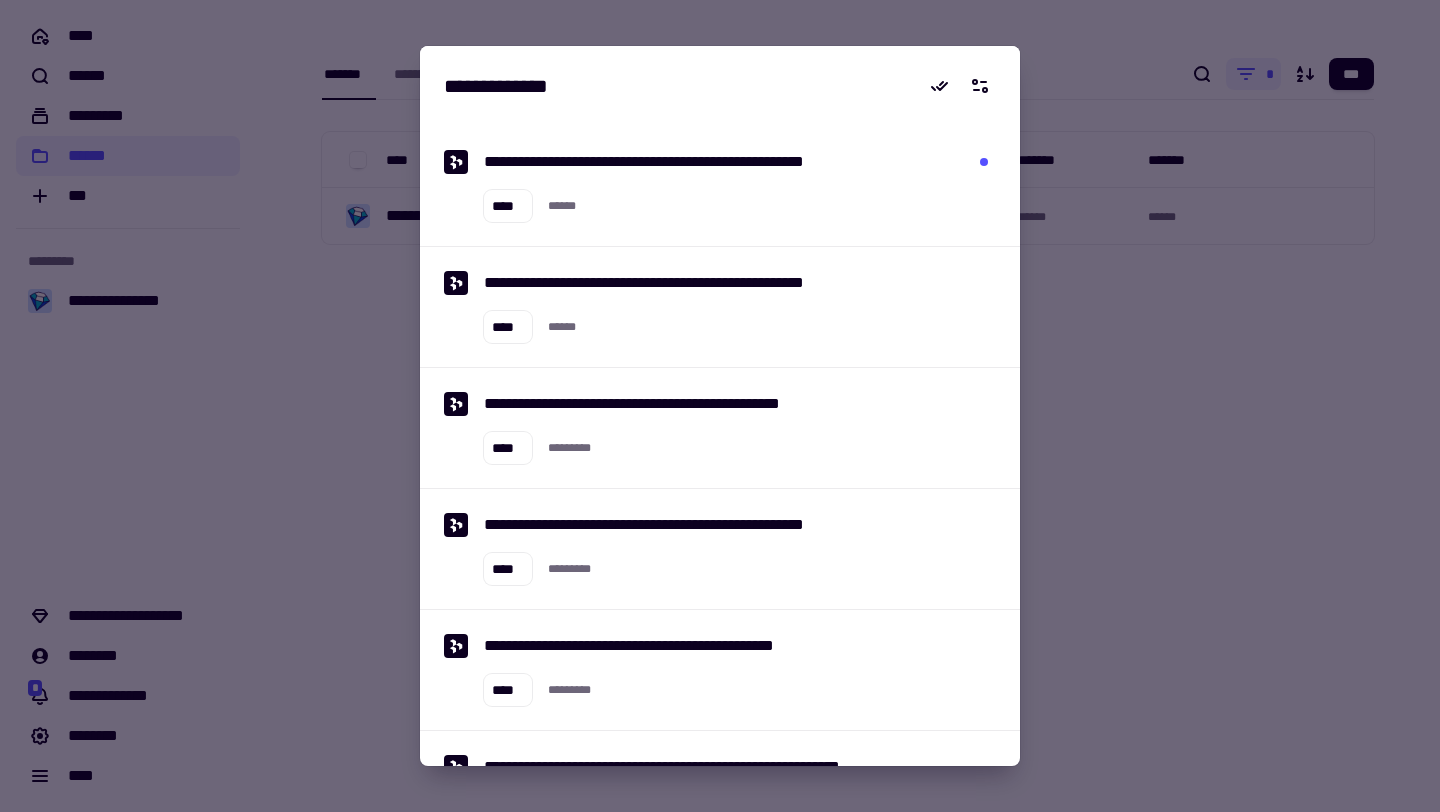 click at bounding box center (720, 406) 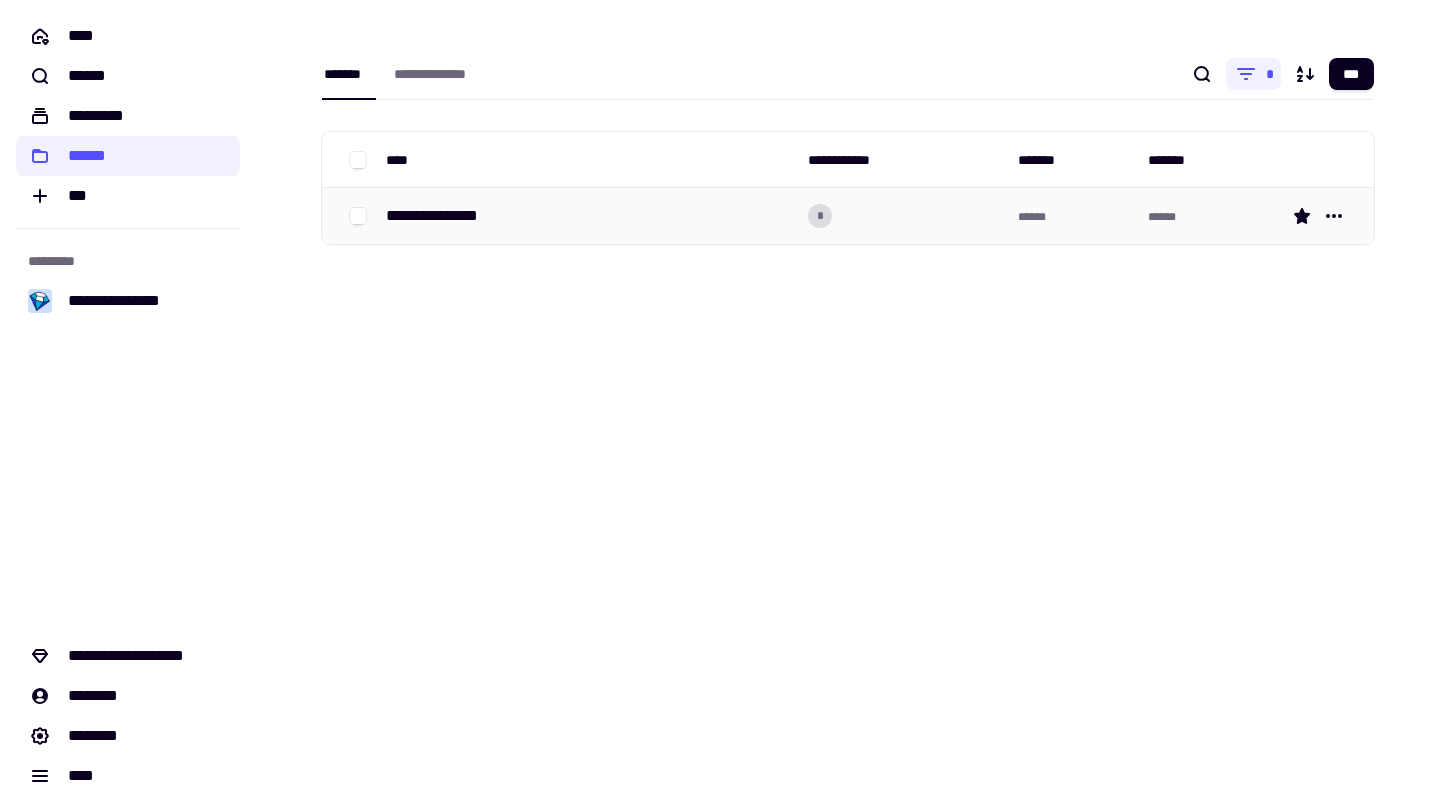 click on "**********" at bounding box center [589, 216] 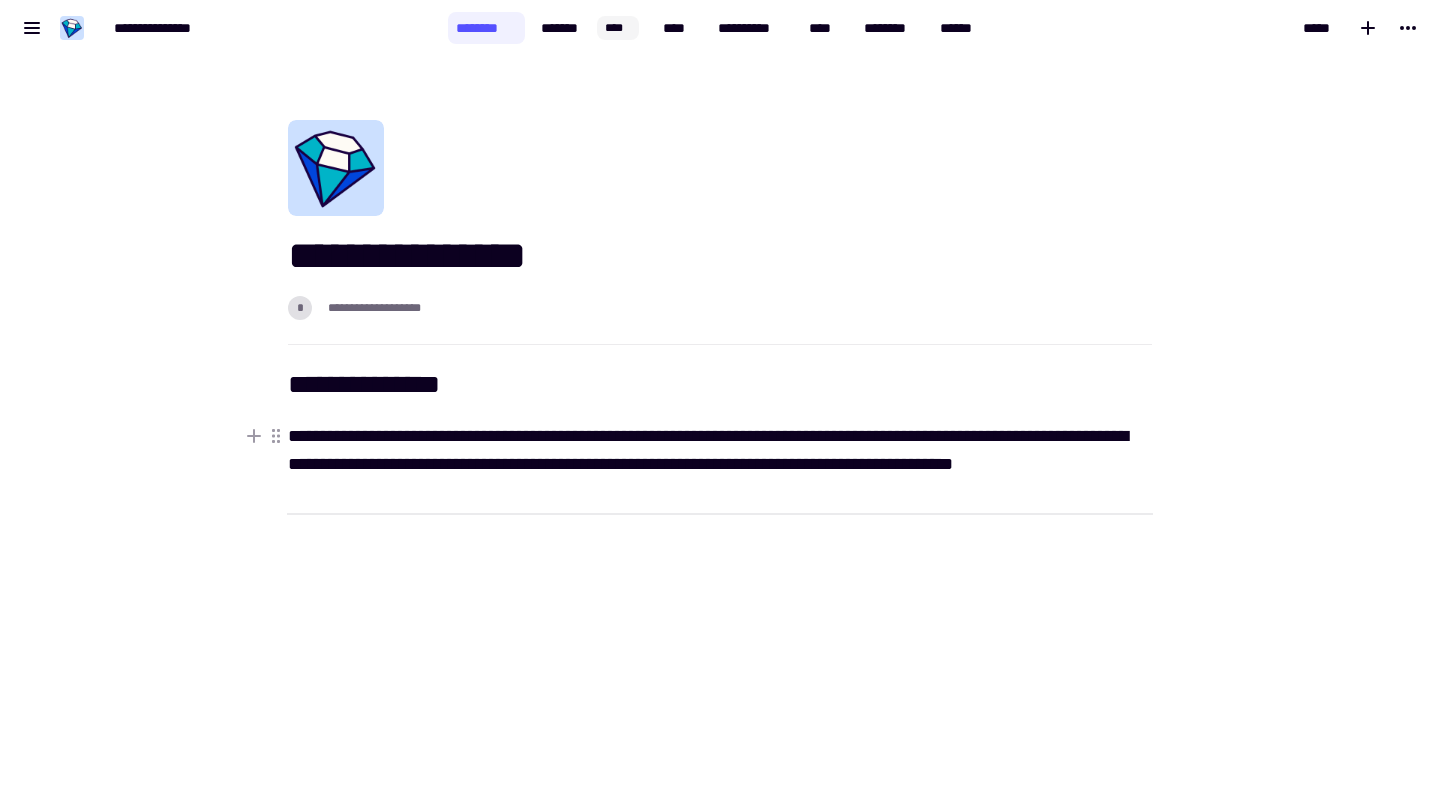 click on "**********" at bounding box center (720, 450) 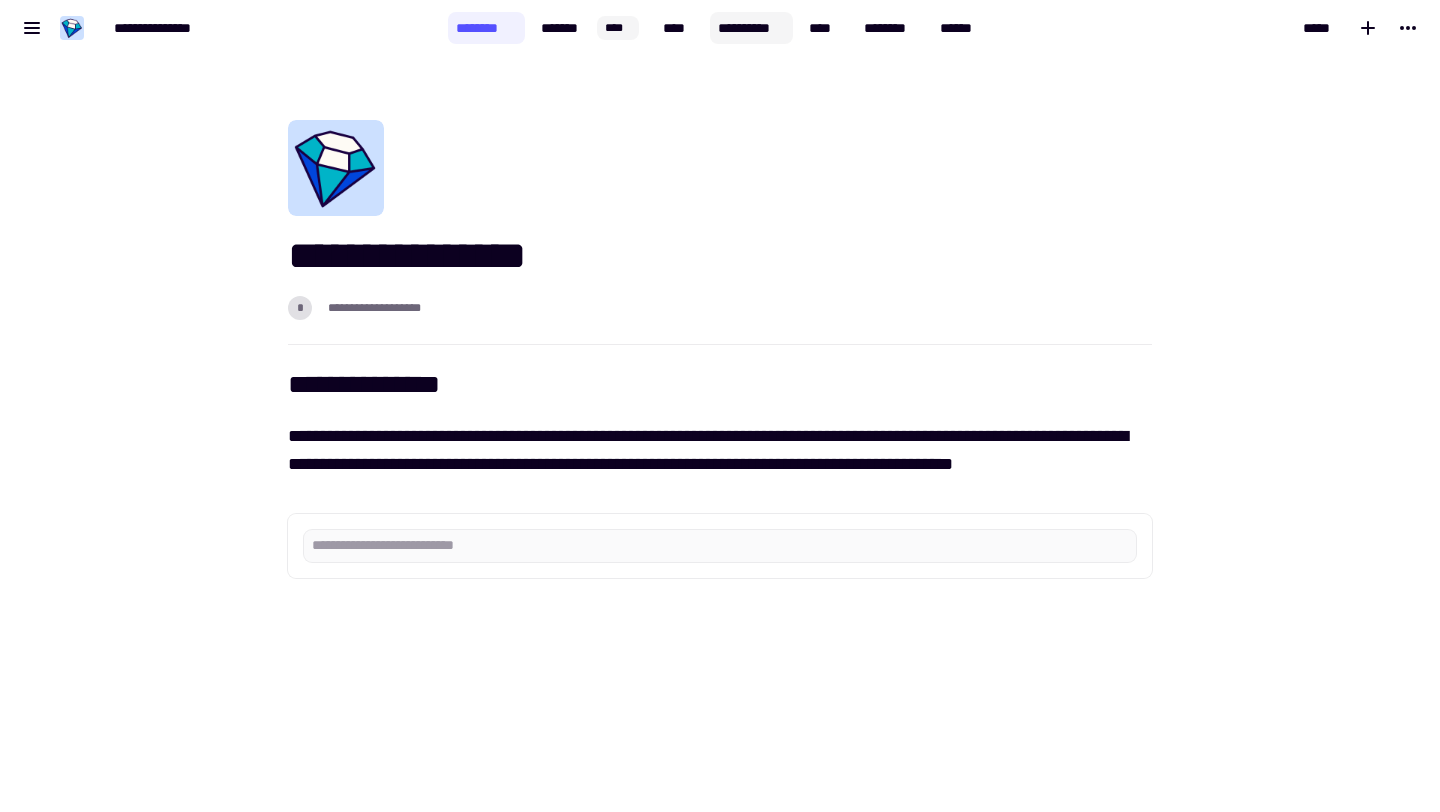 click on "**********" 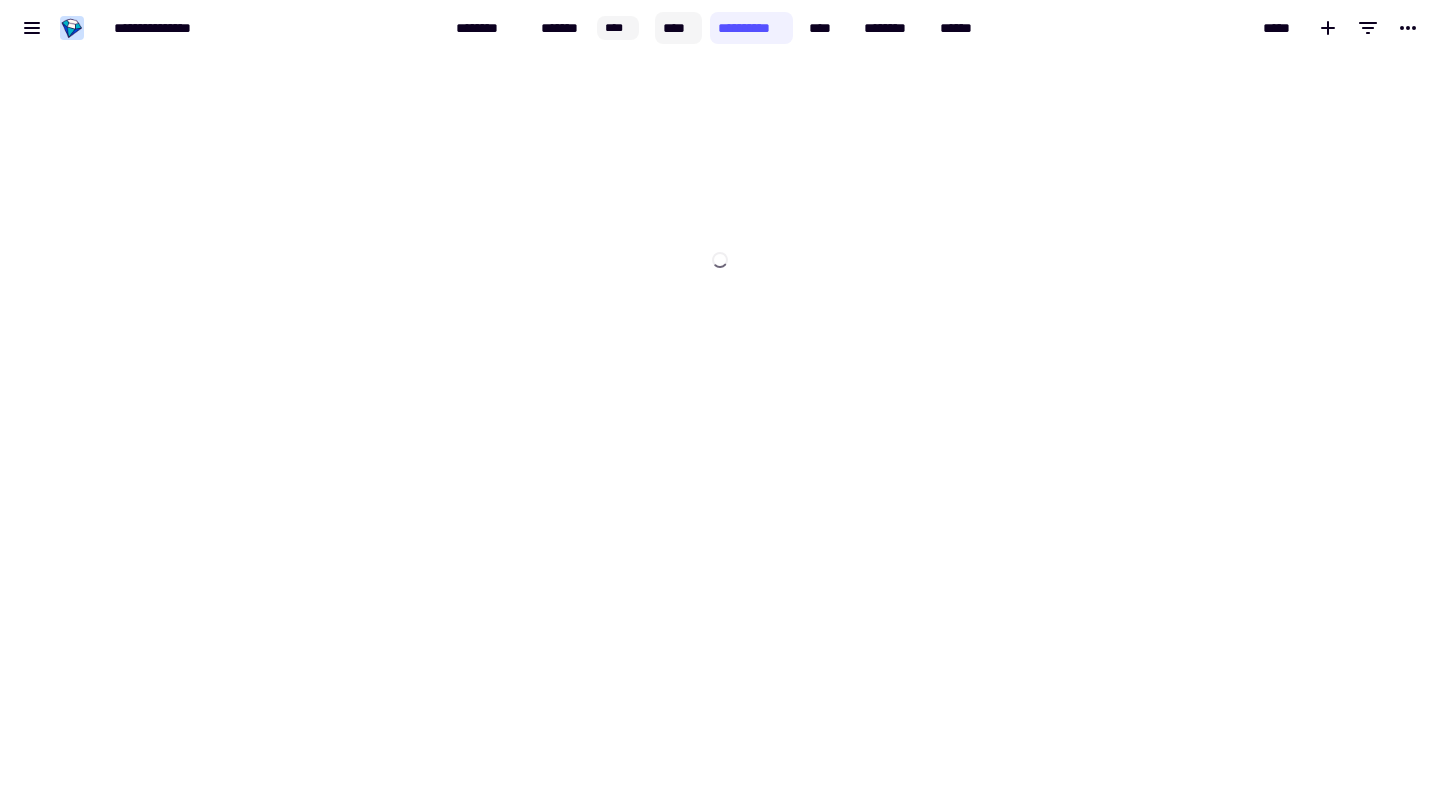 click on "****" 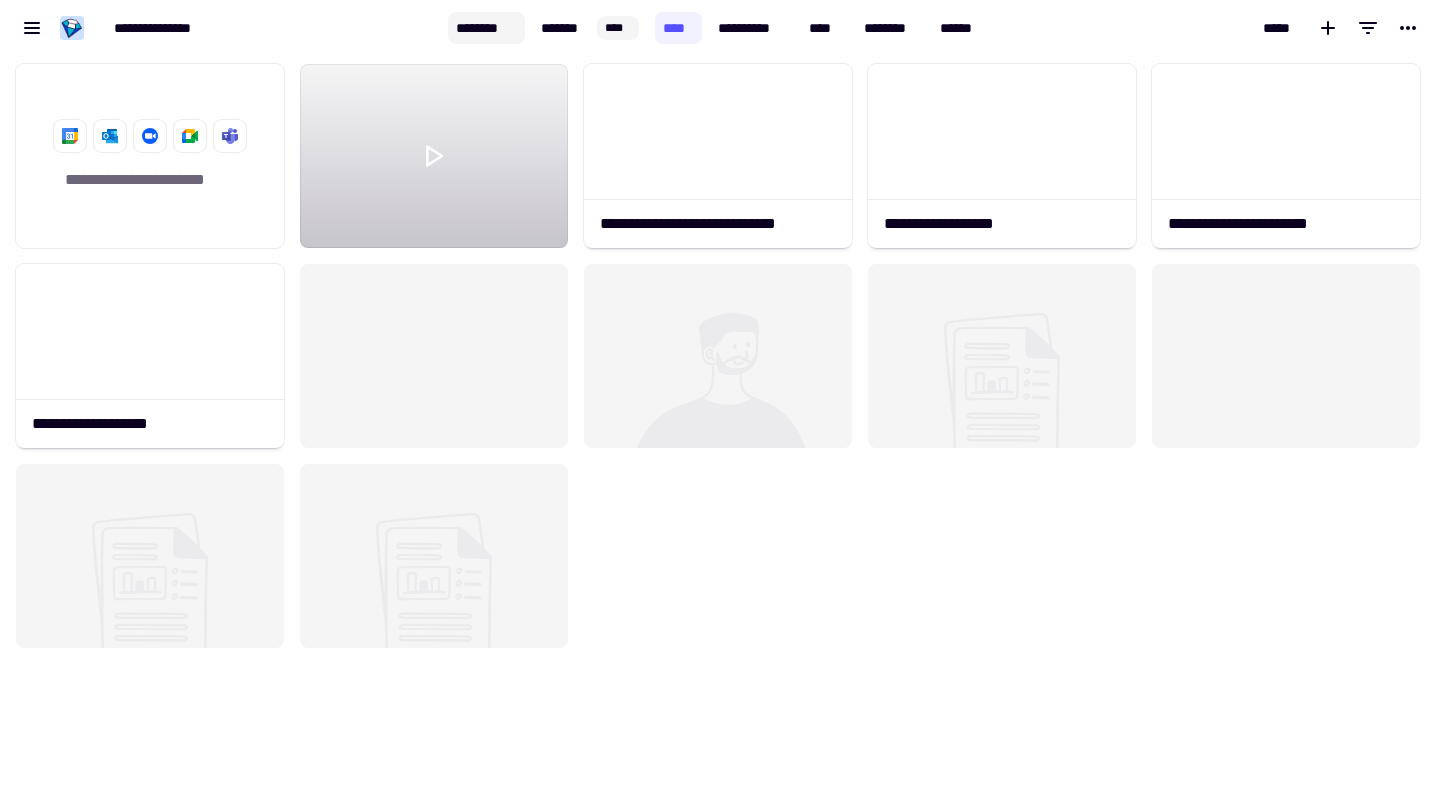 scroll, scrollTop: 1, scrollLeft: 1, axis: both 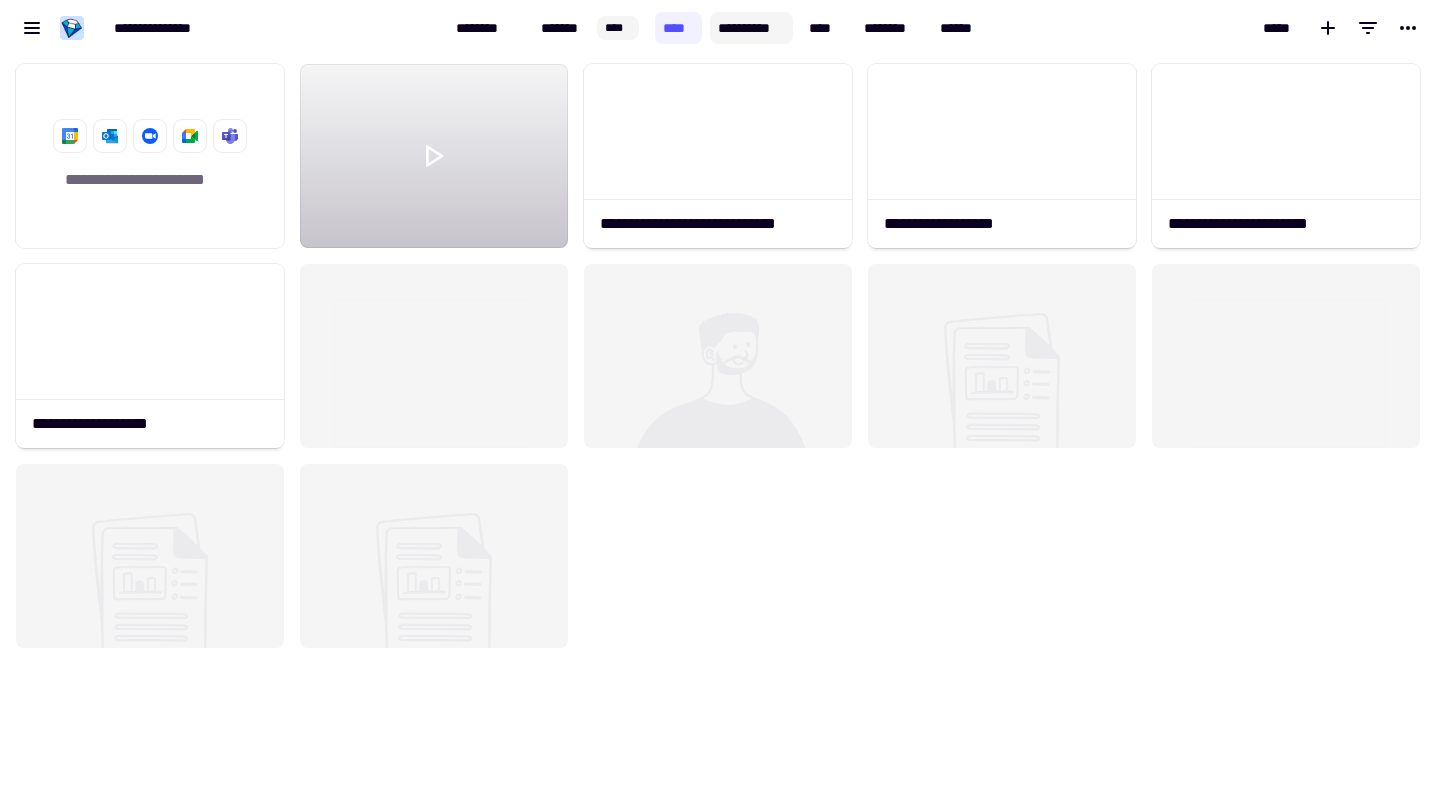 click on "**********" 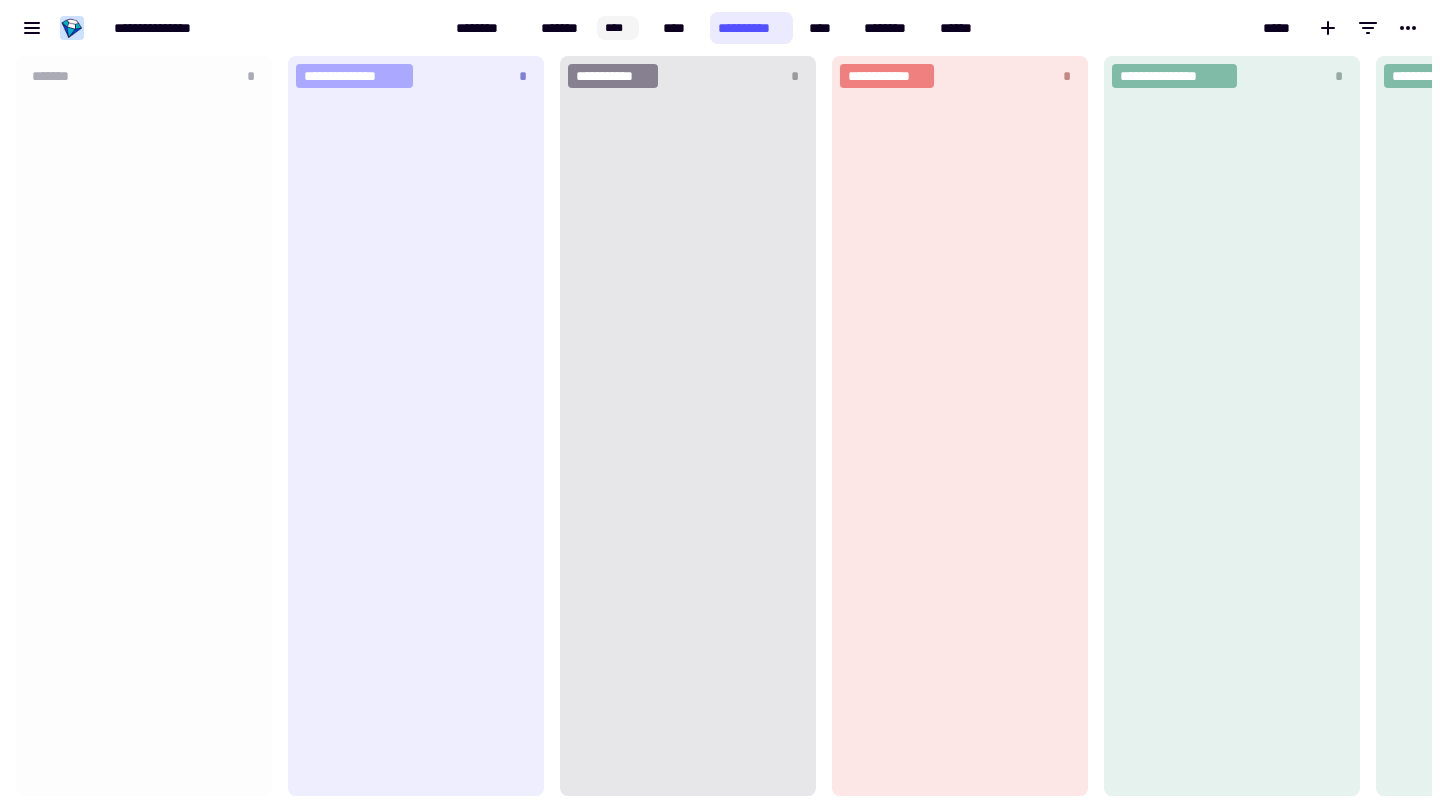 scroll, scrollTop: 1, scrollLeft: 1, axis: both 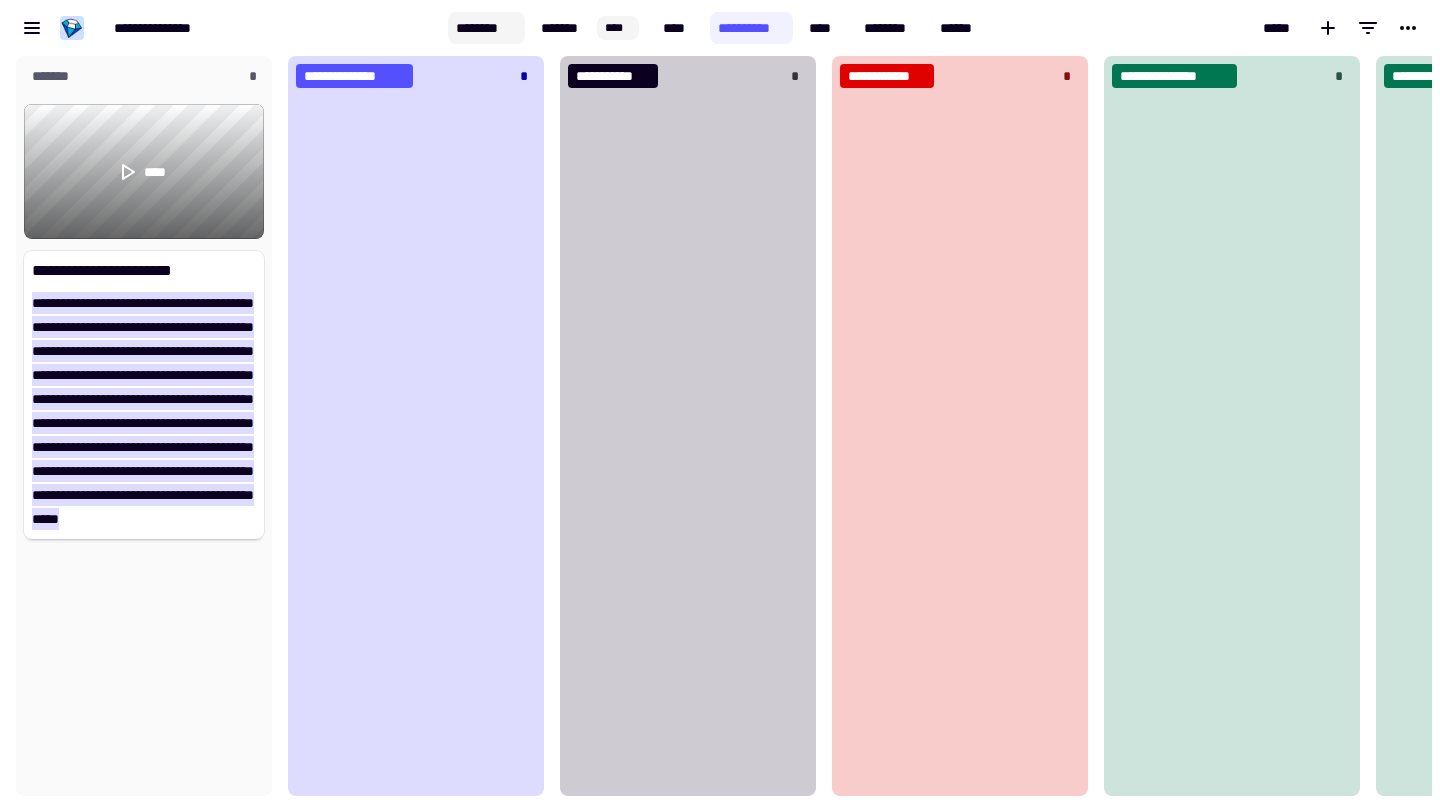 click on "********" 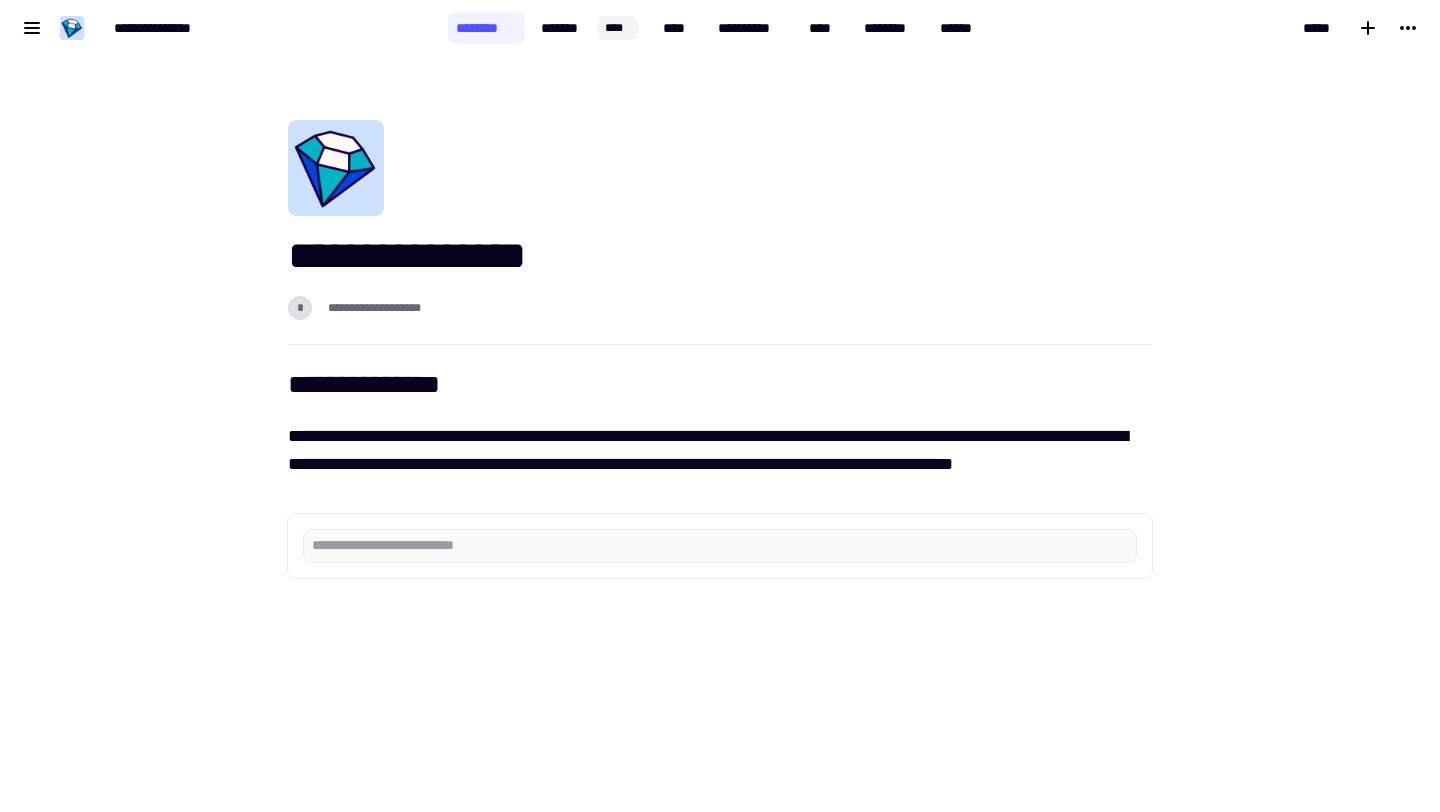 click on "[FIRST] [LAST] [CITY] [STATE]" at bounding box center (720, 349) 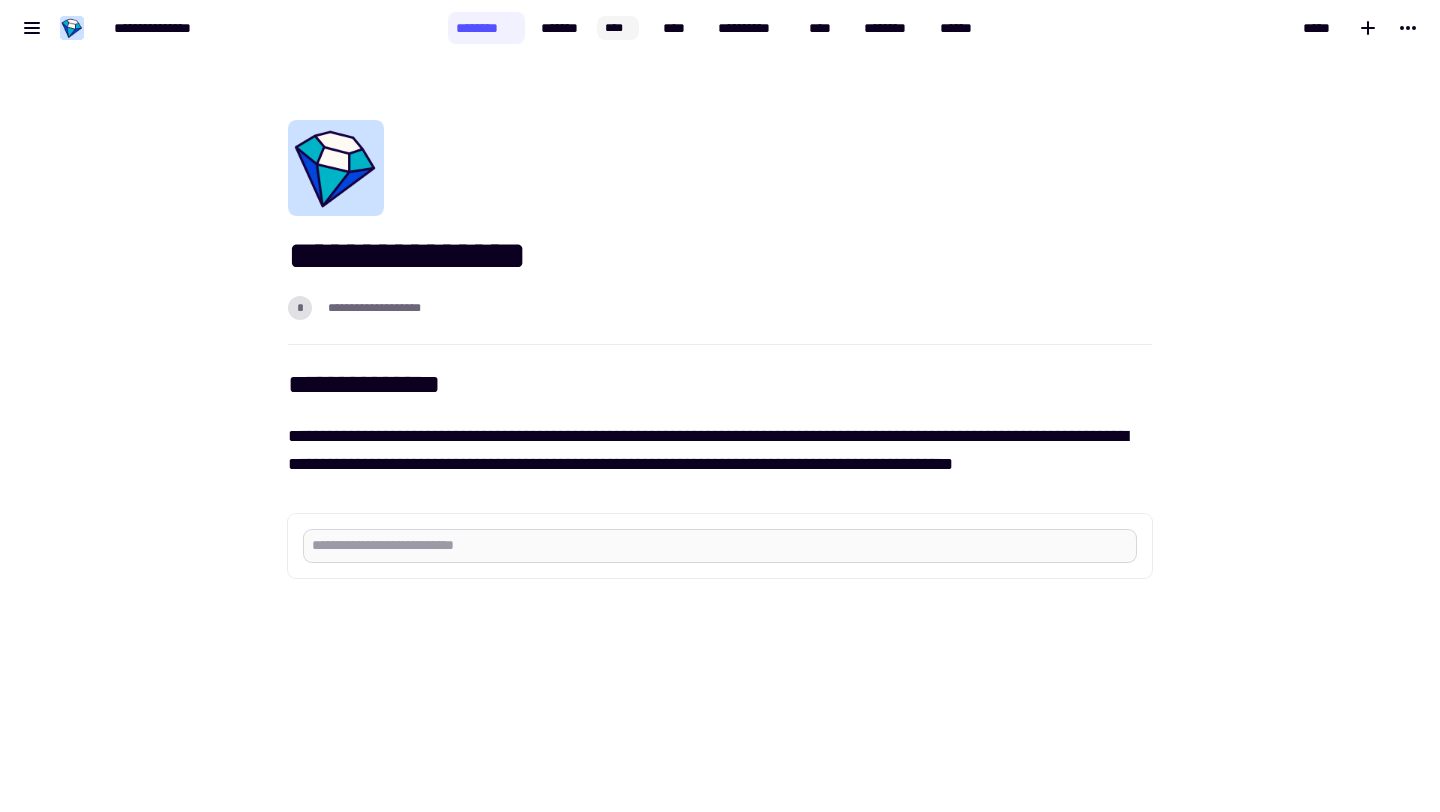 click at bounding box center [720, 546] 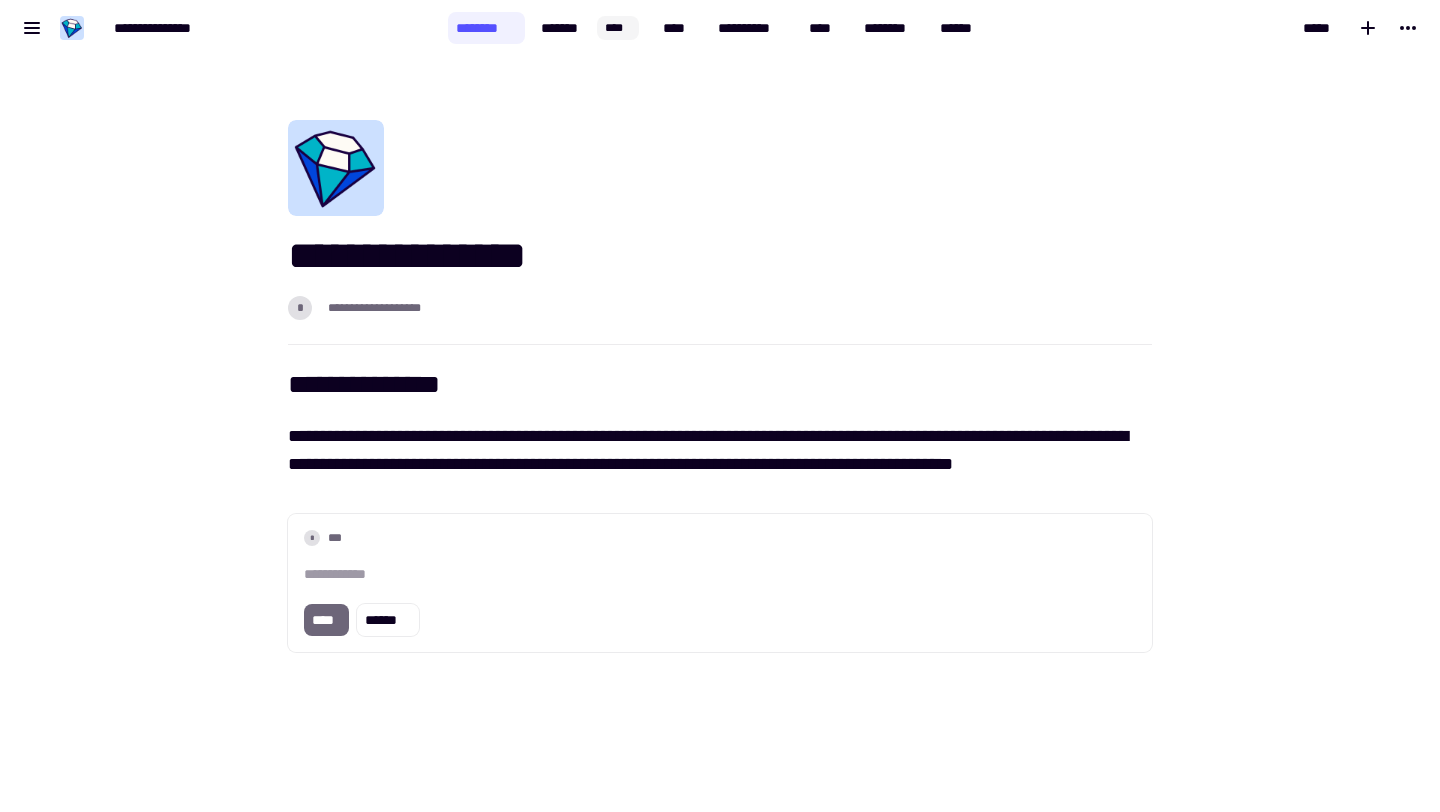 click on "**********" at bounding box center (708, 432) 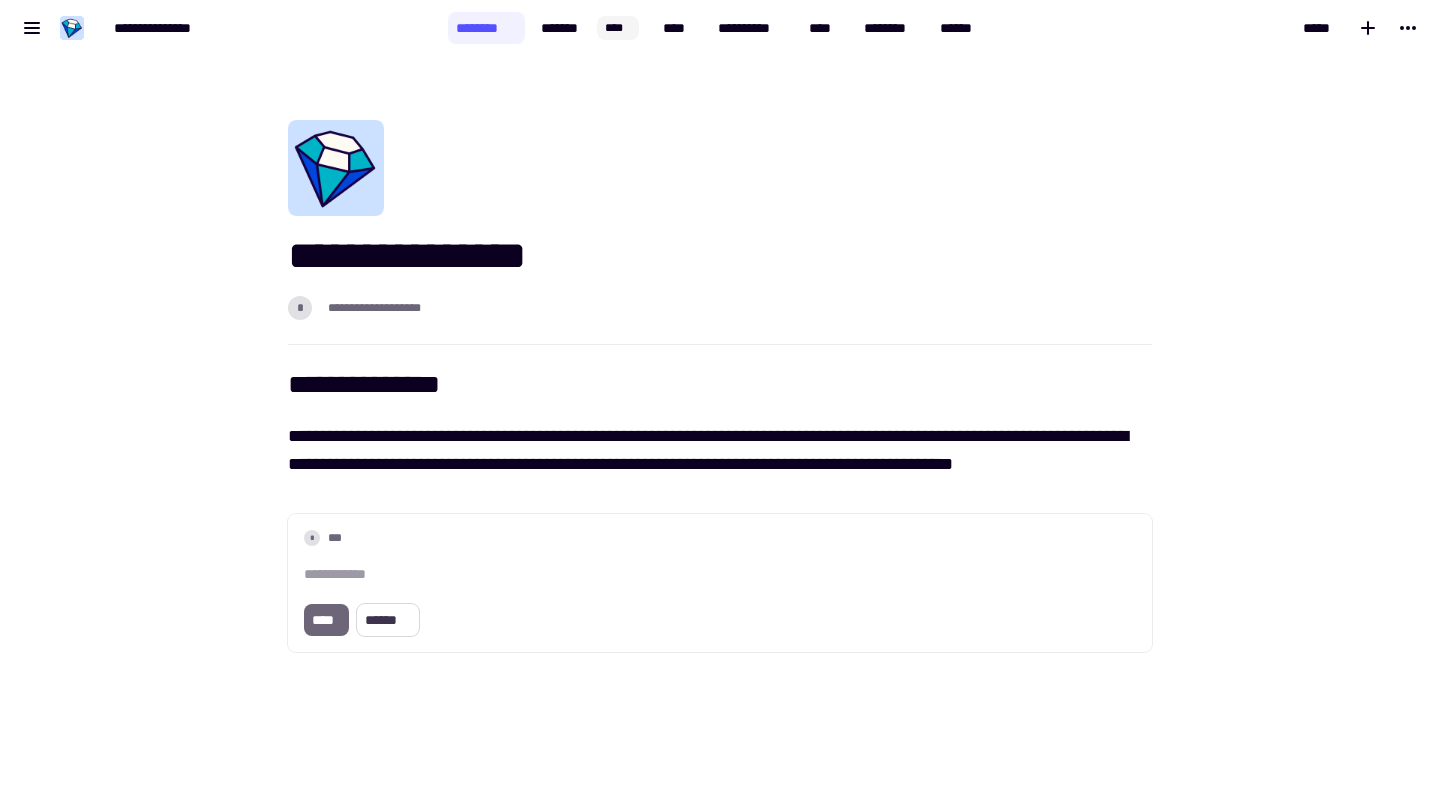 click on "******" 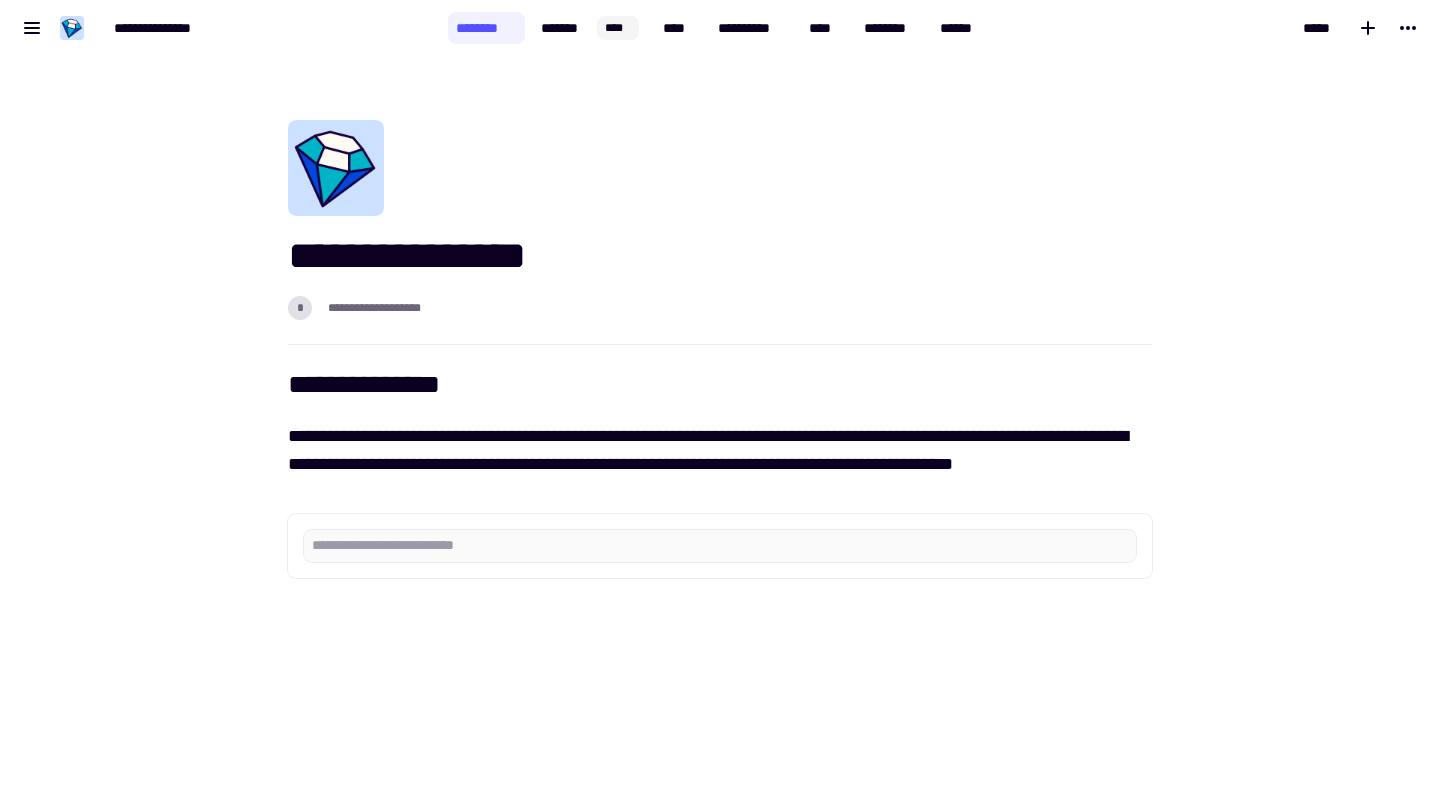 click on "**********" at bounding box center (708, 432) 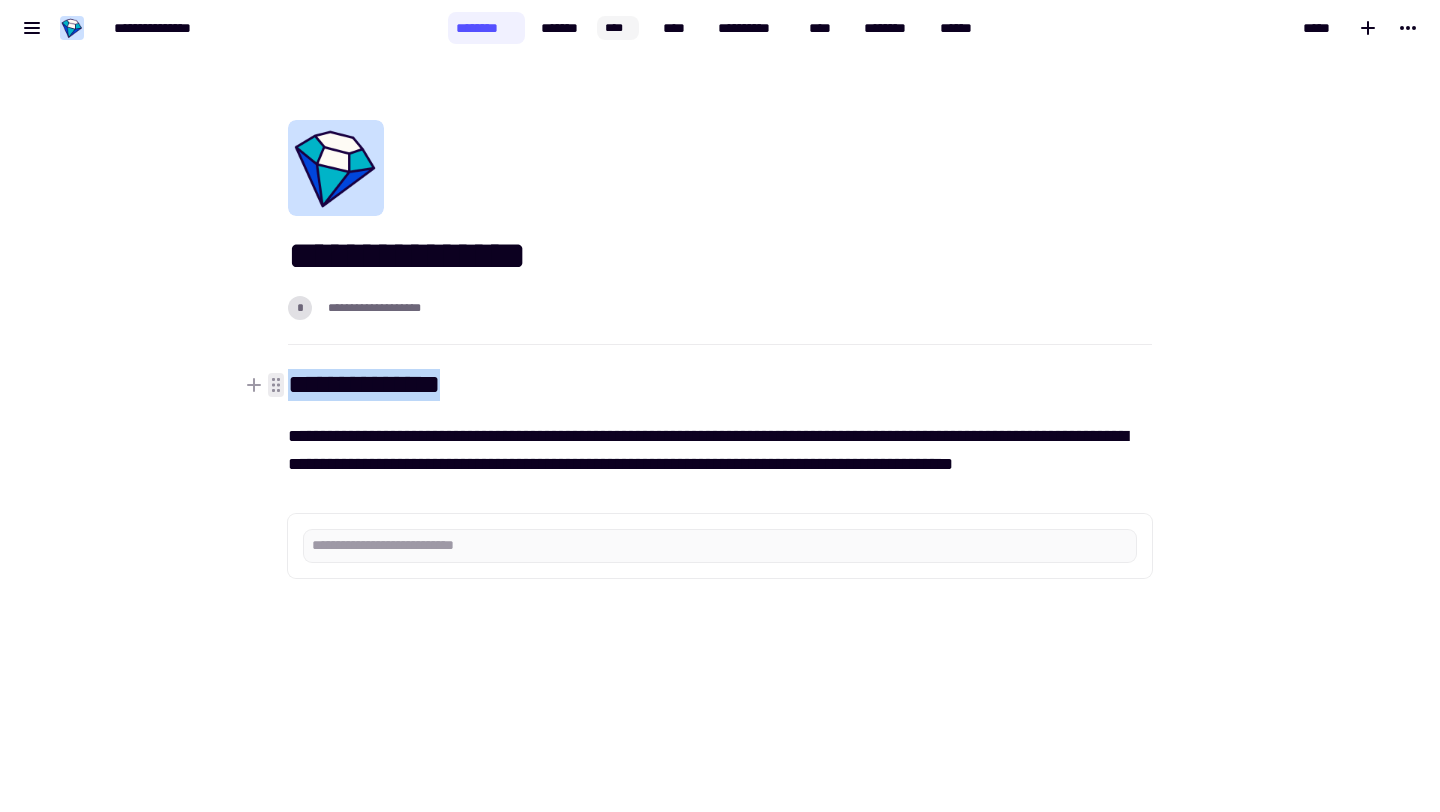 drag, startPoint x: 546, startPoint y: 388, endPoint x: 284, endPoint y: 384, distance: 262.03052 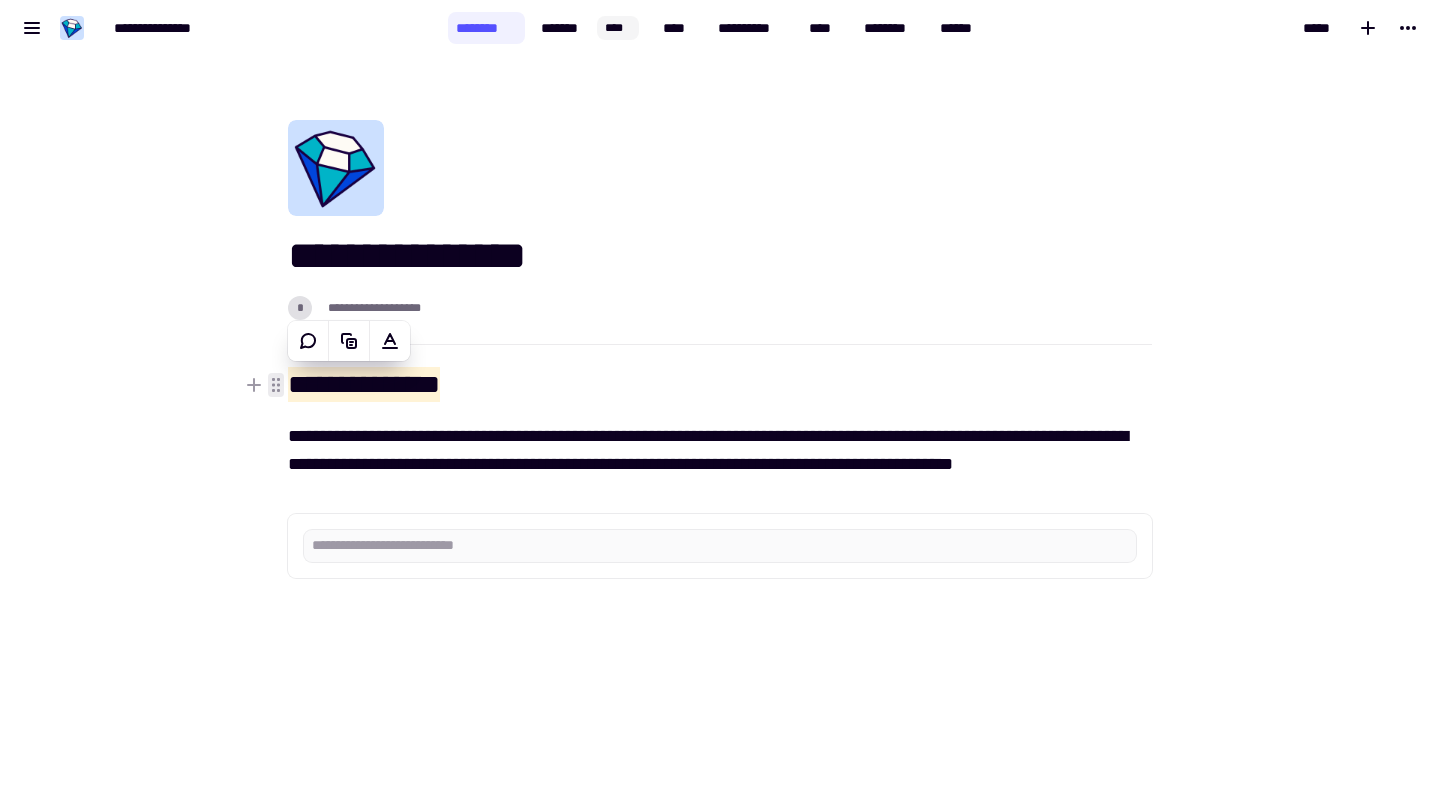 copy on "**********" 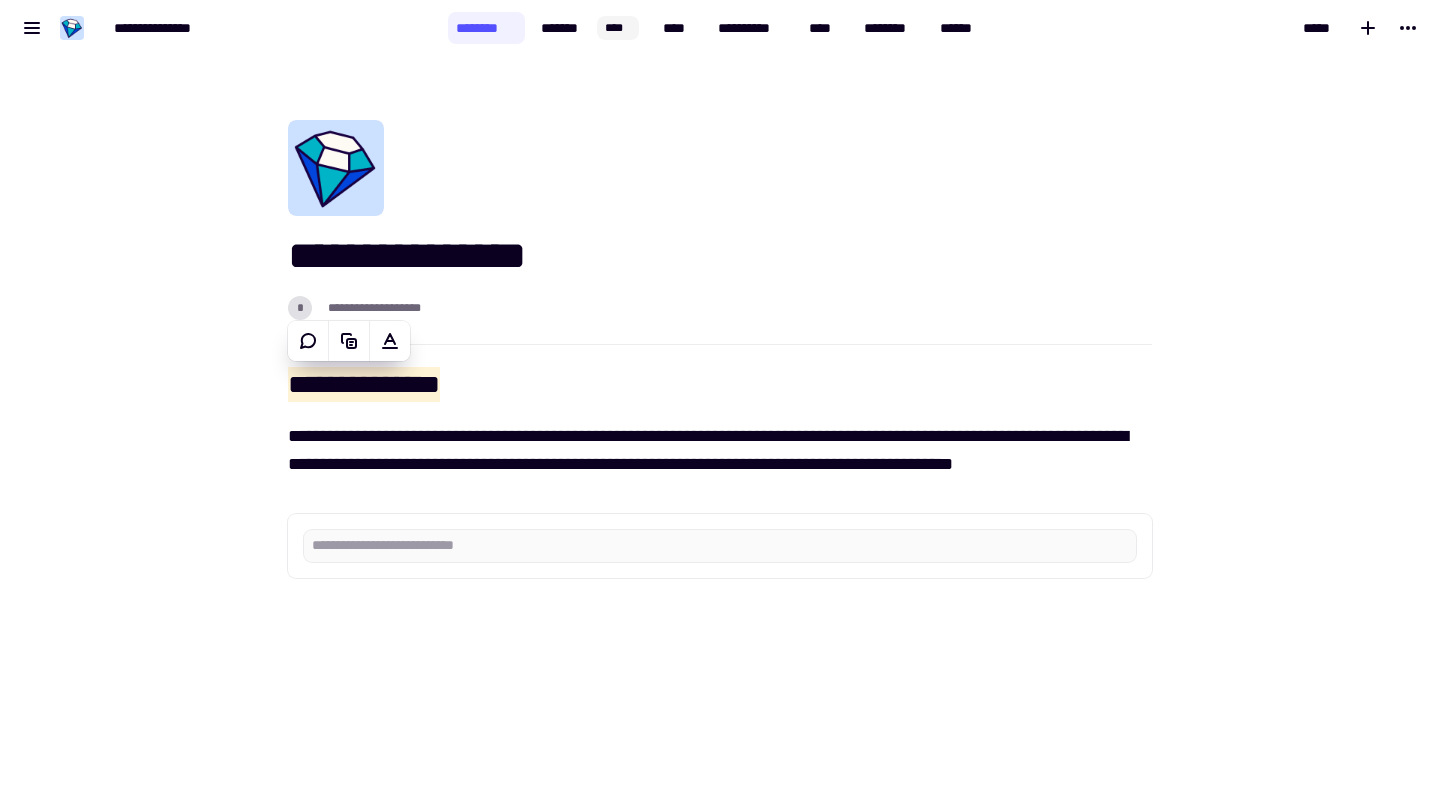 click on "[FIRST] [LAST] [CITY] [STATE]" at bounding box center (720, 349) 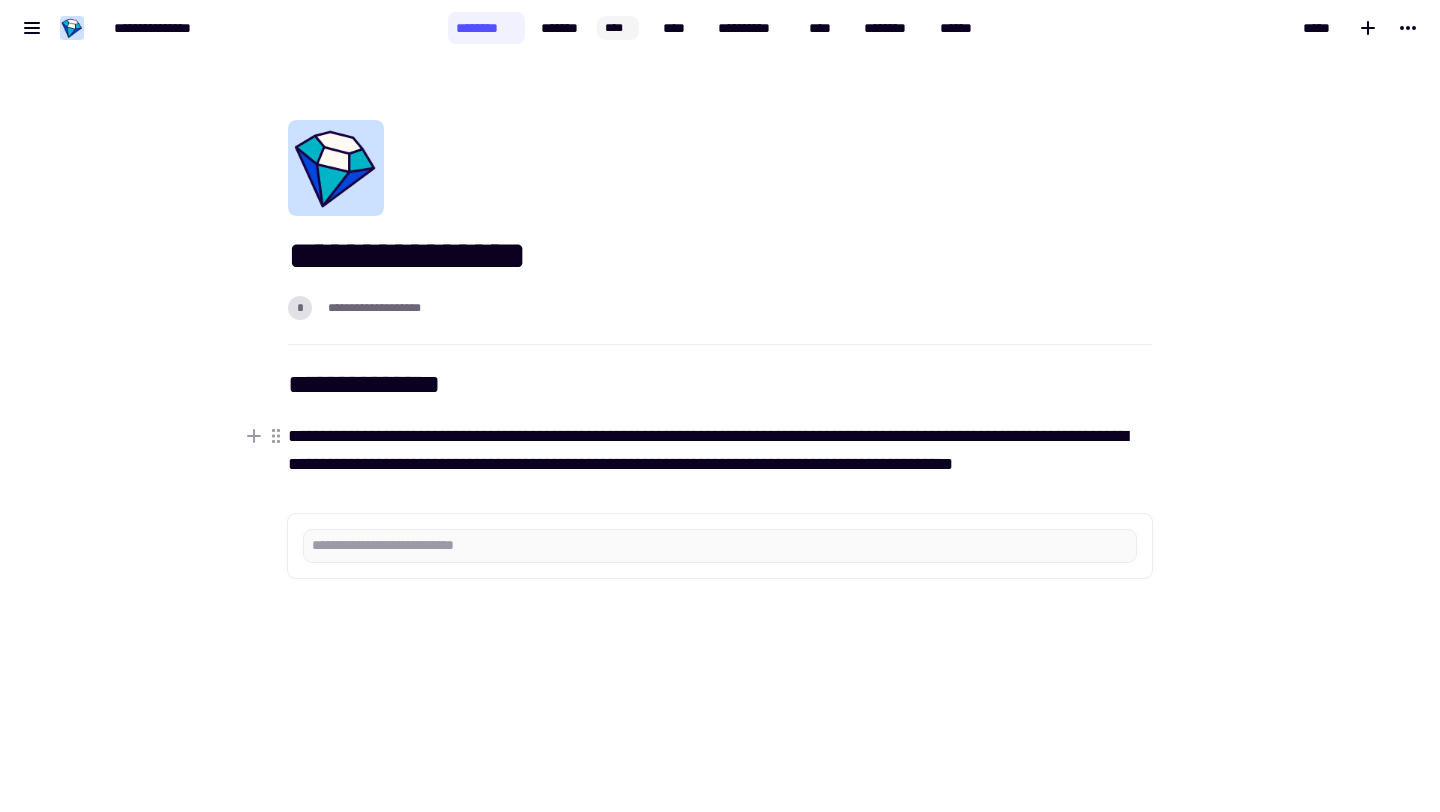 click on "**********" at bounding box center (720, 450) 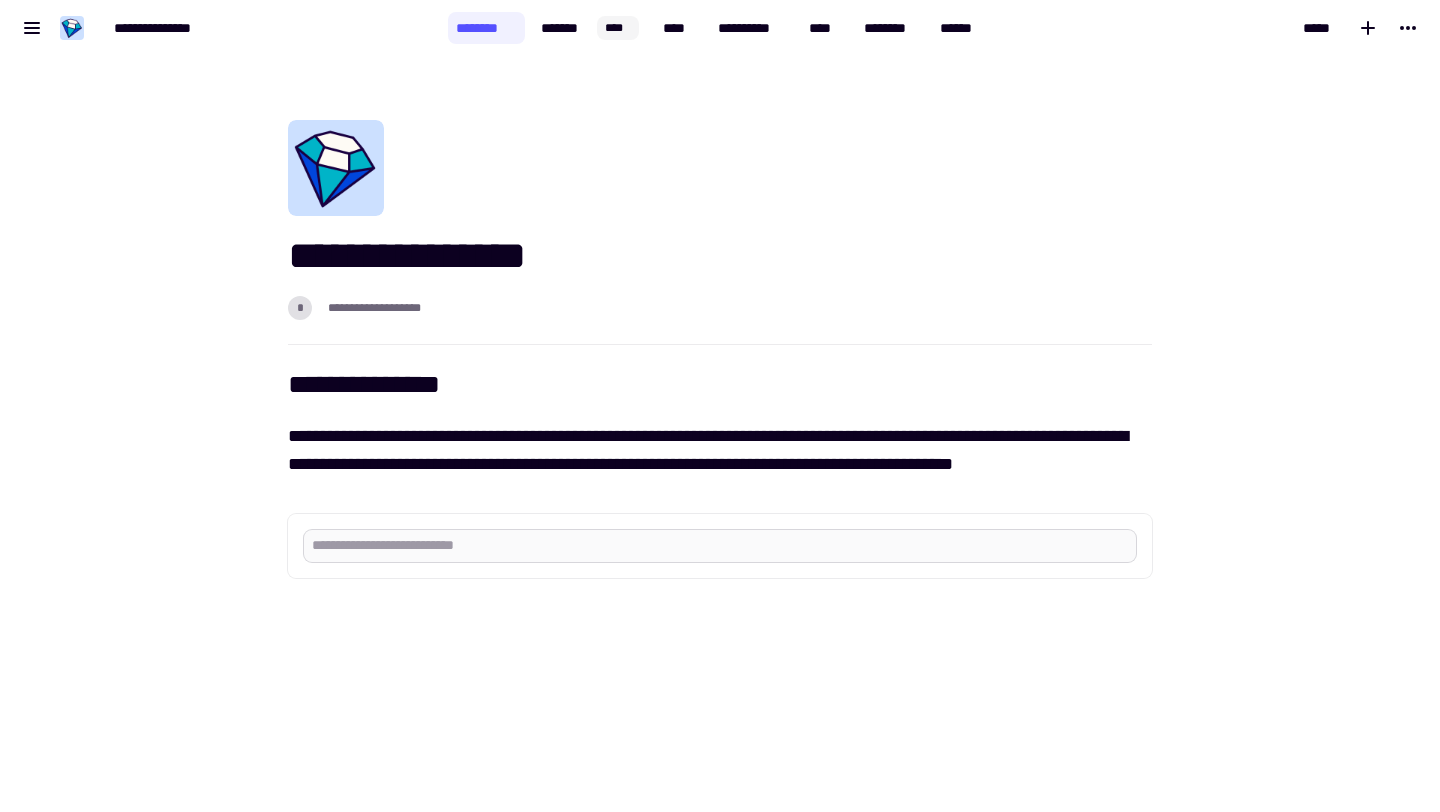 click at bounding box center (720, 546) 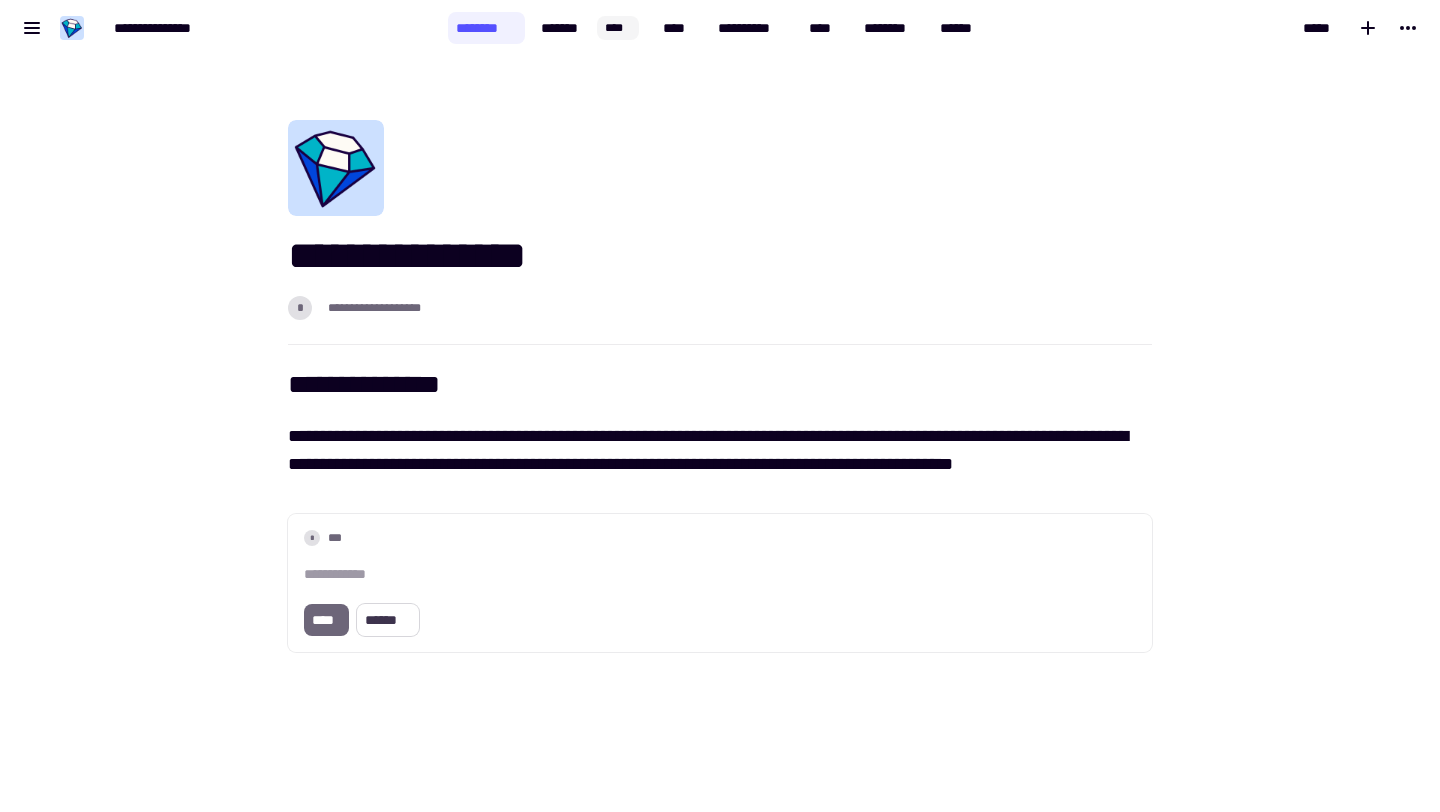 click on "******" 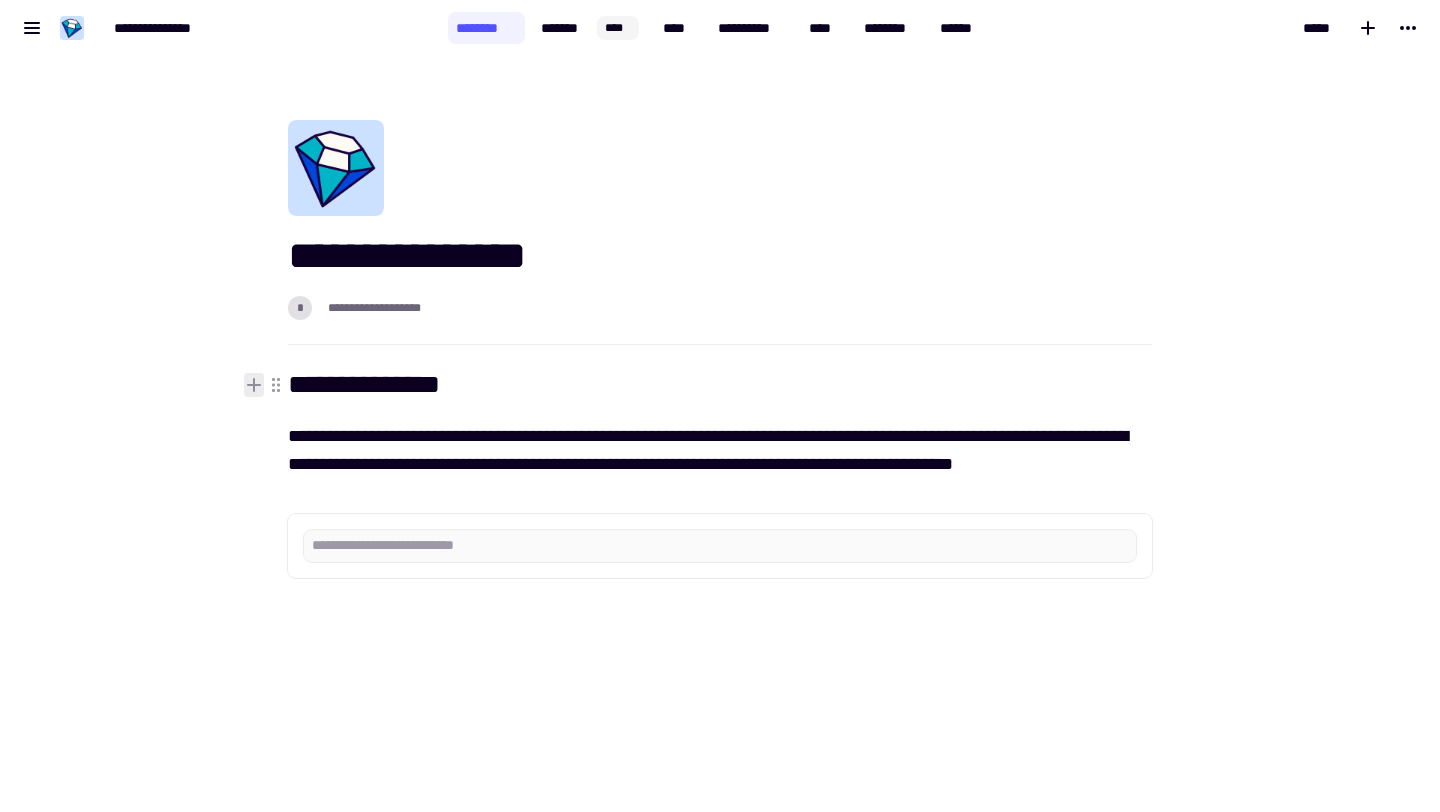 click 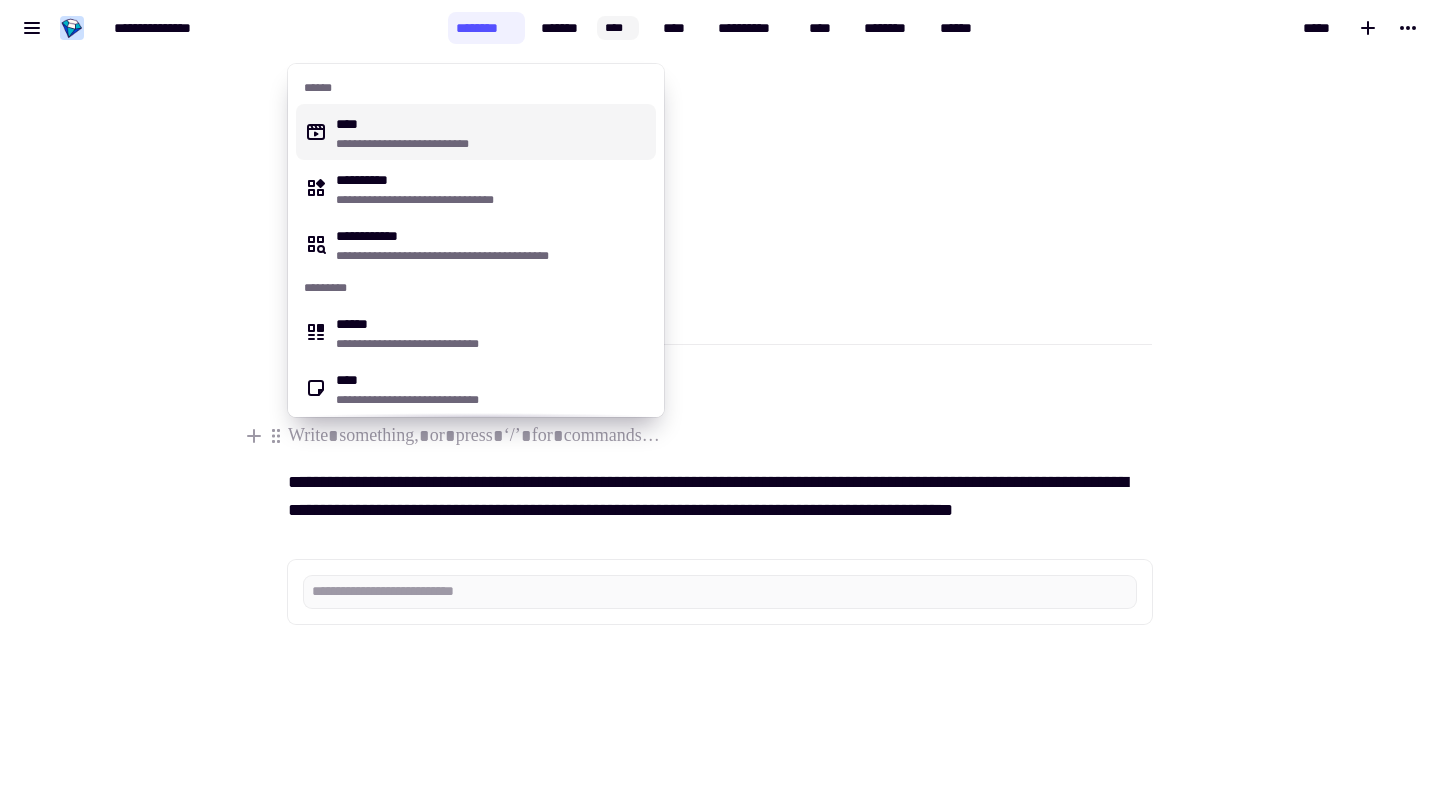 click 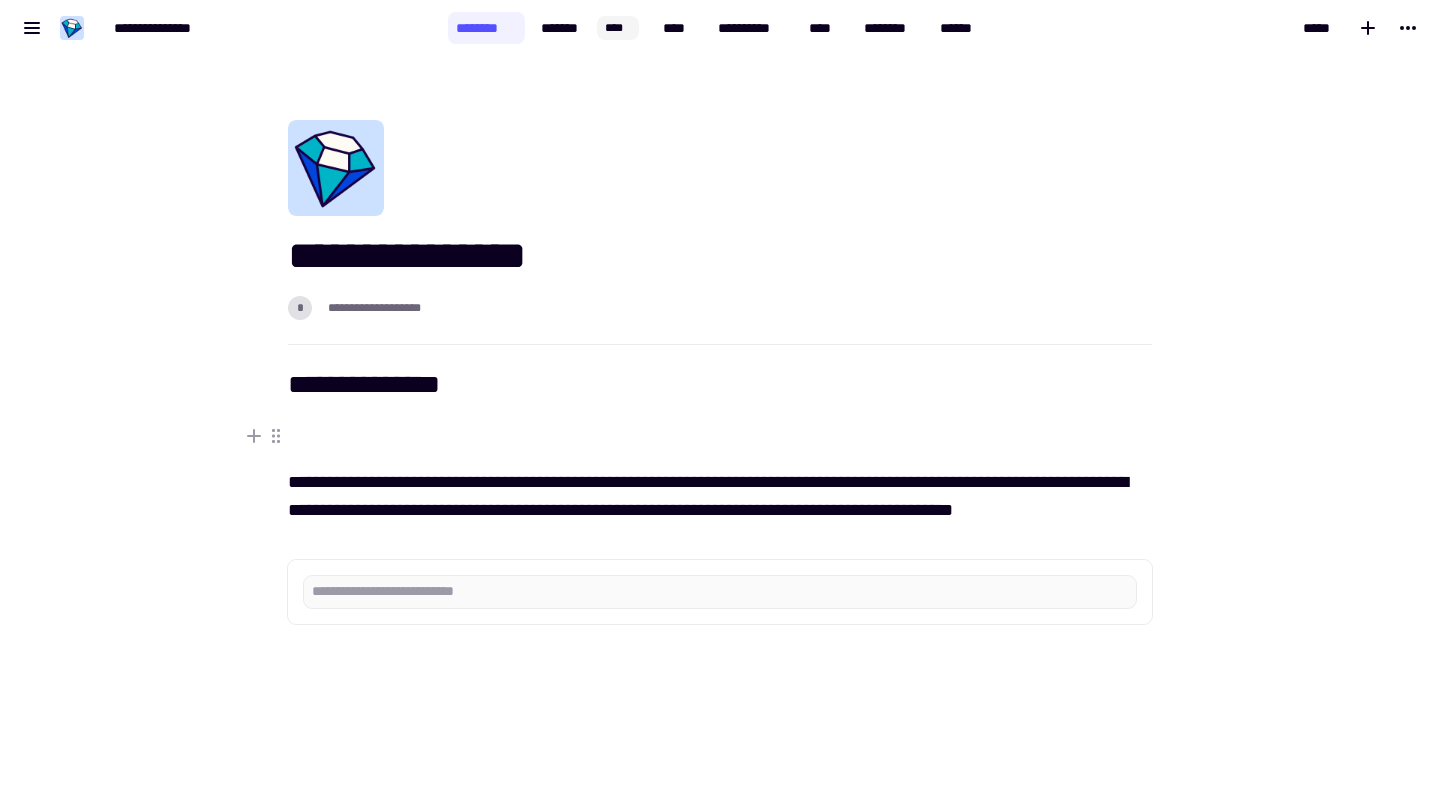 type 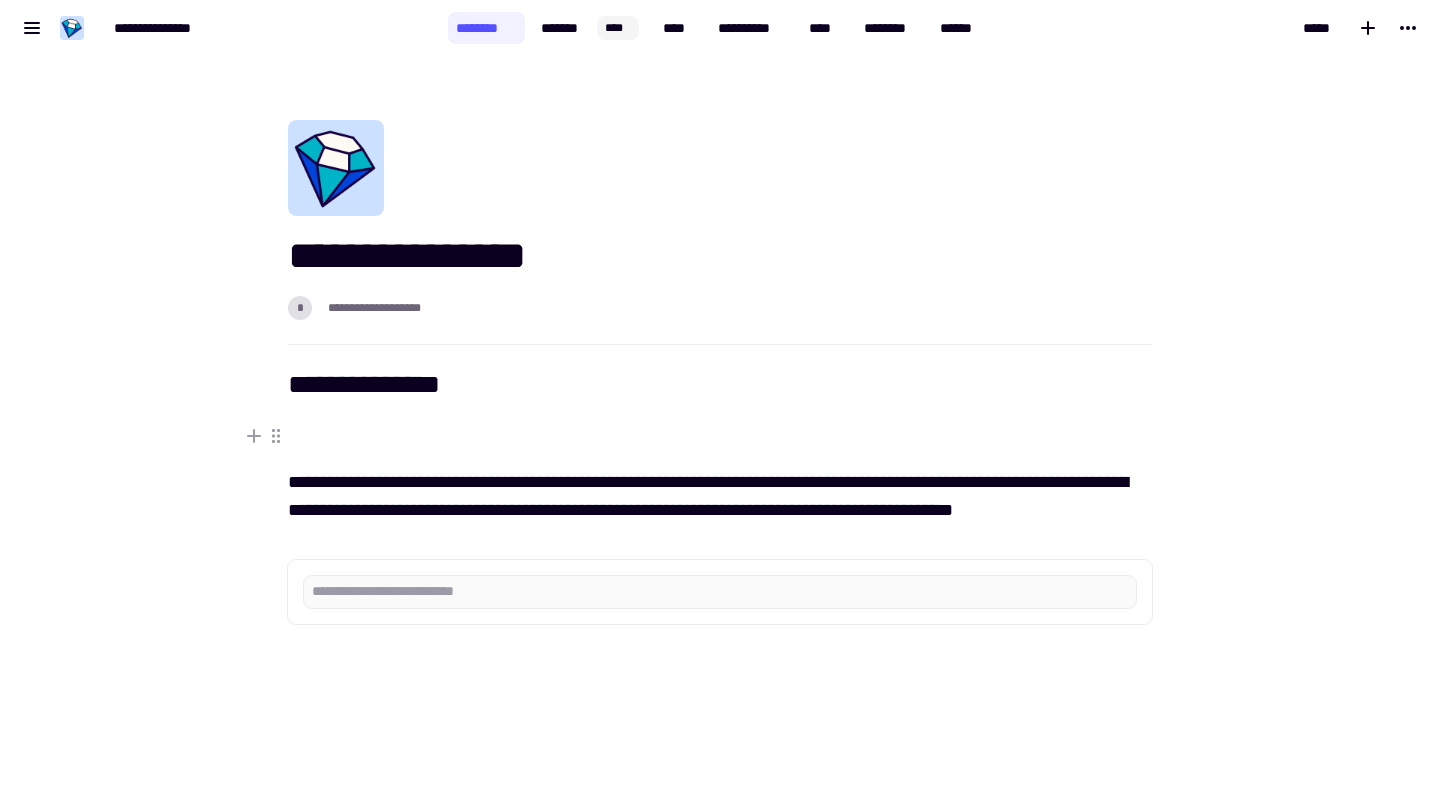 click 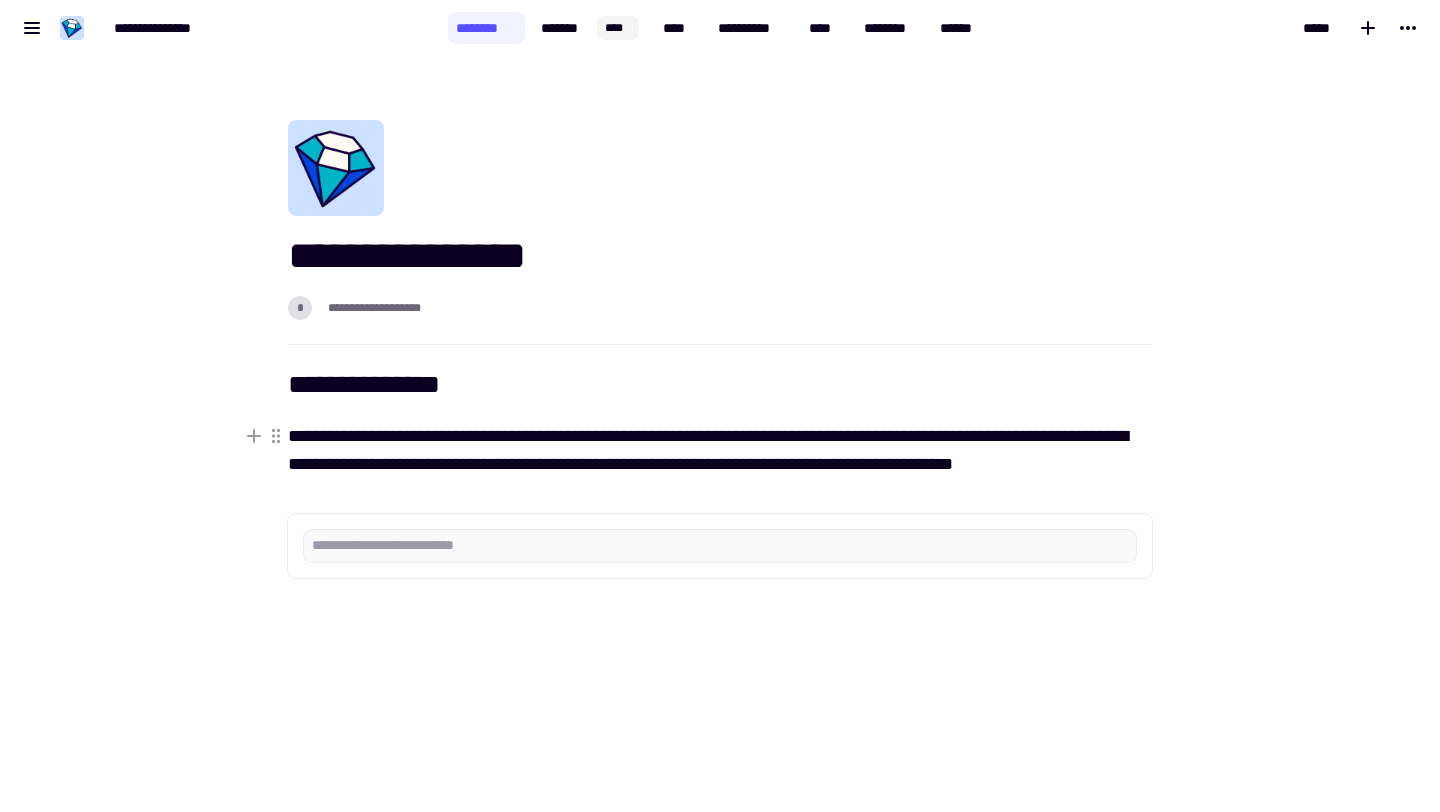 click at bounding box center (1218, 416) 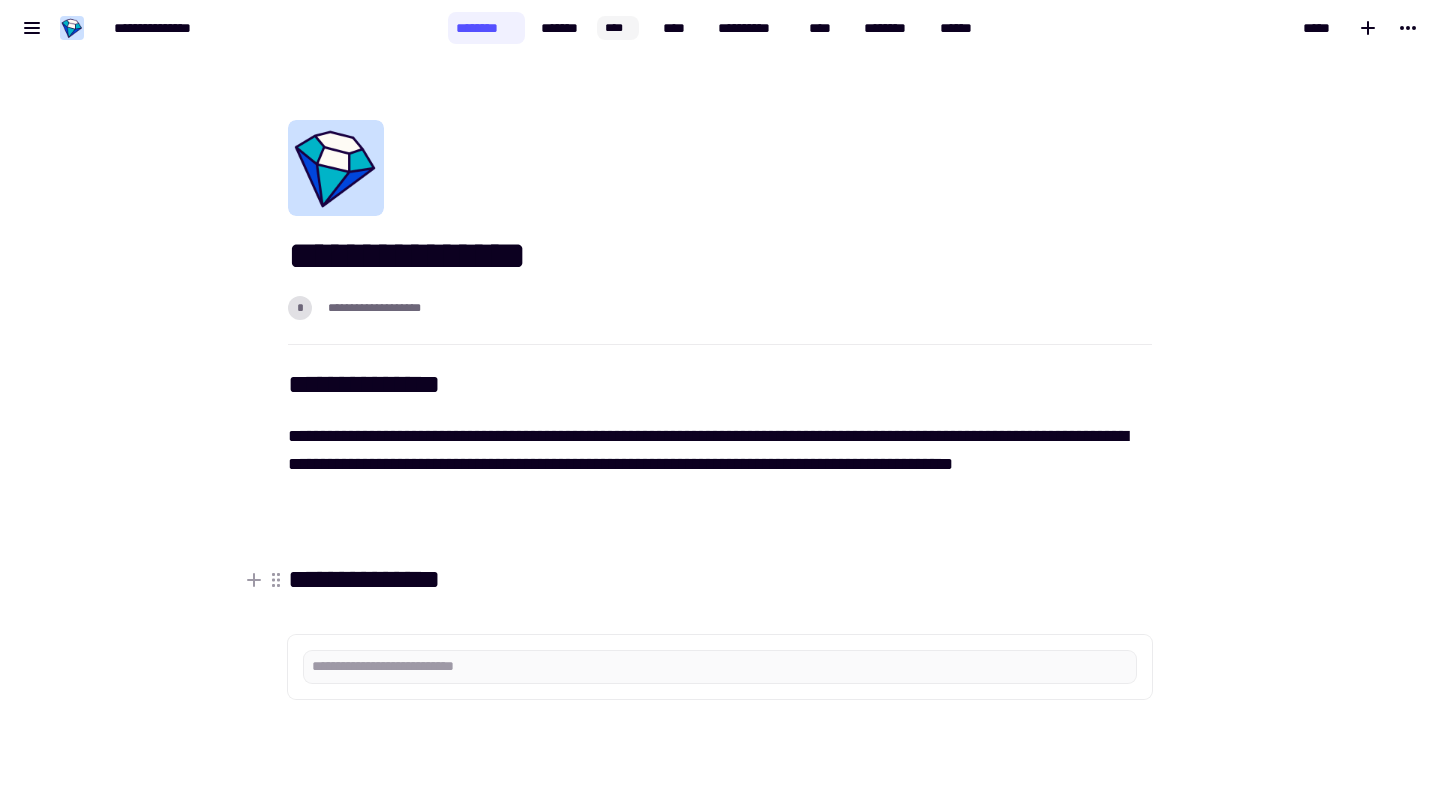 drag, startPoint x: 436, startPoint y: 582, endPoint x: 941, endPoint y: 504, distance: 510.98825 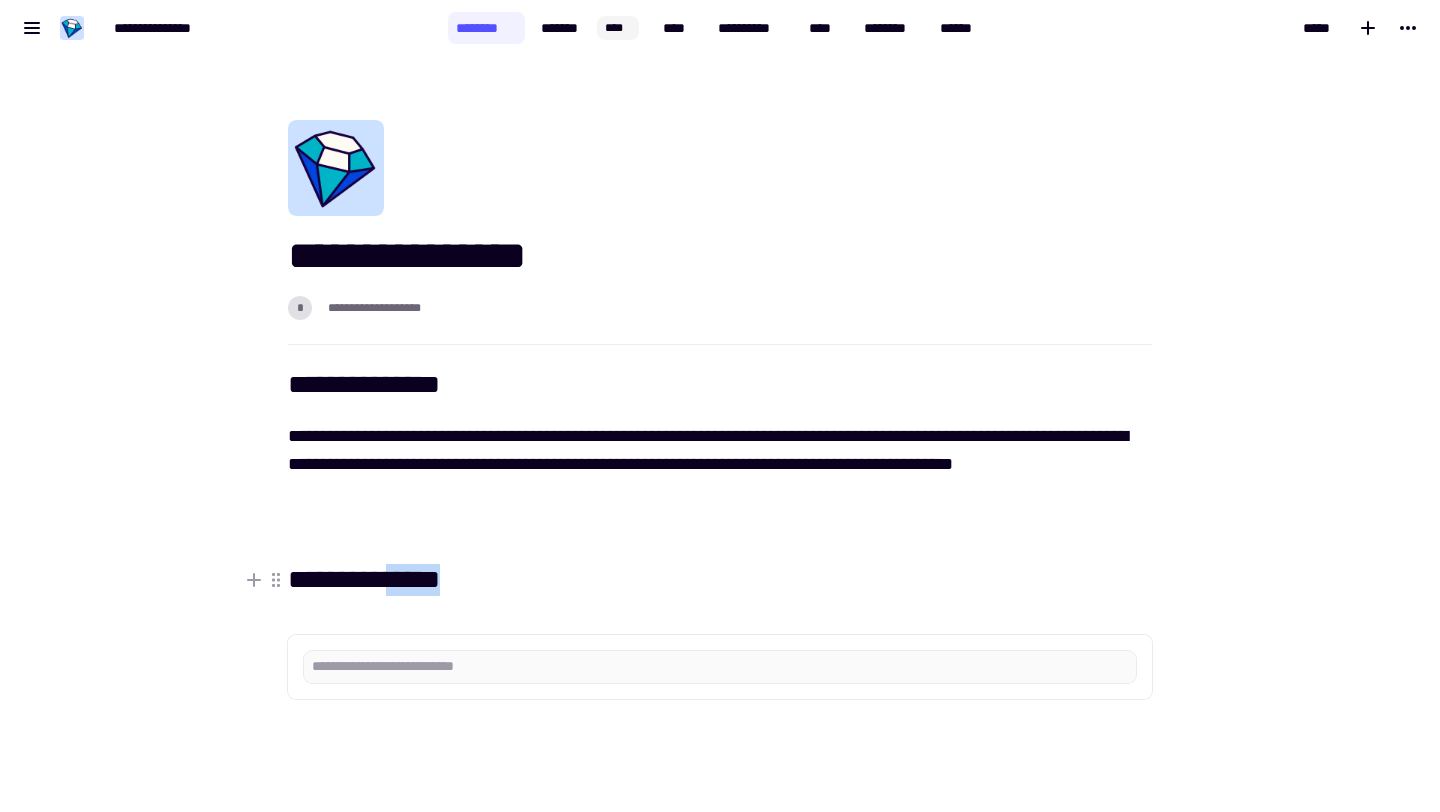 drag, startPoint x: 445, startPoint y: 580, endPoint x: 541, endPoint y: 592, distance: 96.74709 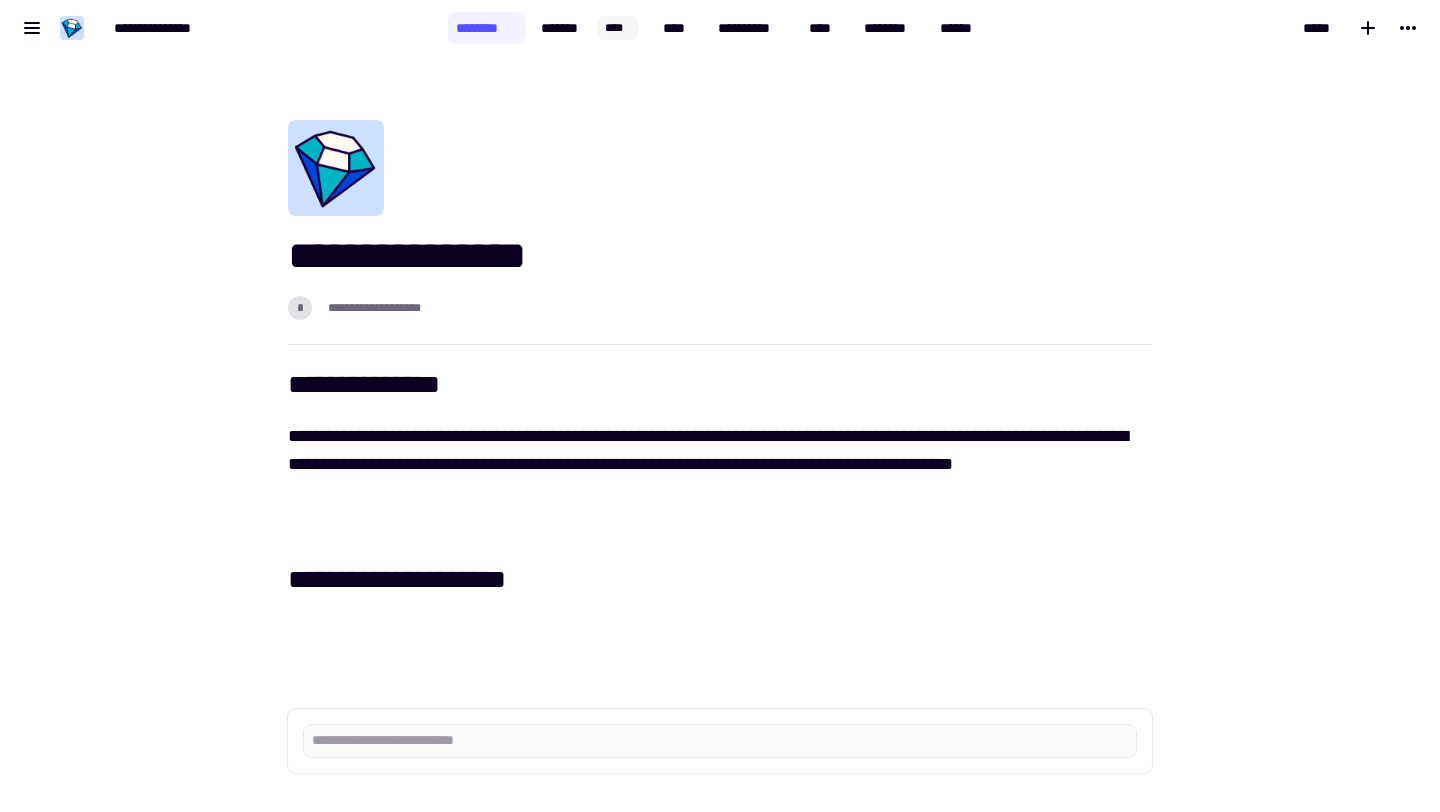 click on "[FIRST] [LAST] [CITY]" at bounding box center [708, 530] 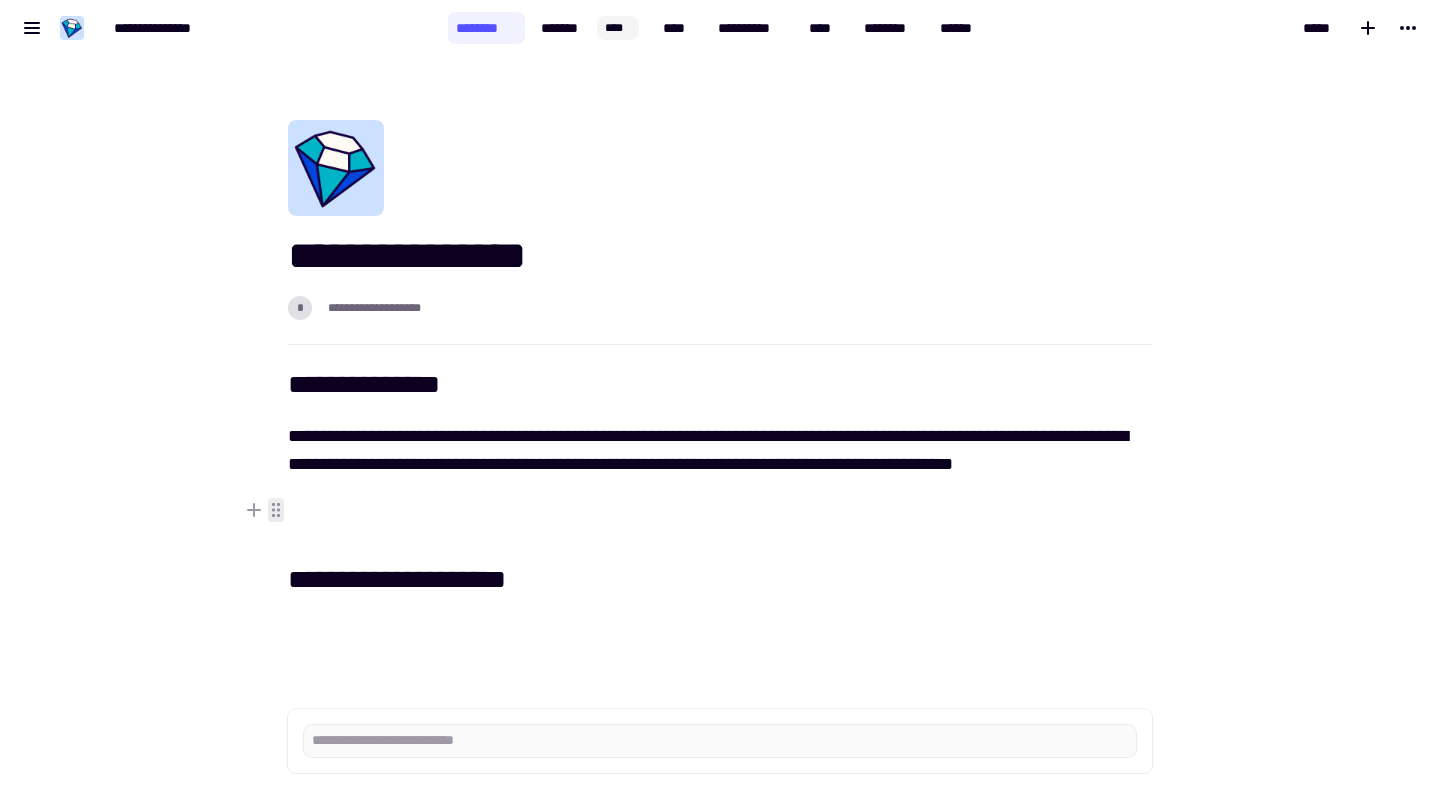 click 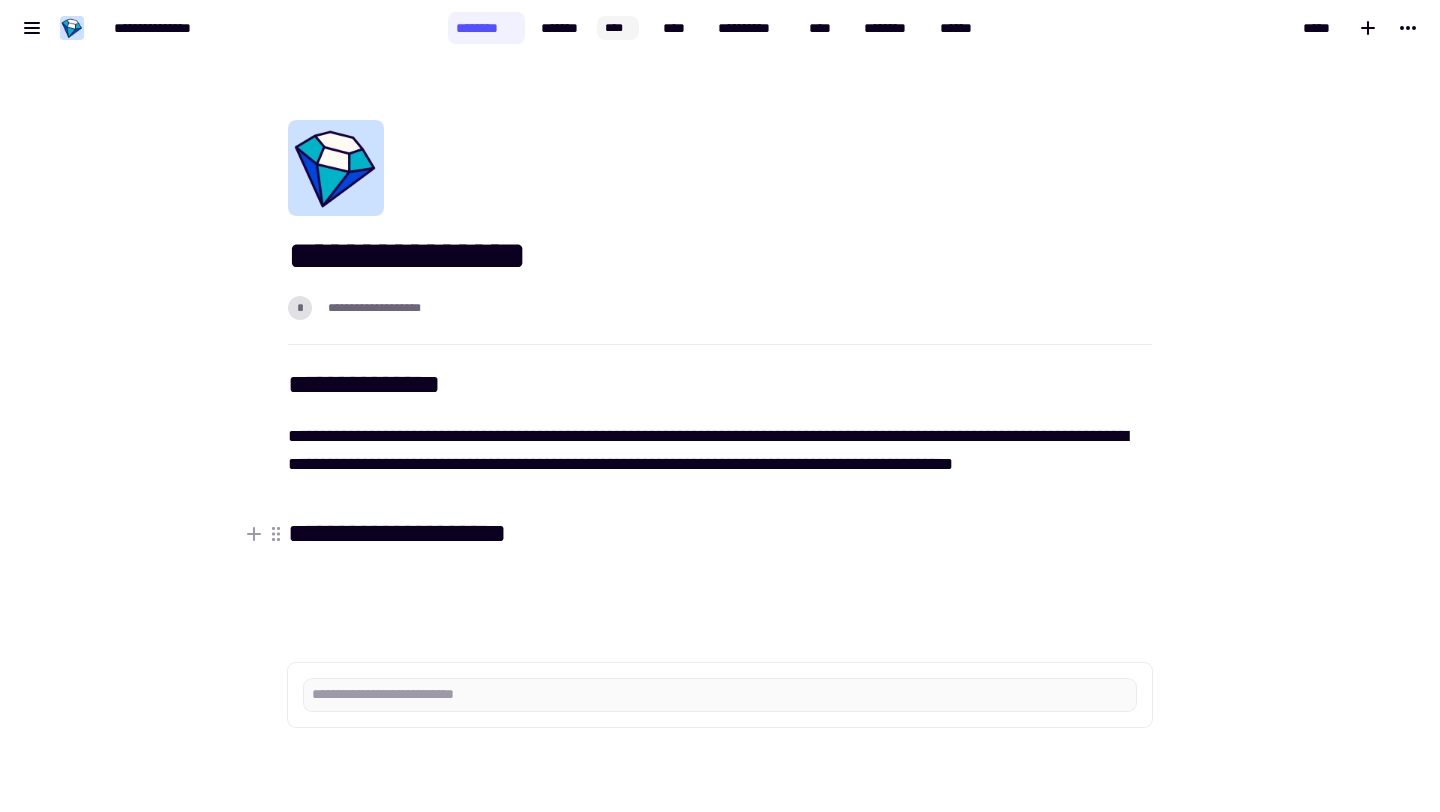 click on "**********" at bounding box center (720, 534) 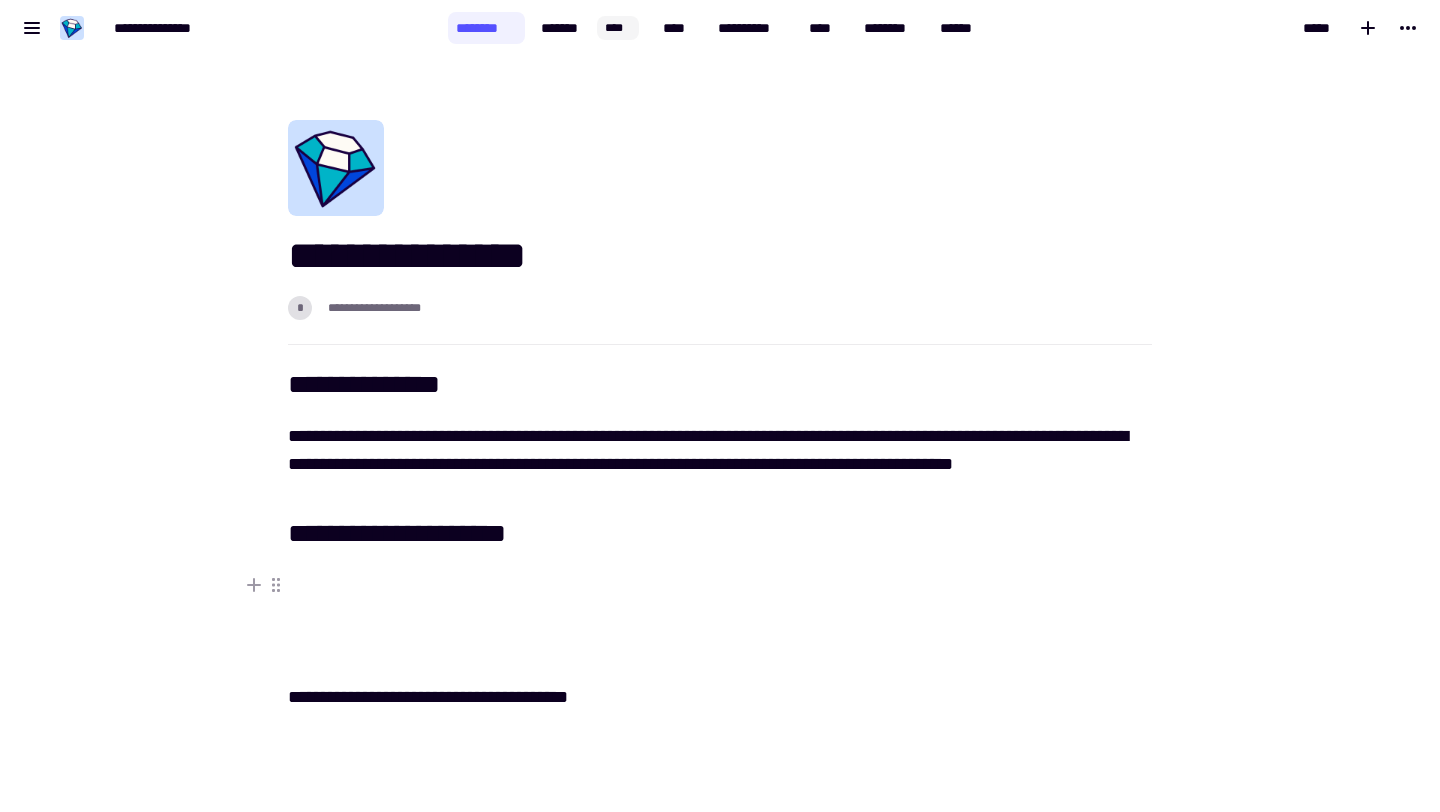 click on "[FIRST] [LAST] [CITY] [STATE]" at bounding box center [708, 586] 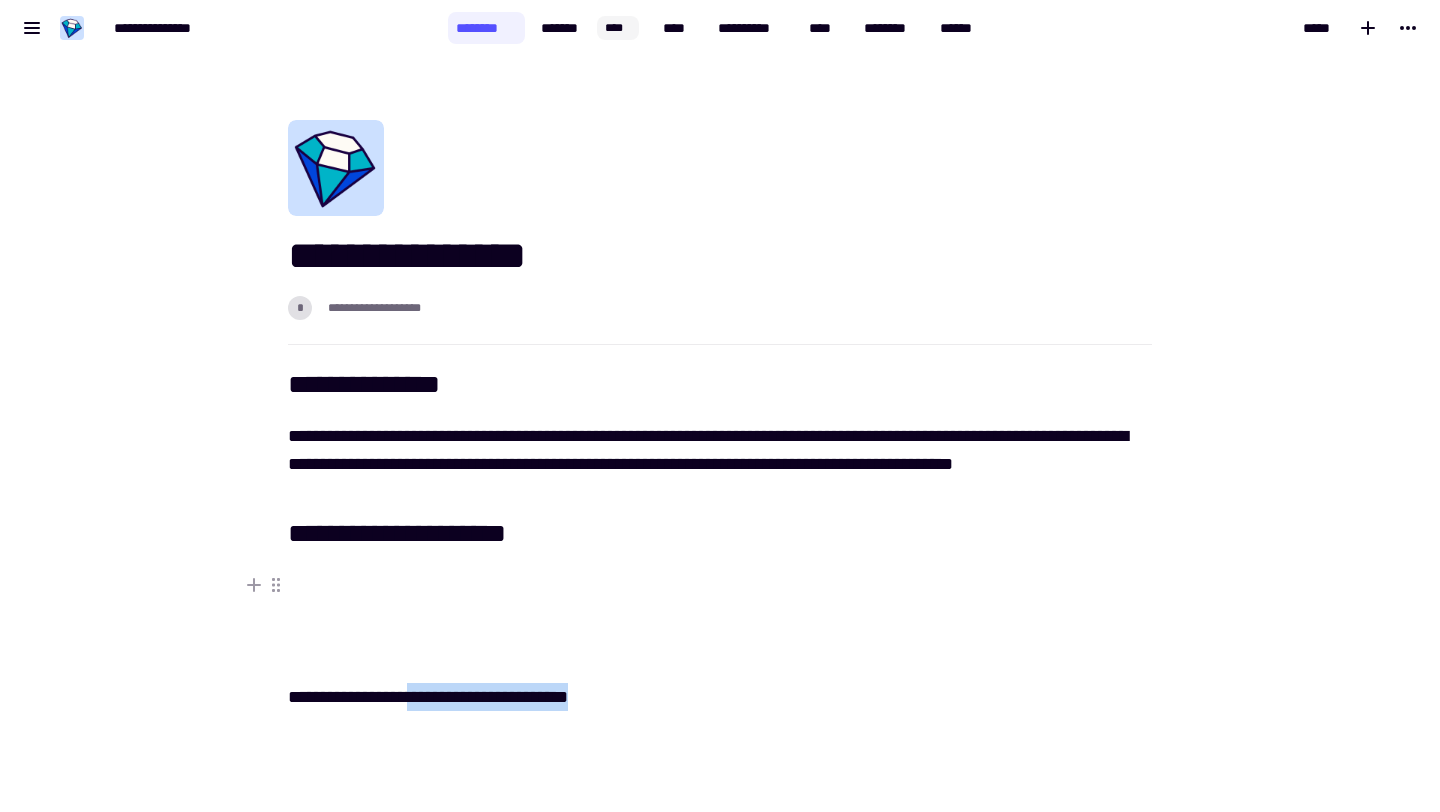 drag, startPoint x: 450, startPoint y: 698, endPoint x: 673, endPoint y: 698, distance: 223 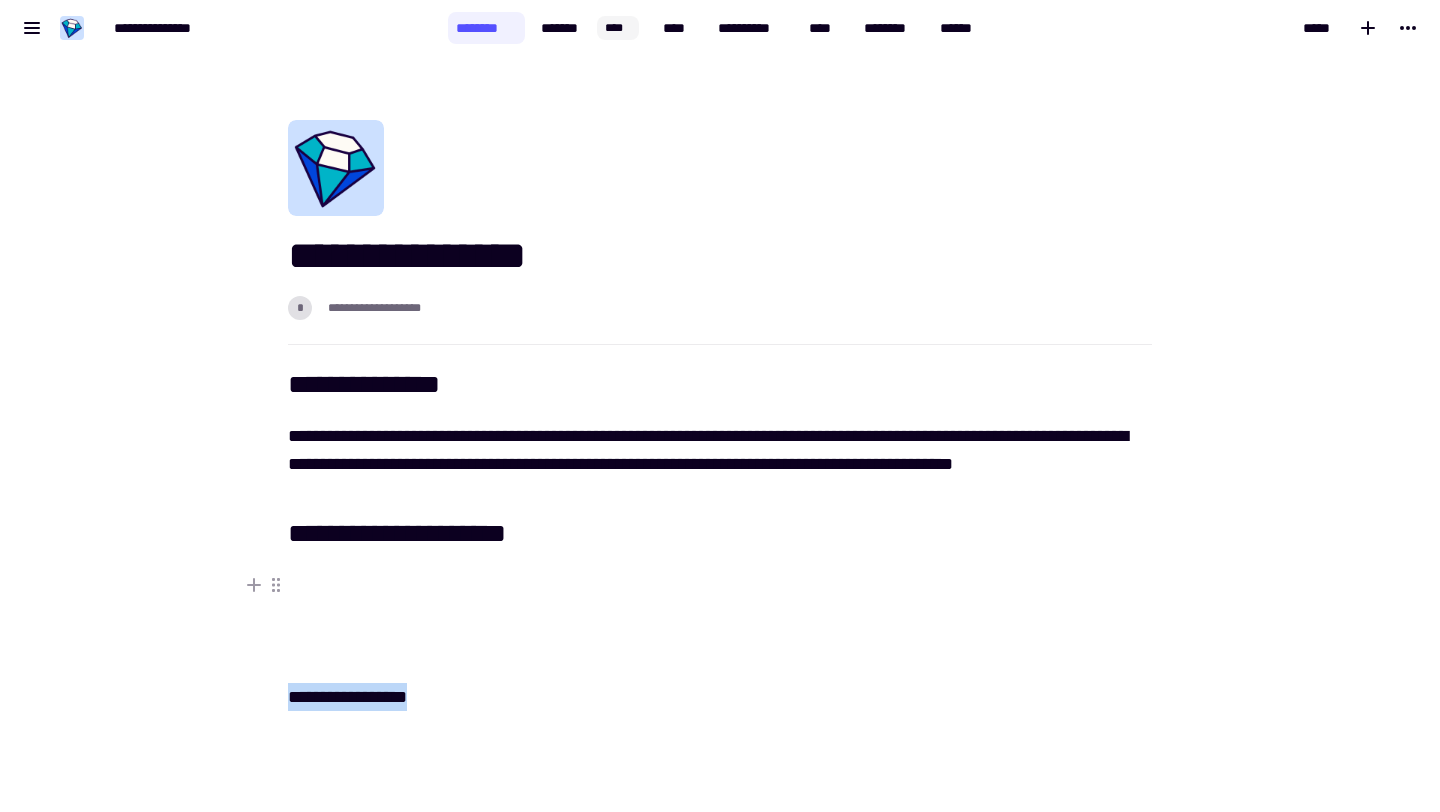 drag, startPoint x: 382, startPoint y: 698, endPoint x: 295, endPoint y: 697, distance: 87.005745 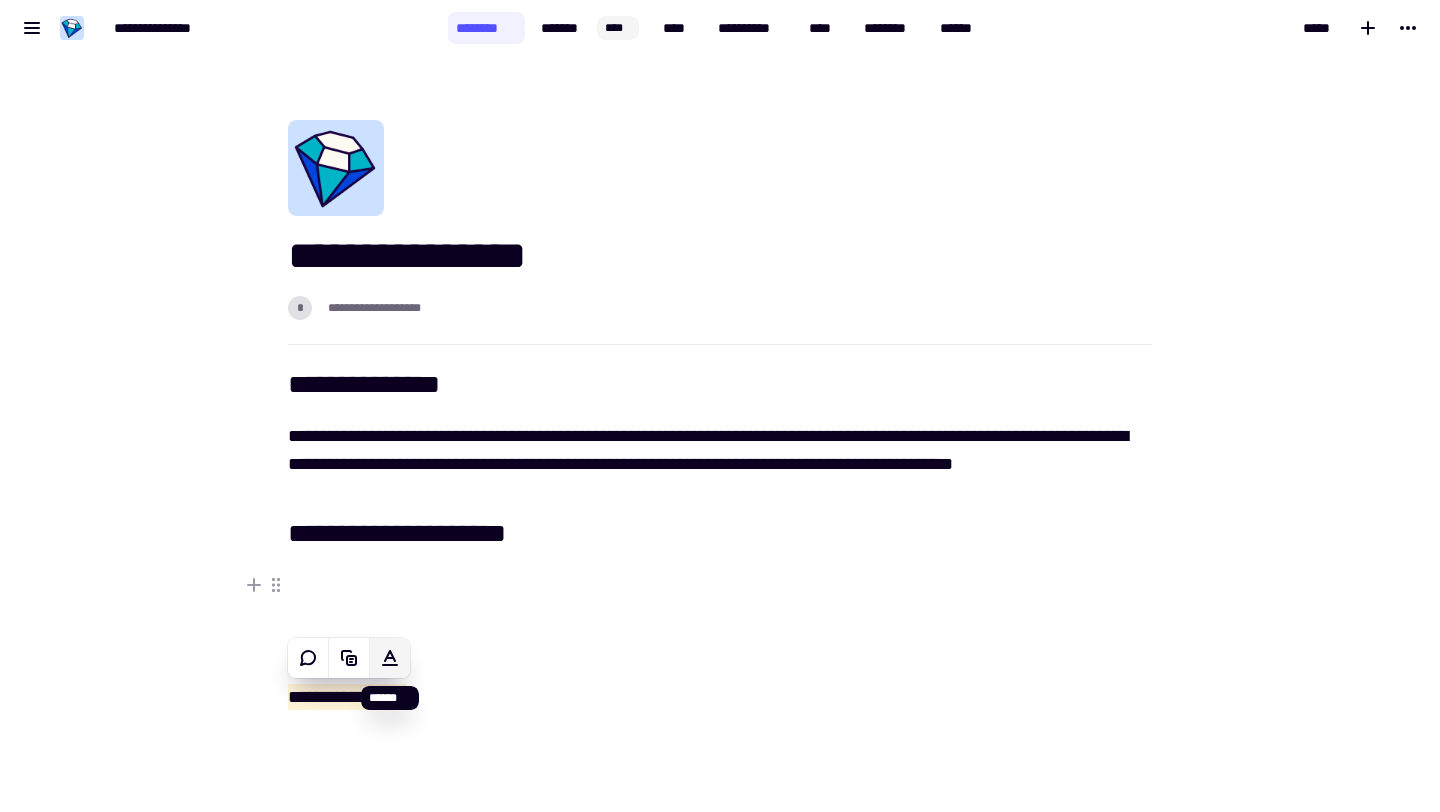 click 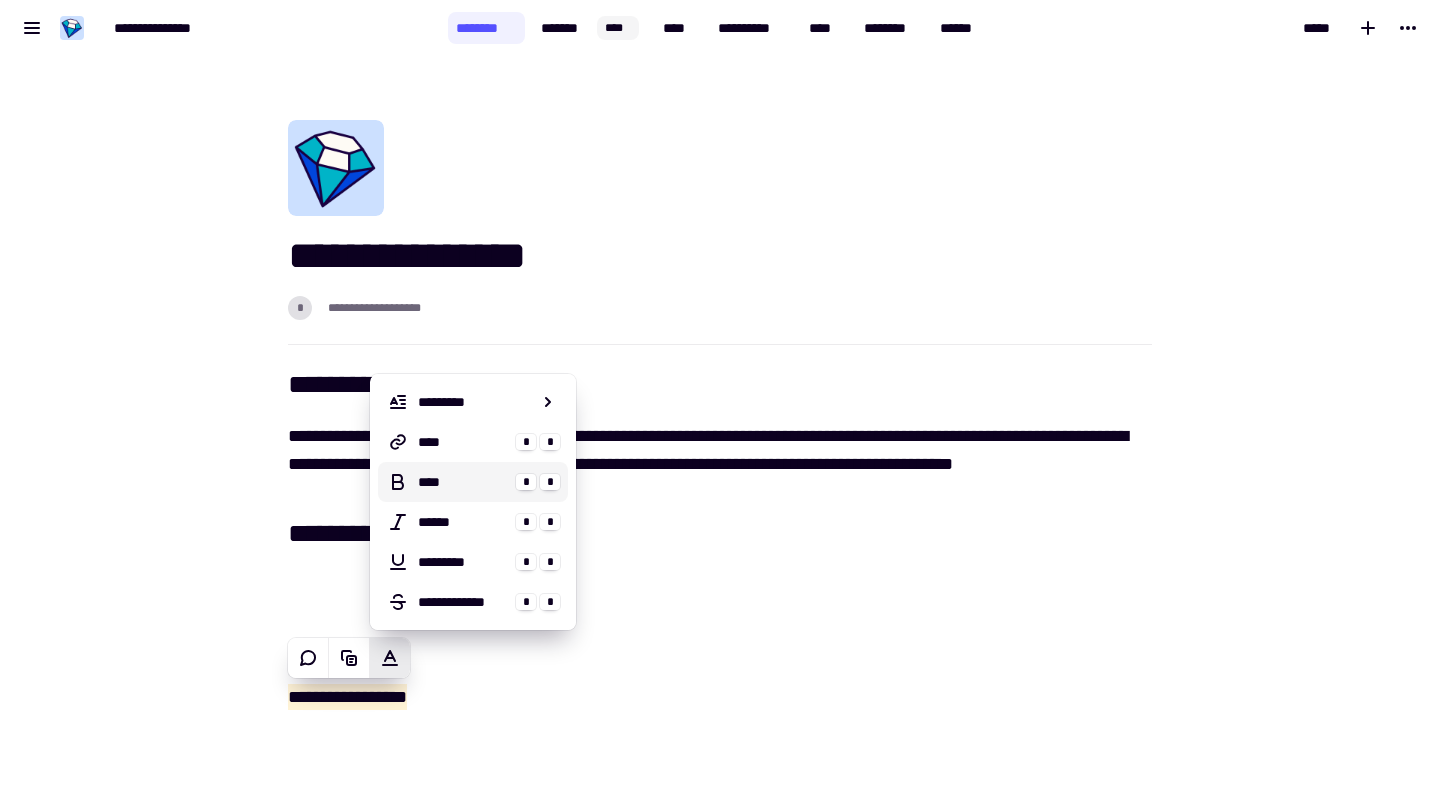 click on "****" at bounding box center (463, 482) 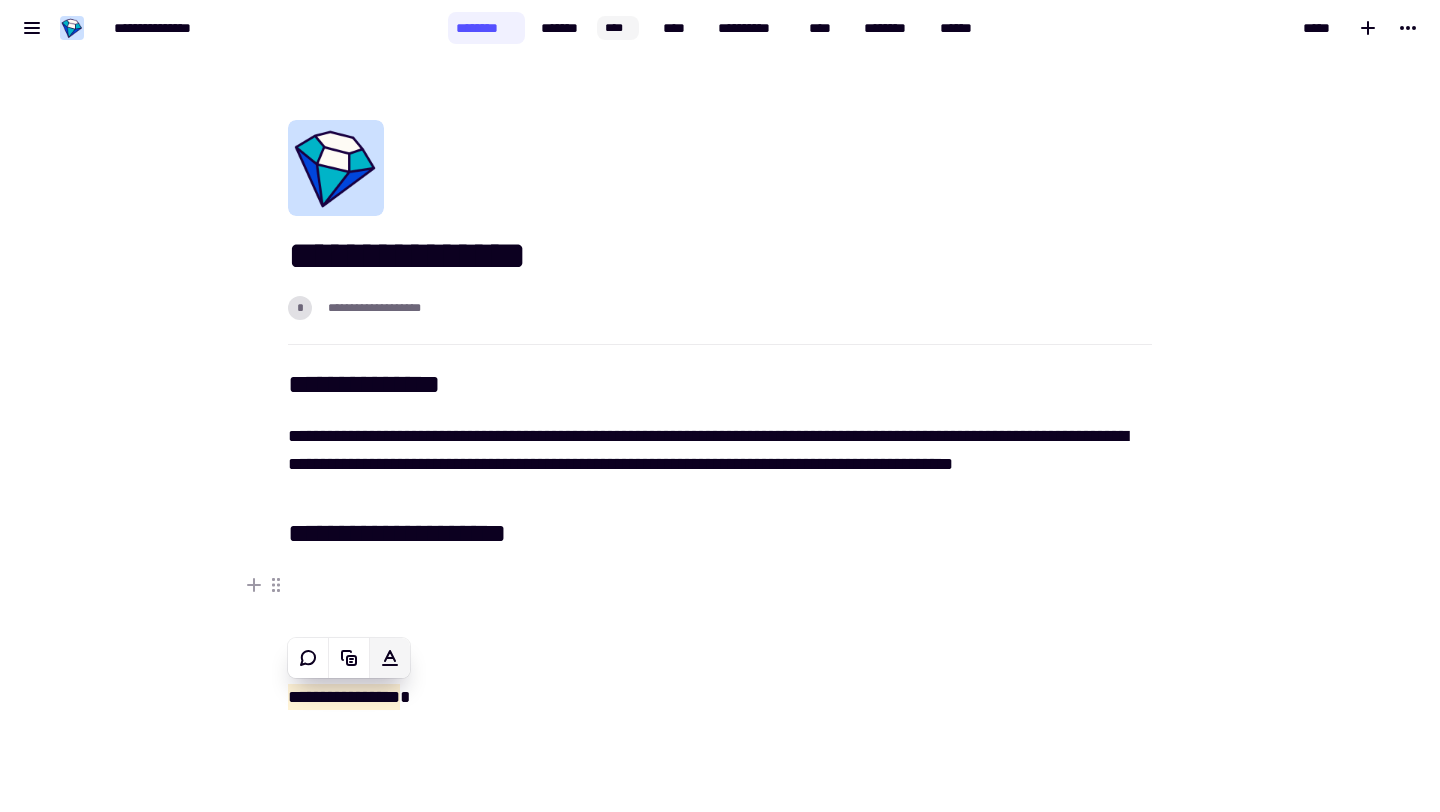 click 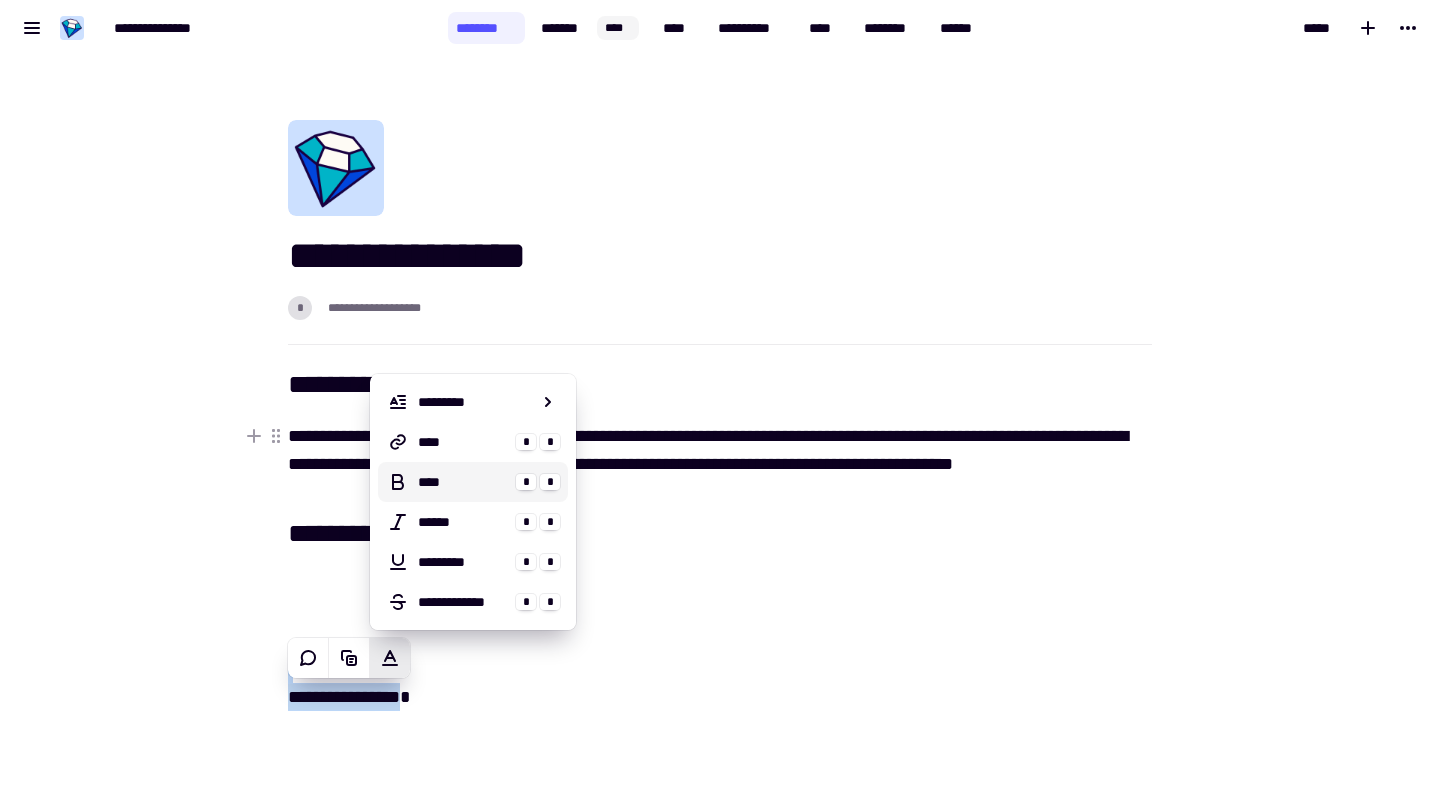 click on "[STREET]" at bounding box center (538, 482) 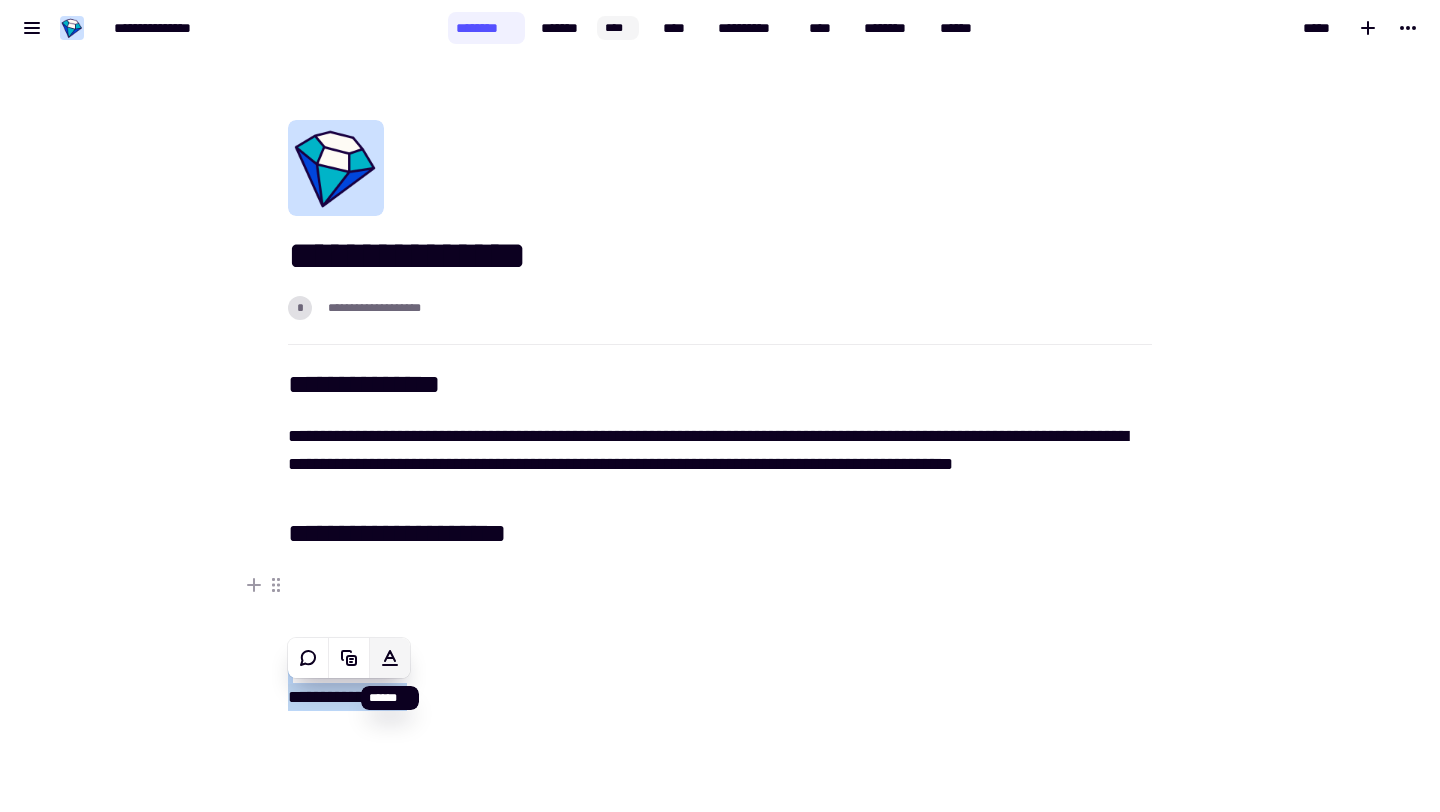 click 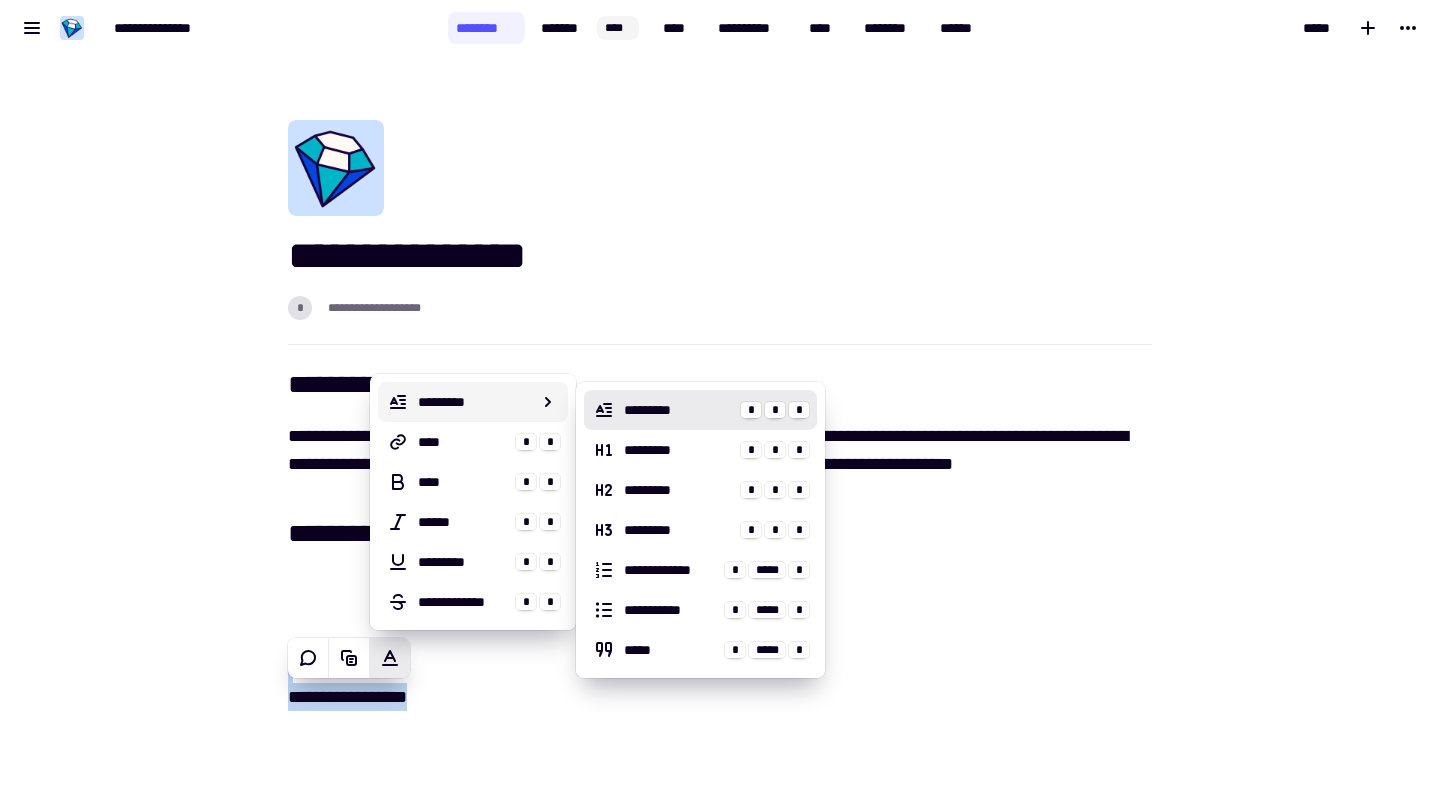 click 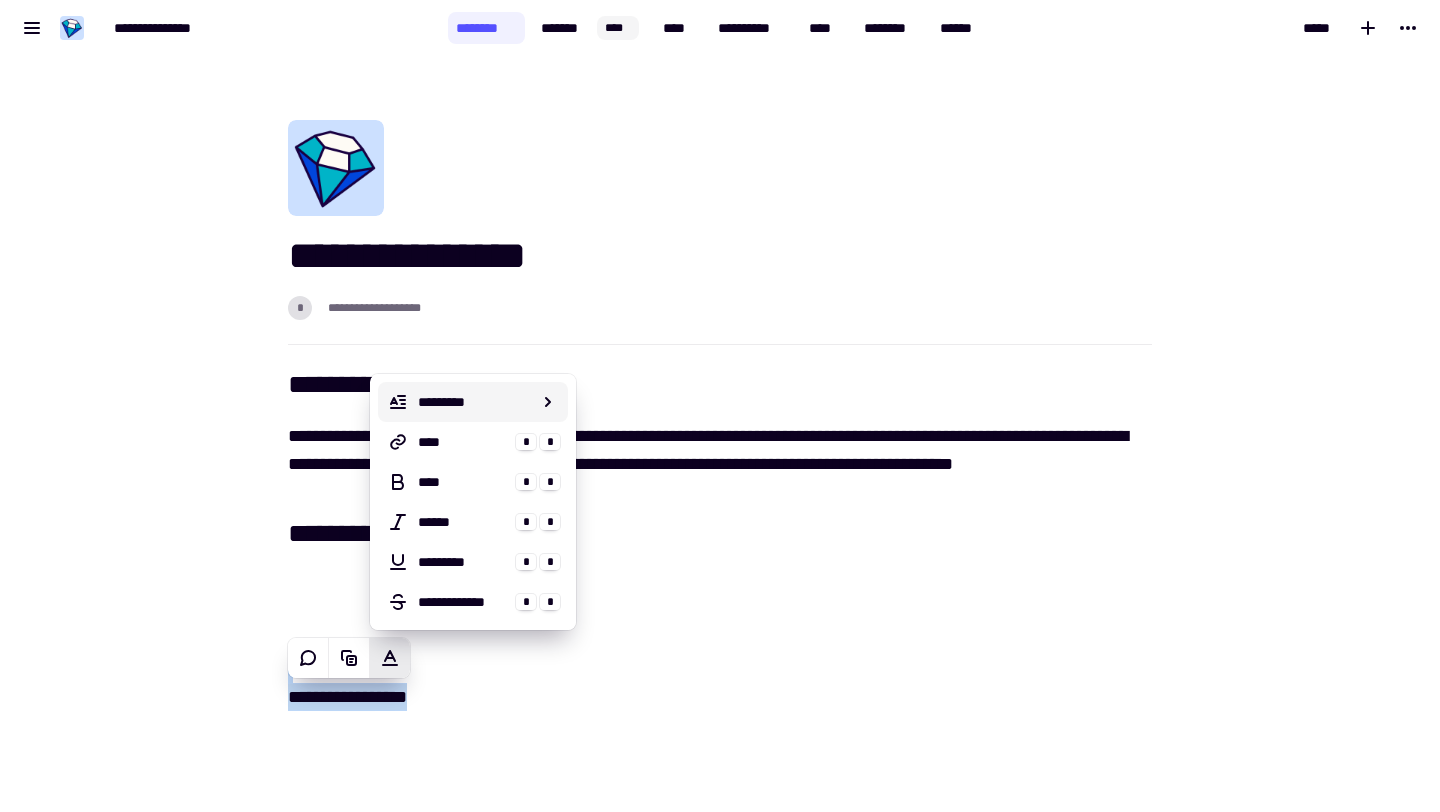 click 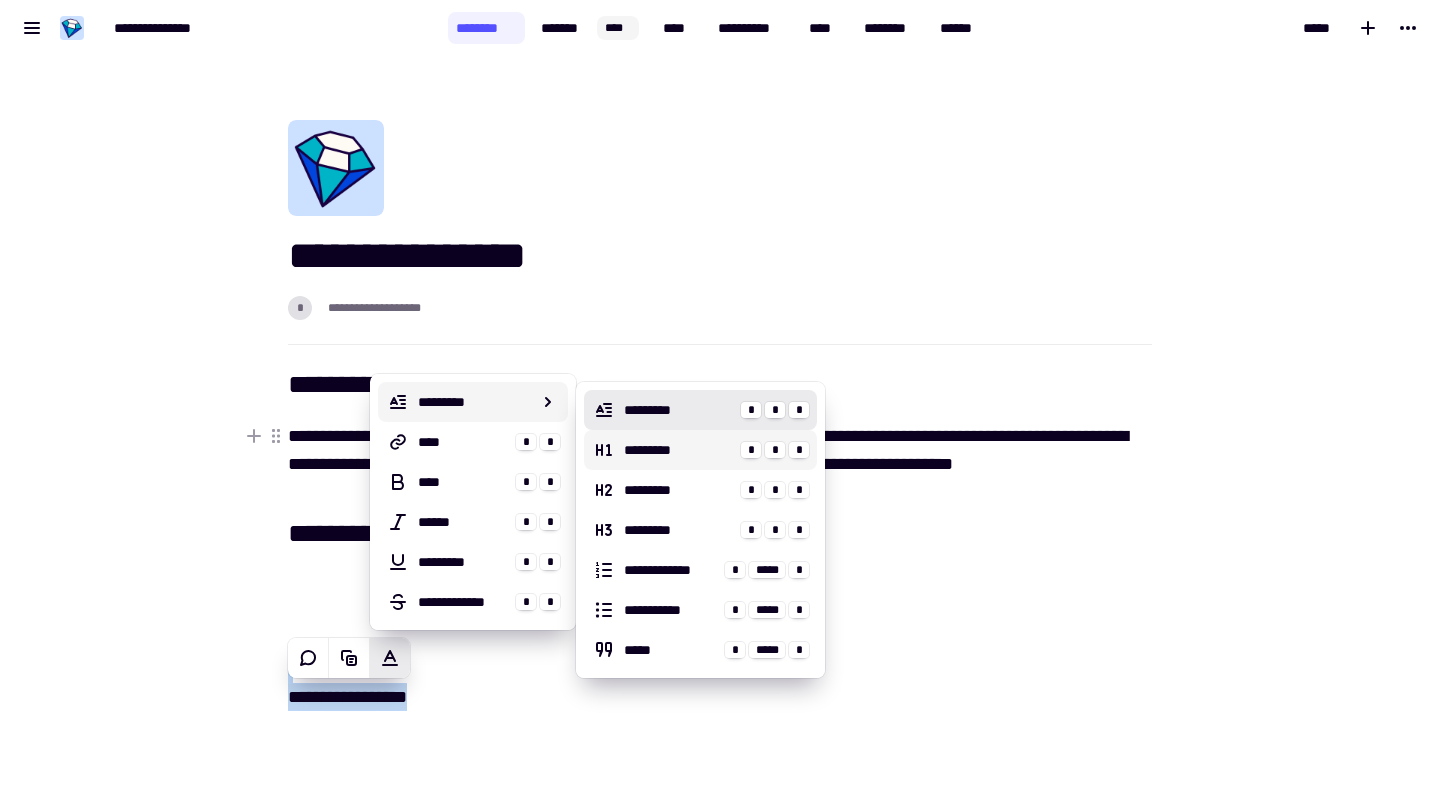 click on "*********" at bounding box center (678, 450) 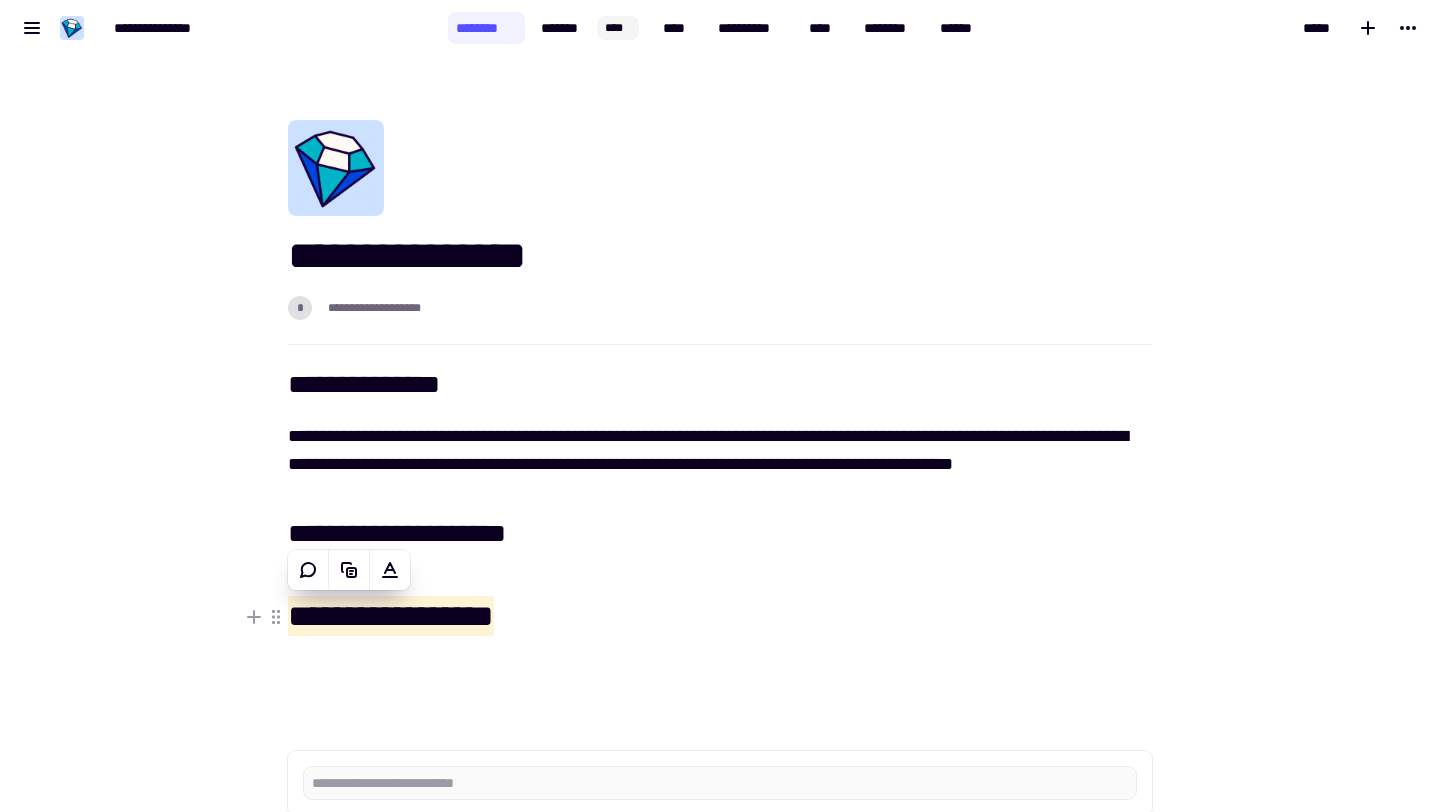 click on "[FIRST] [LAST] [CITY] [STATE]" at bounding box center (708, 551) 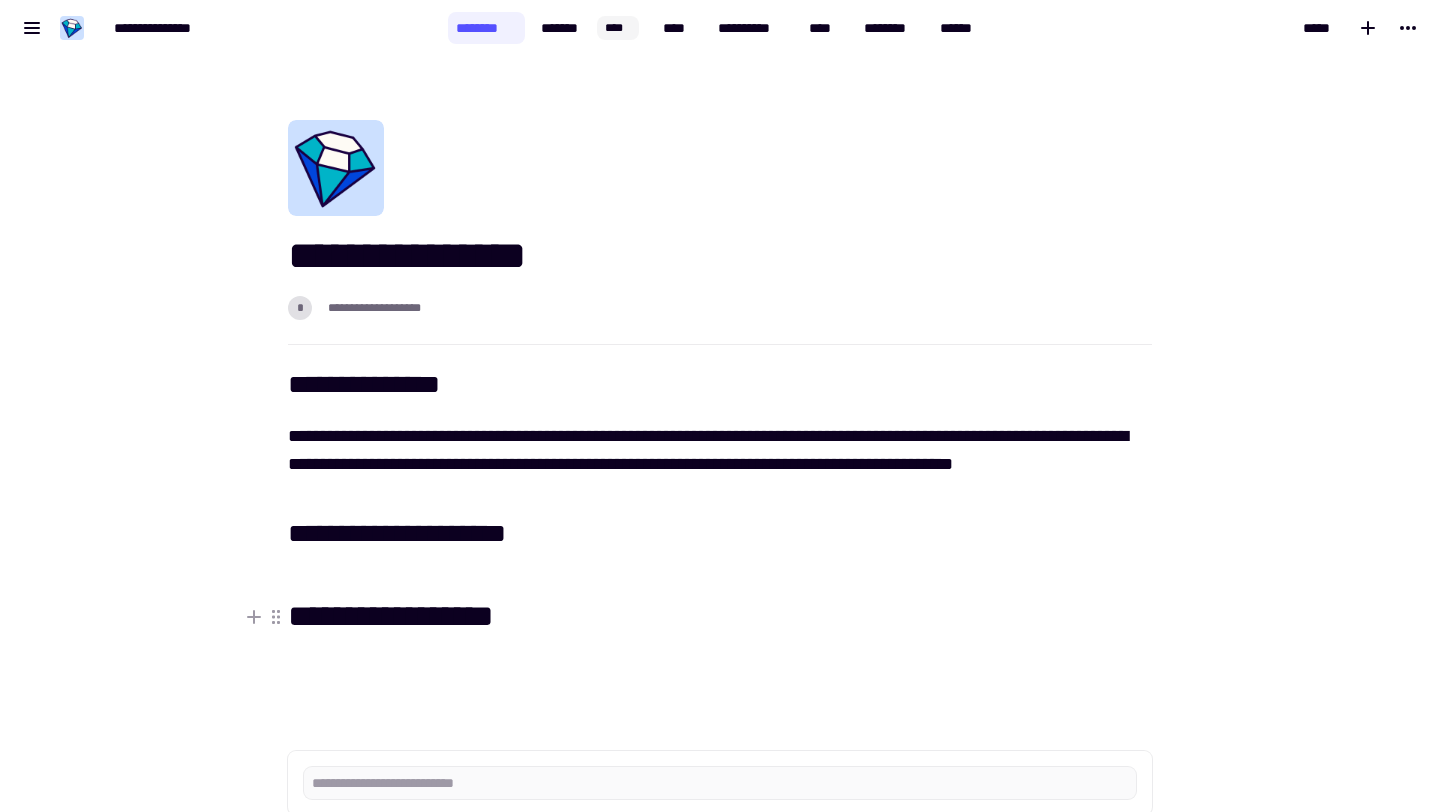 click on "**********" at bounding box center (391, 616) 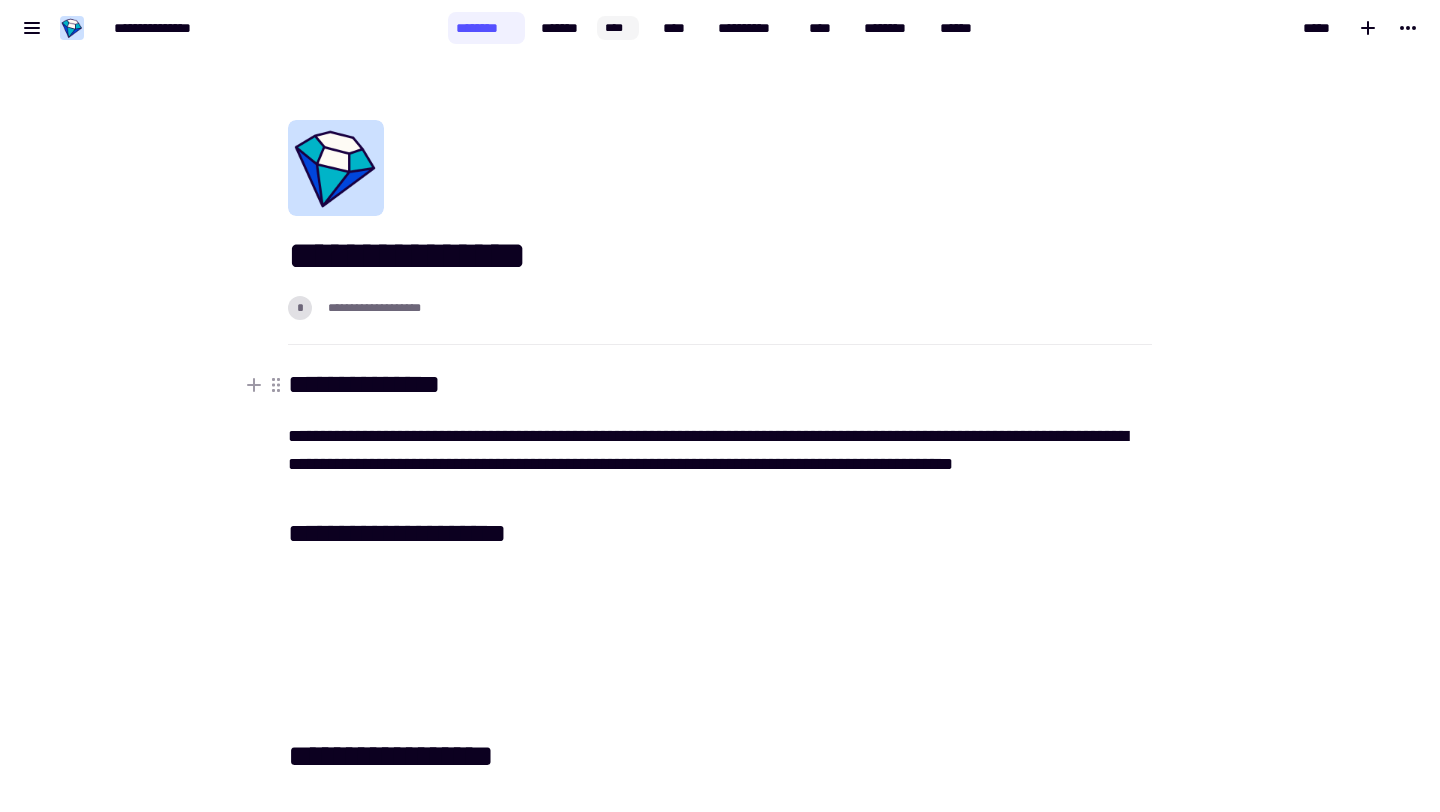 click on "**********" at bounding box center [364, 384] 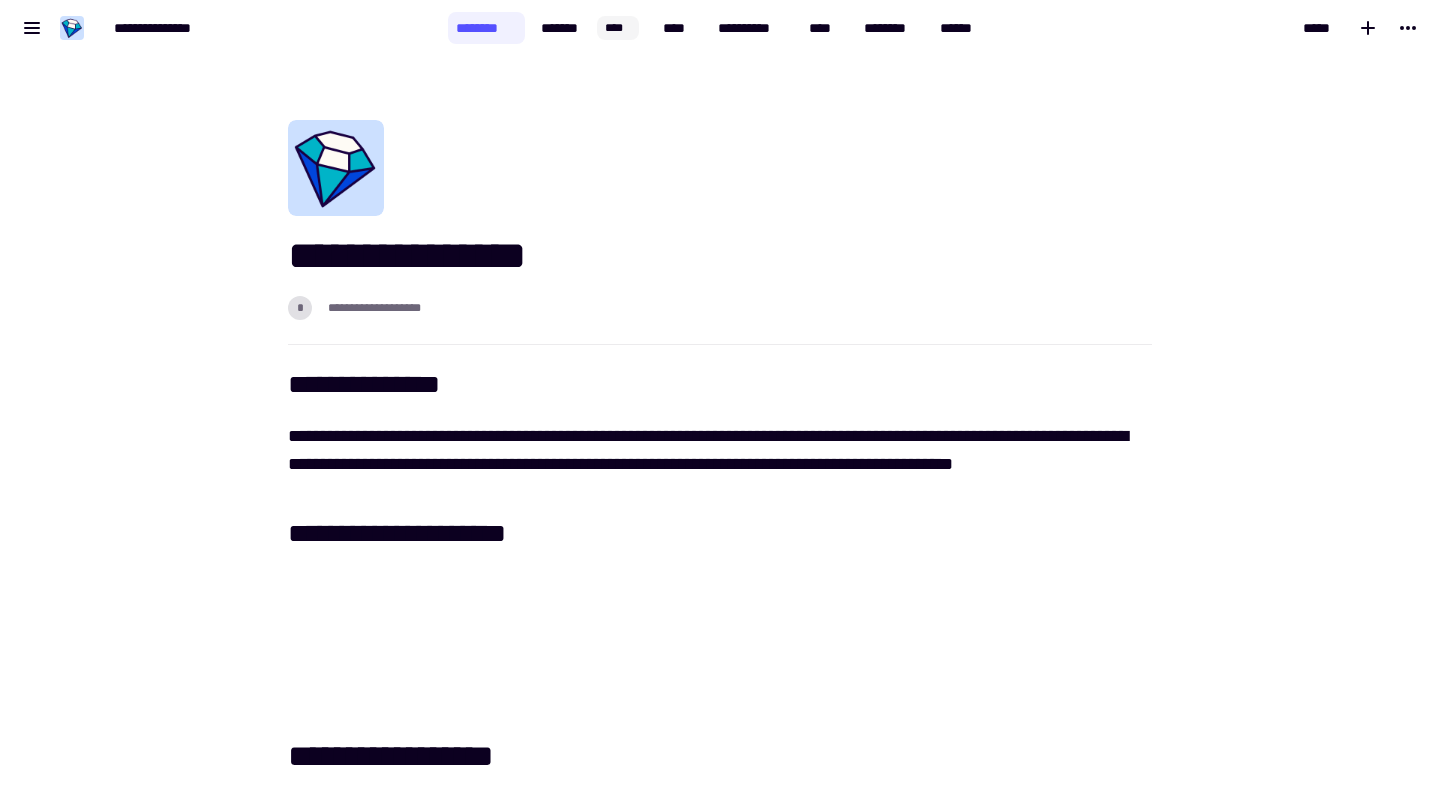 scroll, scrollTop: 207, scrollLeft: 0, axis: vertical 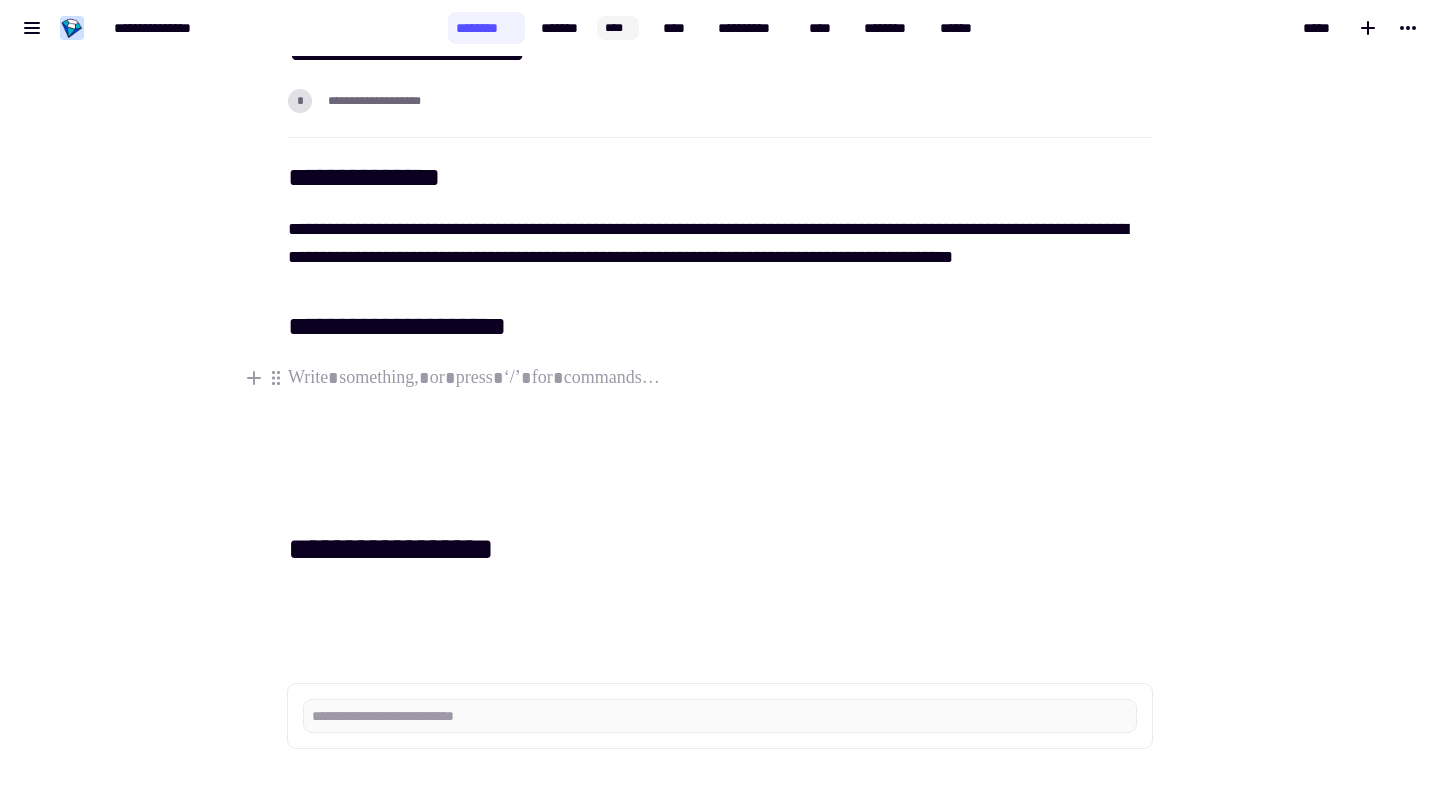 click at bounding box center (720, 378) 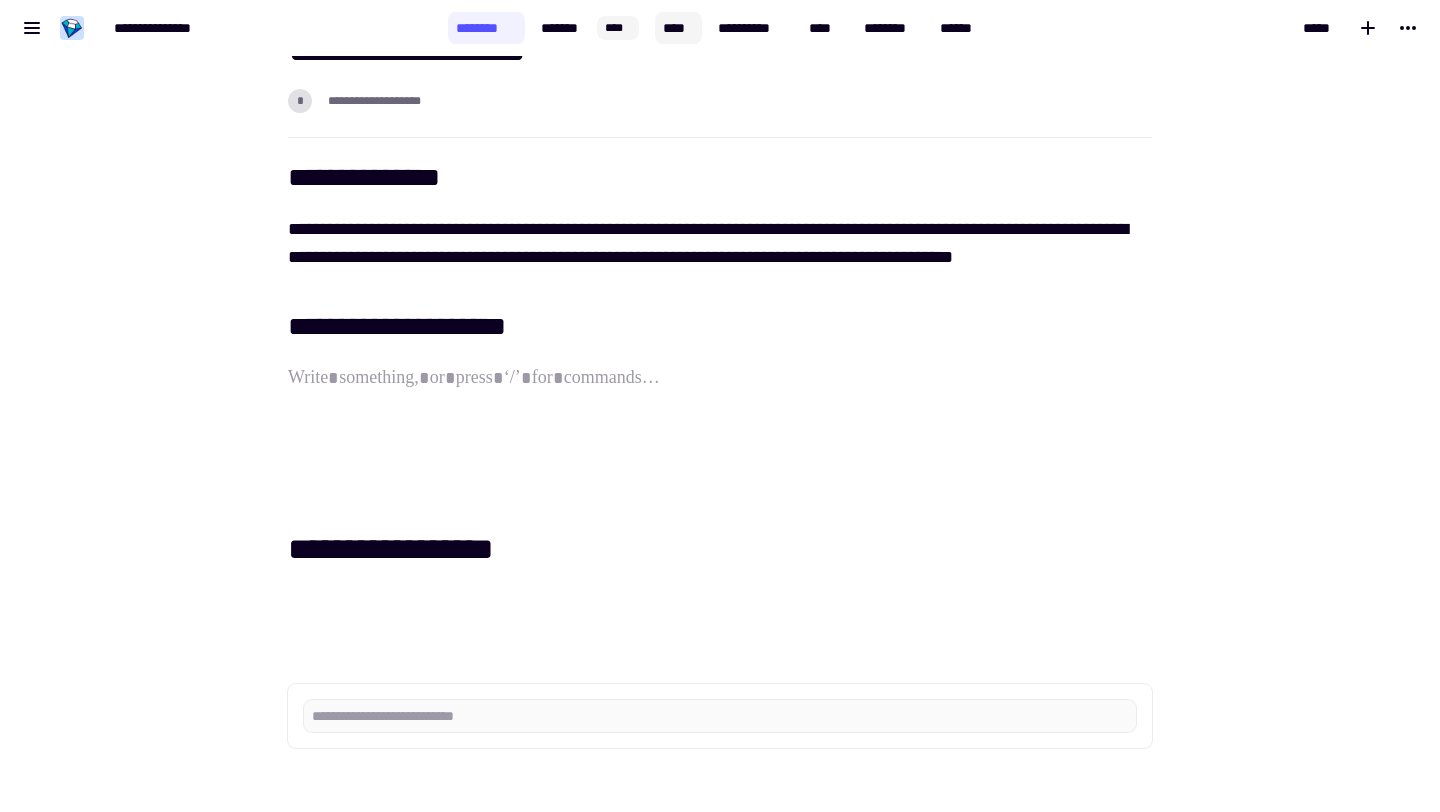 click on "****" 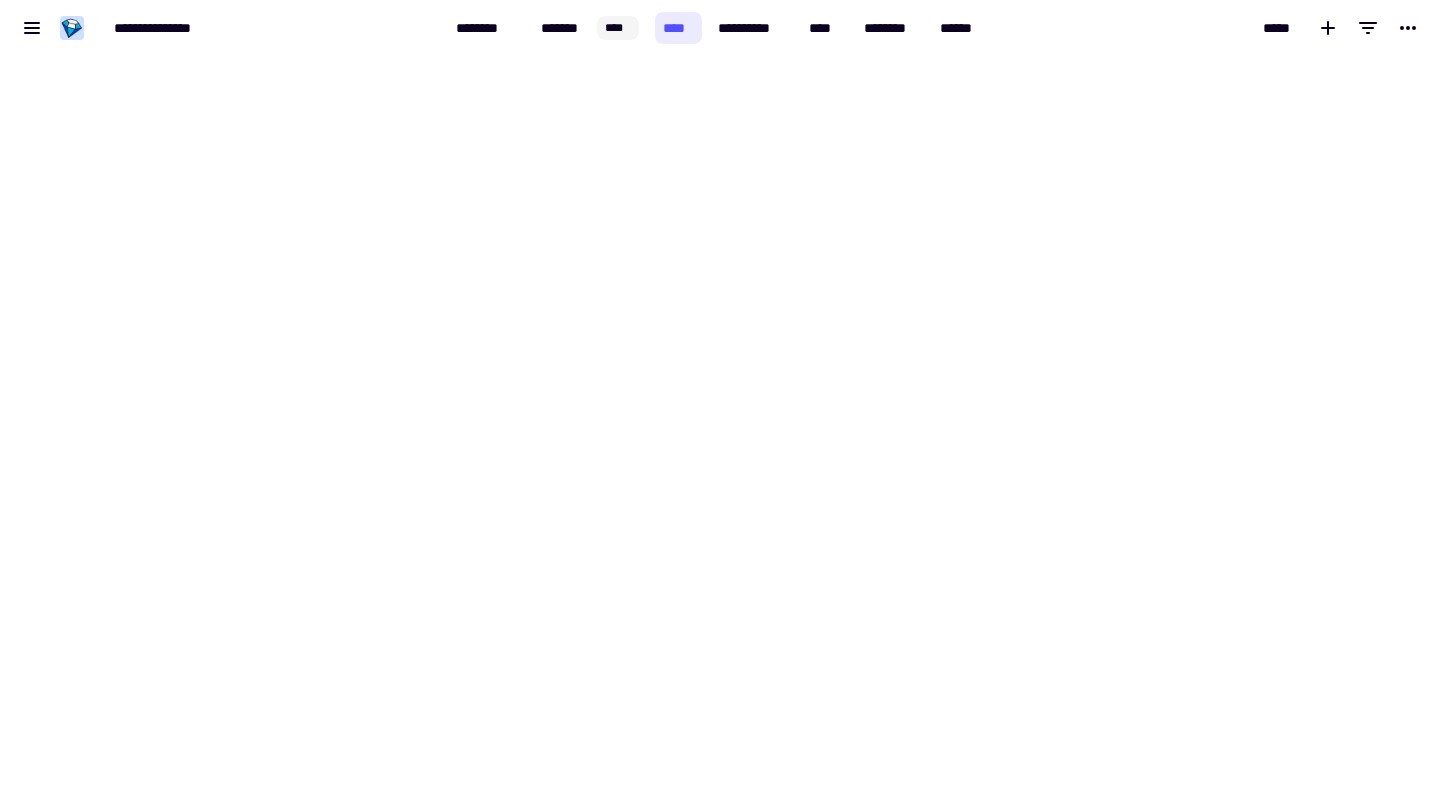 scroll, scrollTop: 0, scrollLeft: 0, axis: both 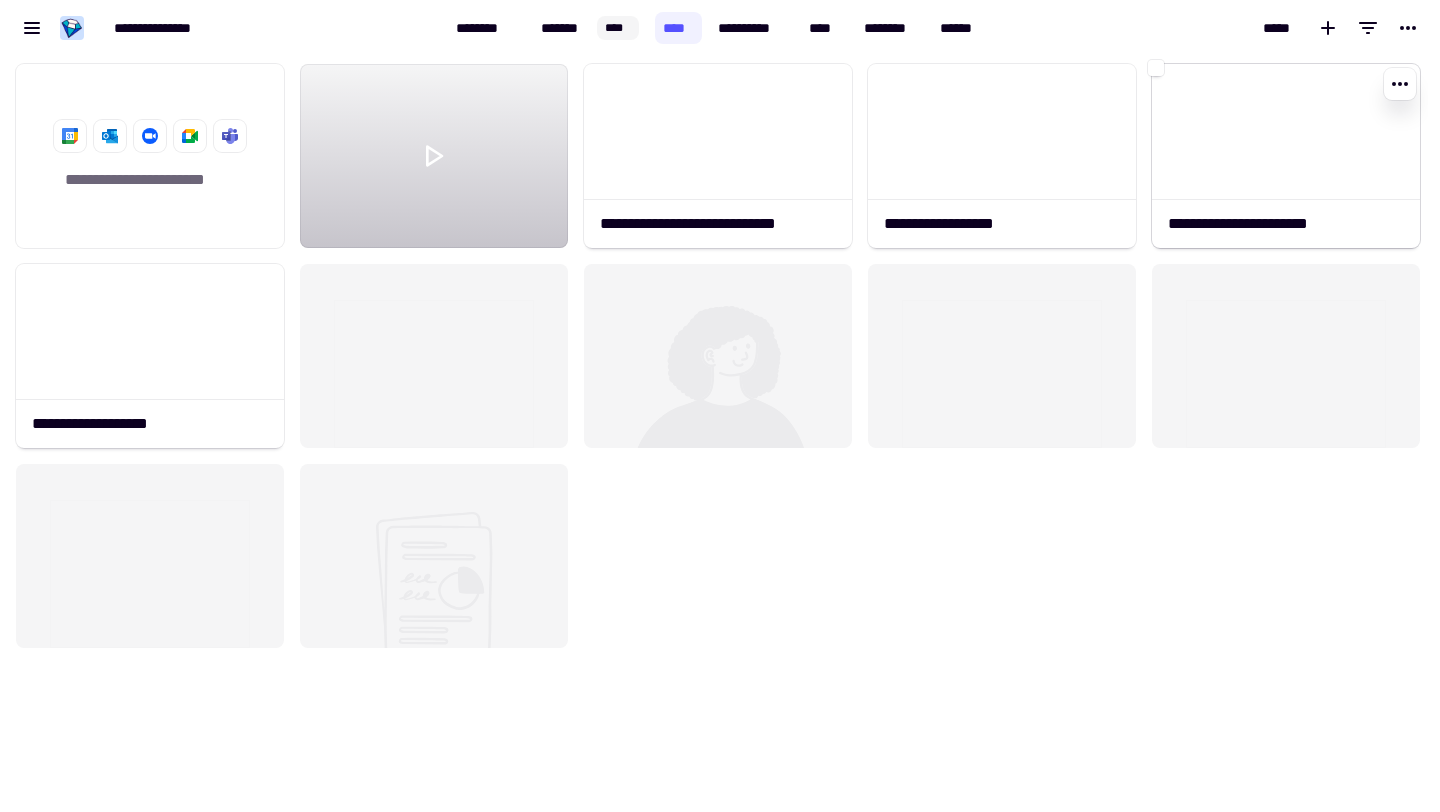 click 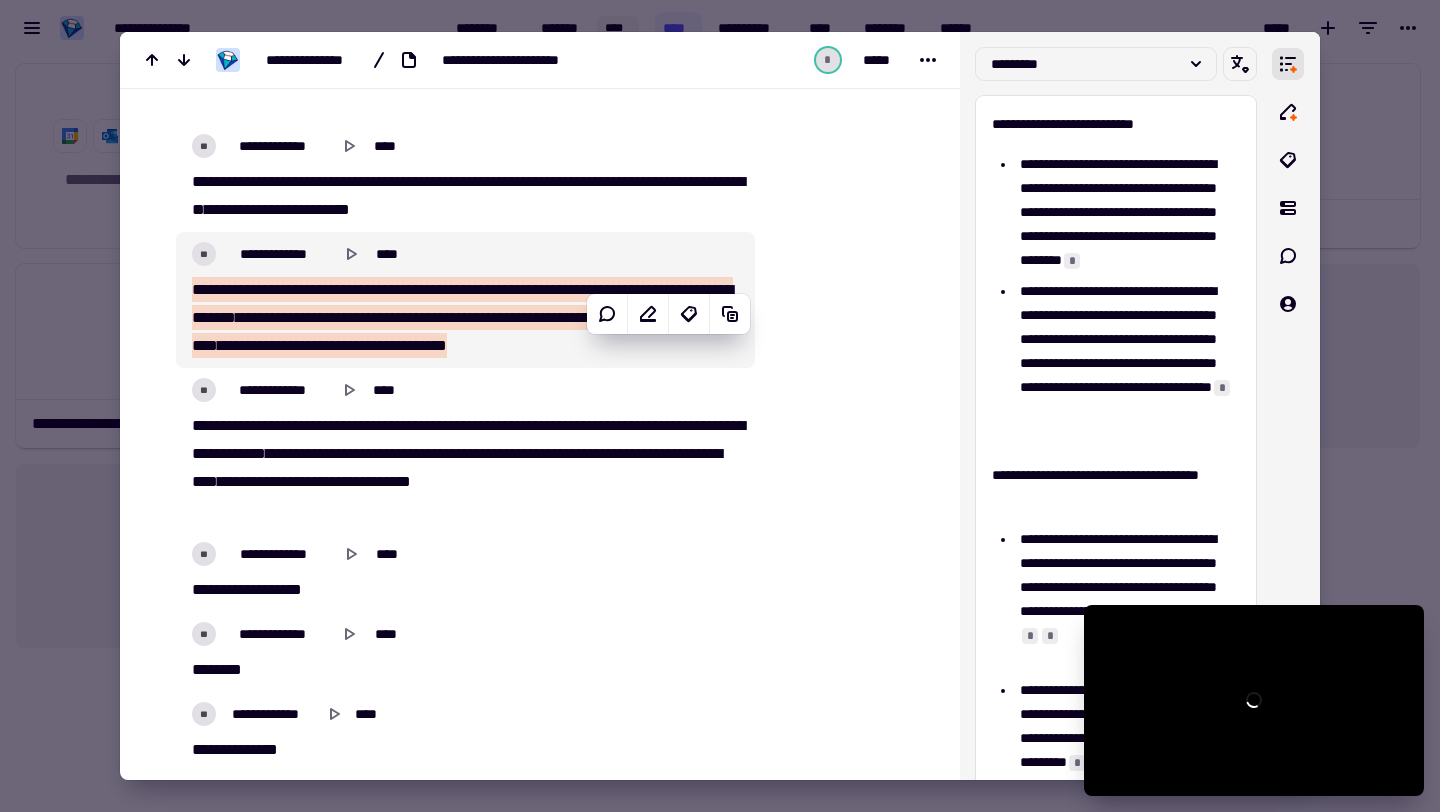 scroll, scrollTop: 2648, scrollLeft: 0, axis: vertical 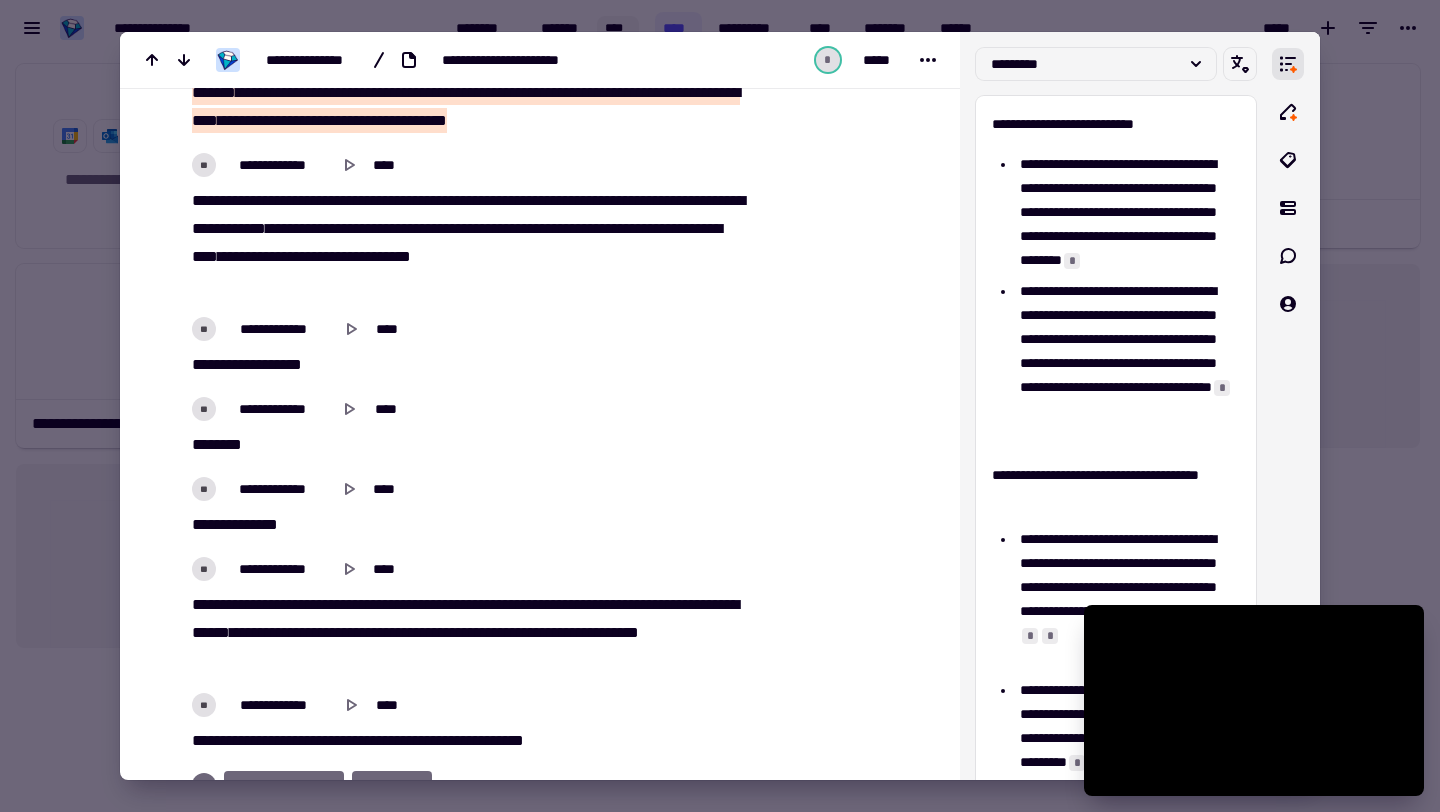 drag, startPoint x: 236, startPoint y: 283, endPoint x: 265, endPoint y: 354, distance: 76.6942 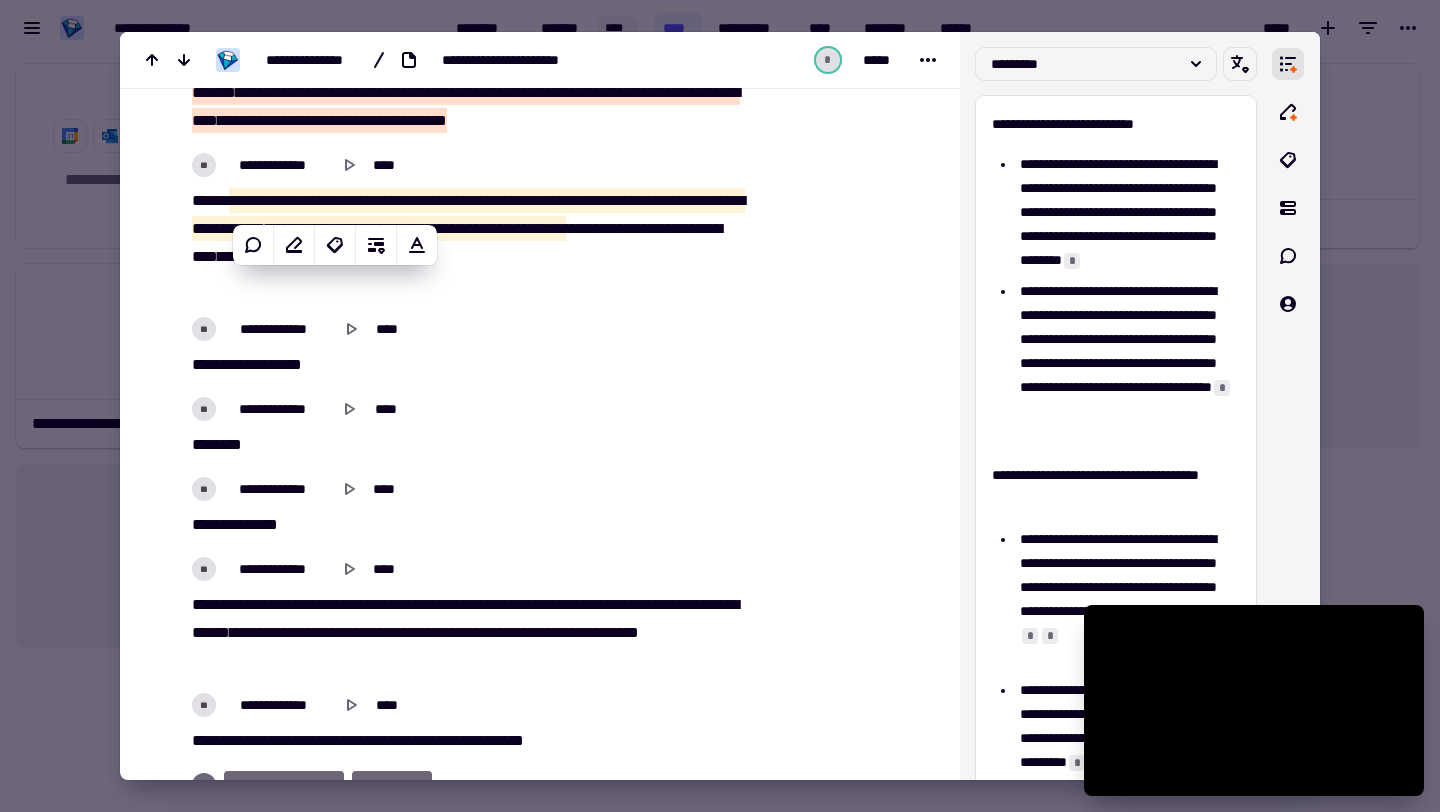click at bounding box center [720, 406] 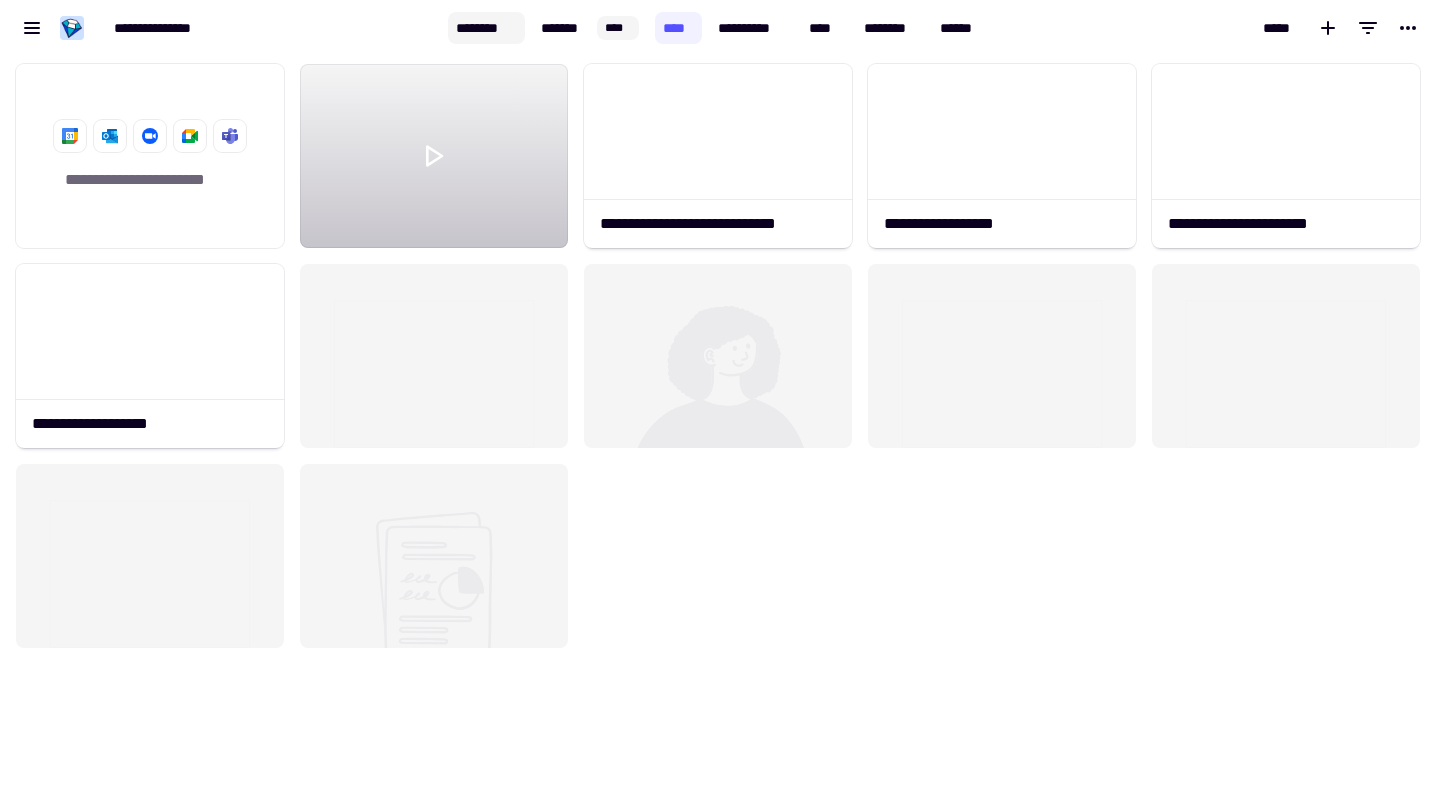 click on "********" 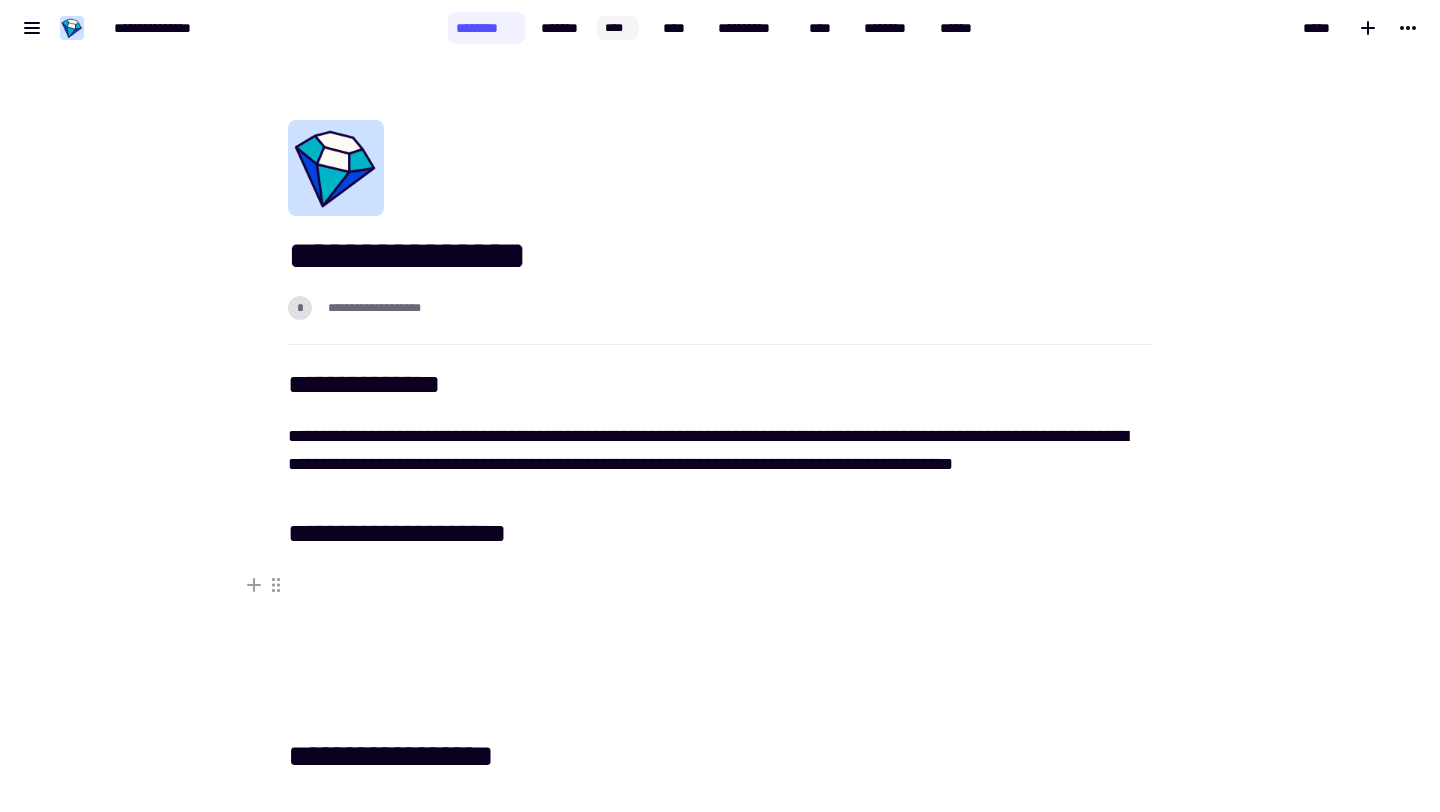 click at bounding box center [720, 585] 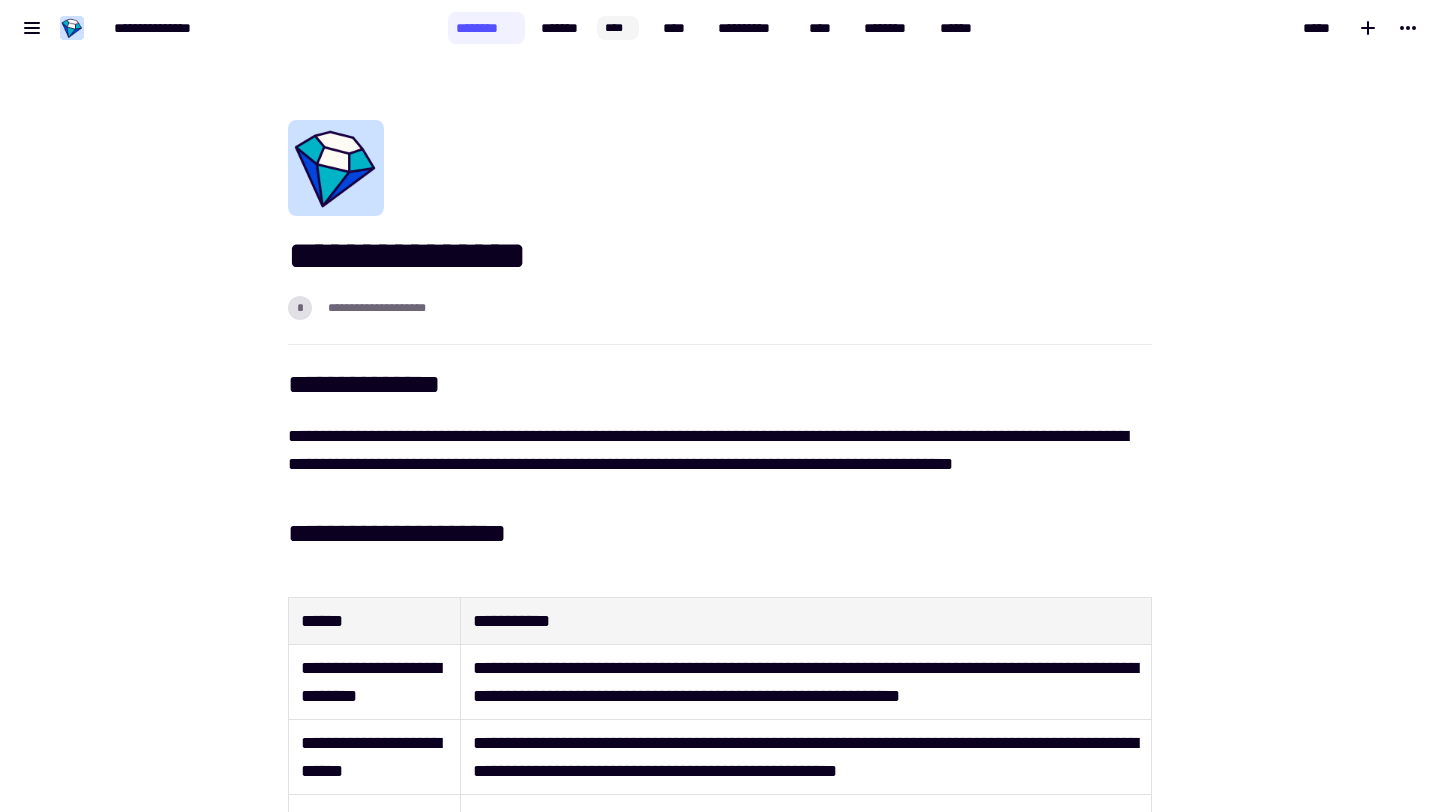 scroll, scrollTop: 297, scrollLeft: 0, axis: vertical 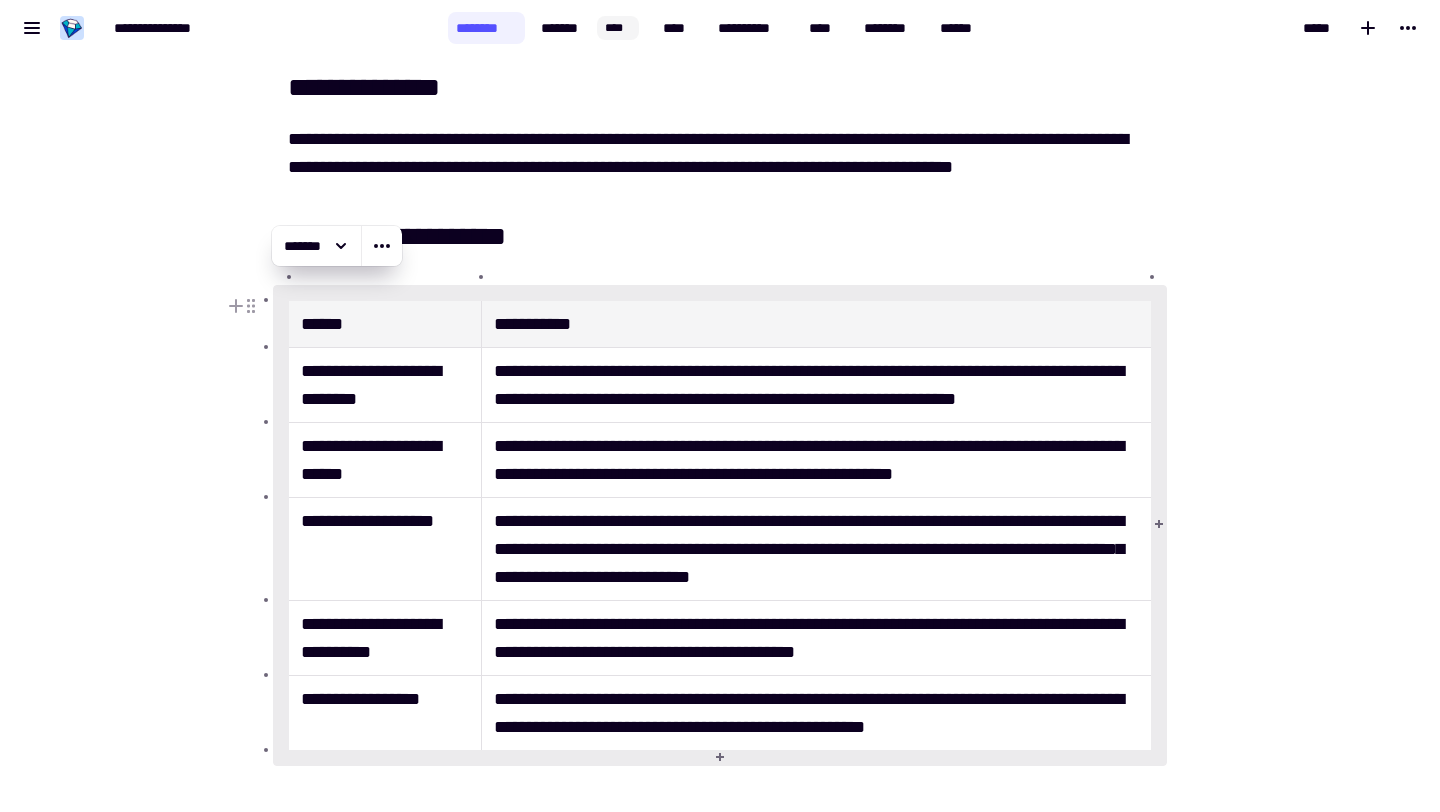 click on "[FIRST] [LAST] [CITY] [STATE] [POSTAL_CODE] [COUNTRY] [PHONE] [EMAIL]" at bounding box center (712, 520) 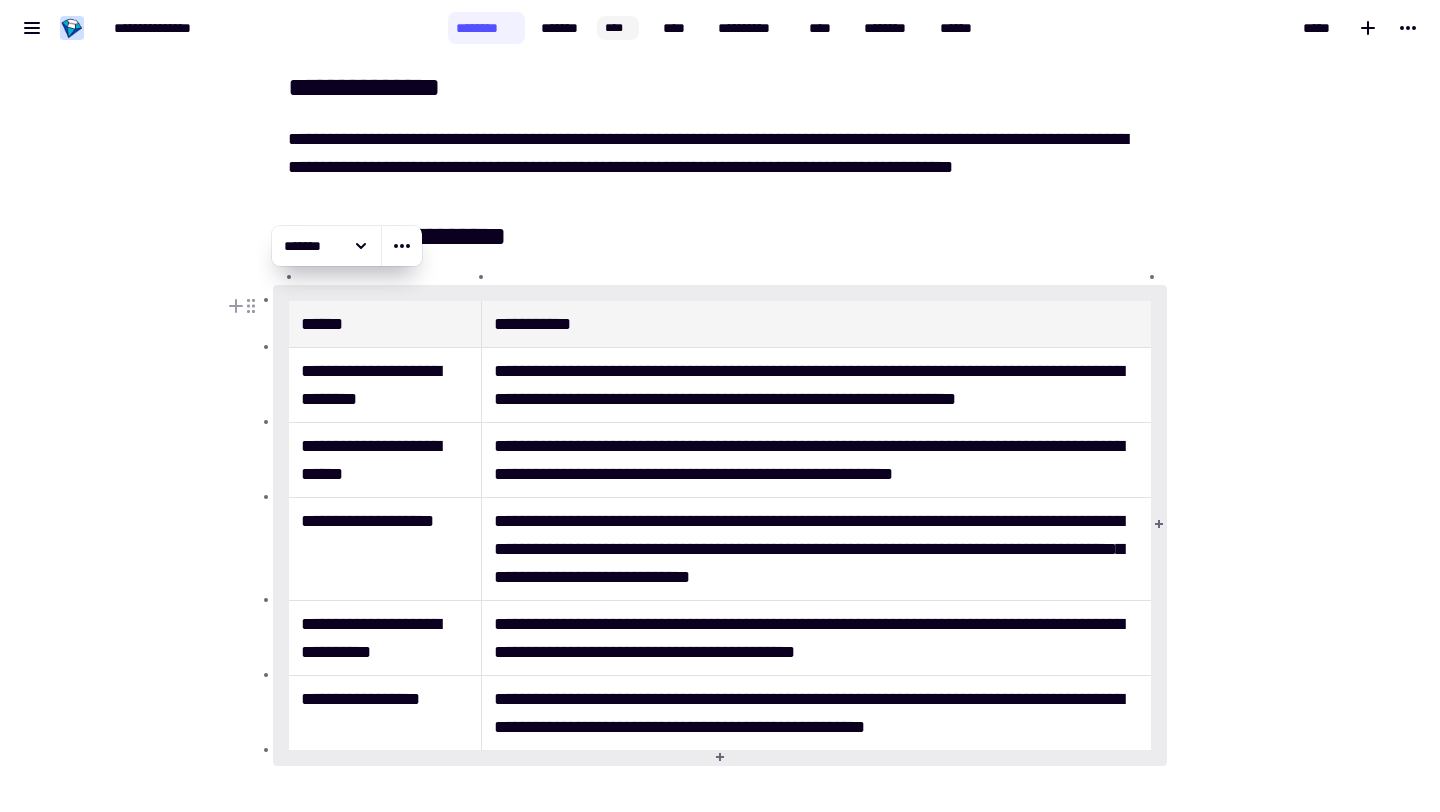click on "[FIRST] [LAST] [CITY] [STATE] [POSTAL_CODE] [COUNTRY] [PHONE] [EMAIL] [CREDIT_CARD] [EXPIRY_DATE] [CVV]" at bounding box center [720, 472] 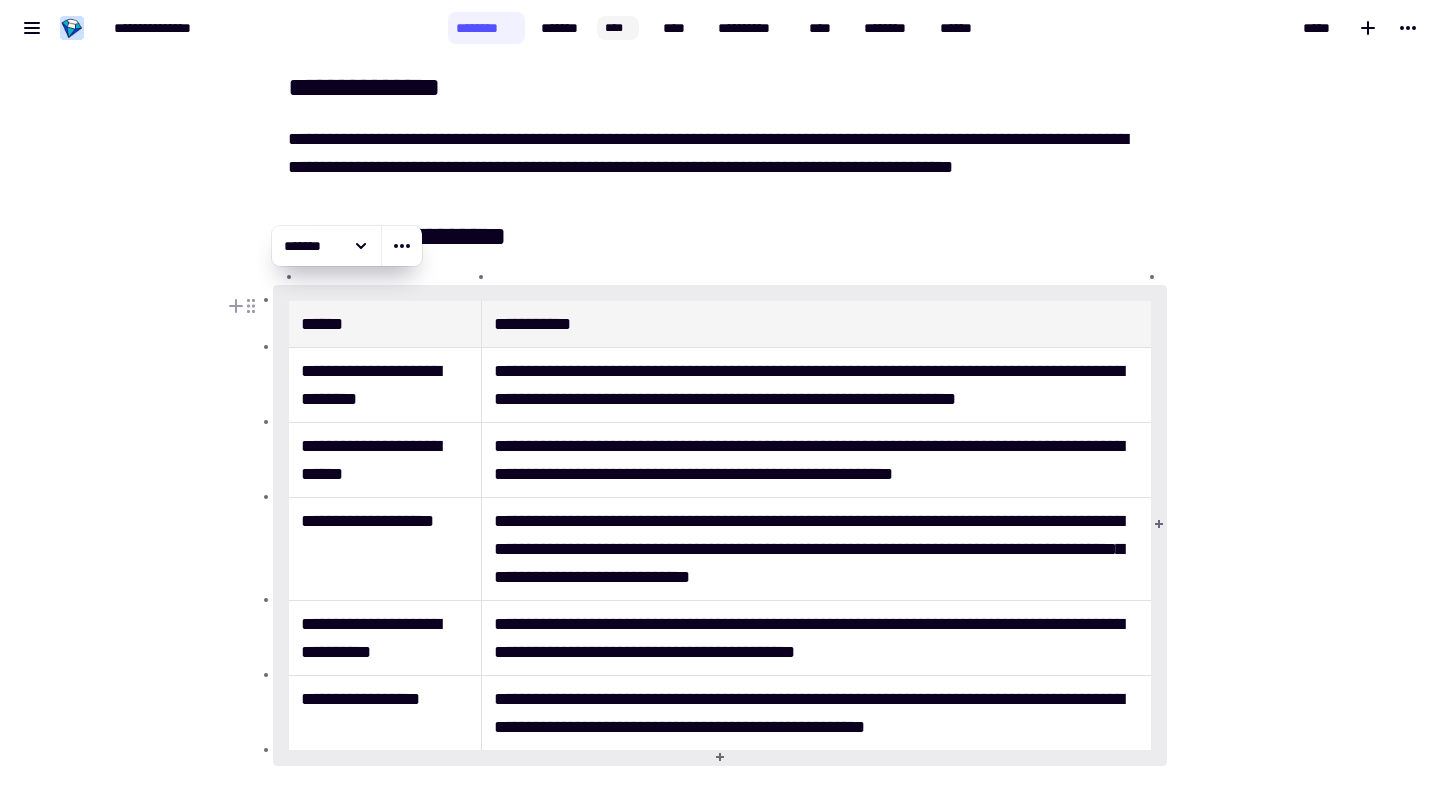 click on "[FIRST] [LAST] [CITY] [STATE] [POSTAL_CODE] [COUNTRY] [PHONE] [EMAIL] [CREDIT_CARD] [EXPIRY_DATE] [CVV]" at bounding box center [720, 472] 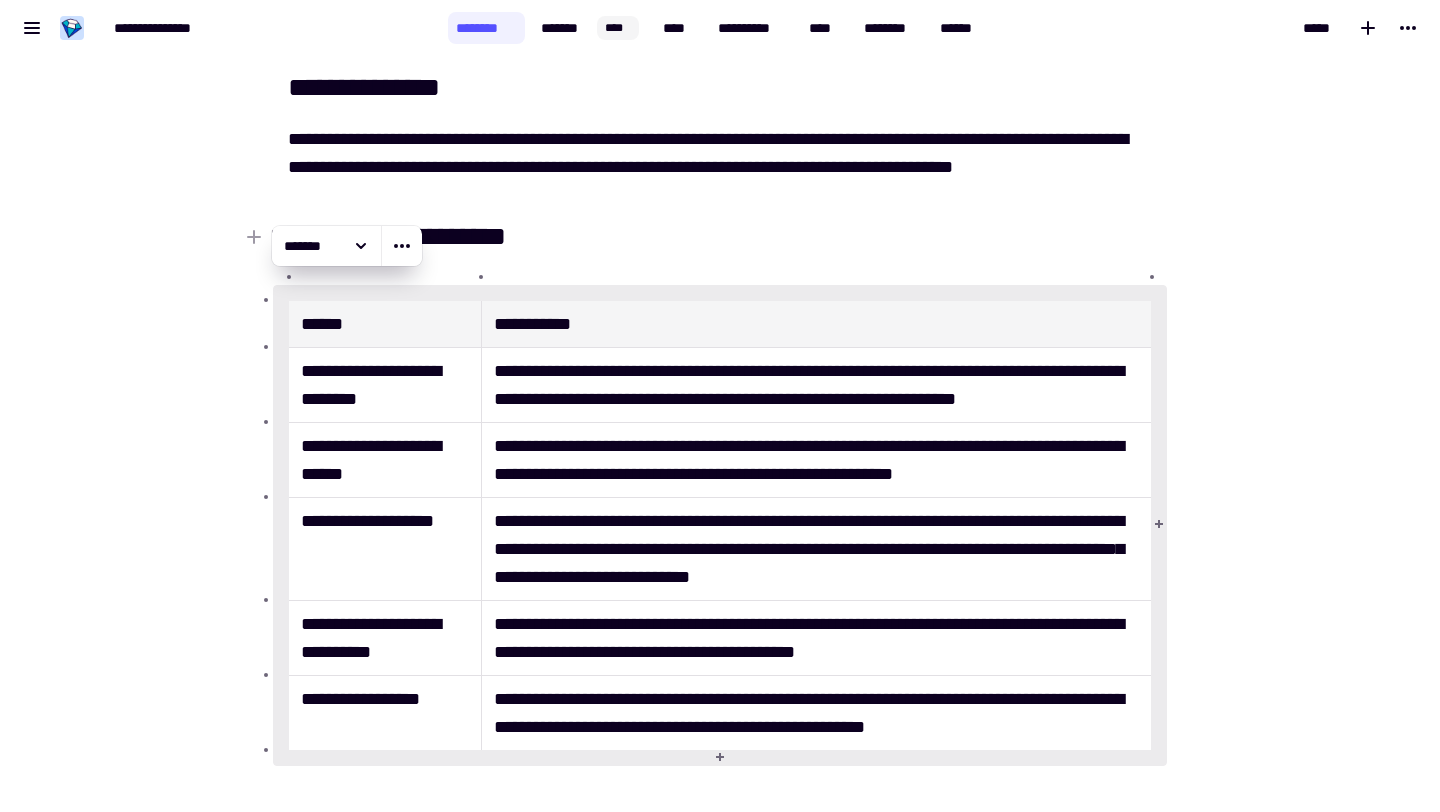 click on "[FIRST] [LAST] [CITY] [STATE] [POSTAL_CODE] [COUNTRY] [PHONE] [EMAIL] [CREDIT_CARD] [EXPIRY_DATE] [CVV]" at bounding box center (720, 472) 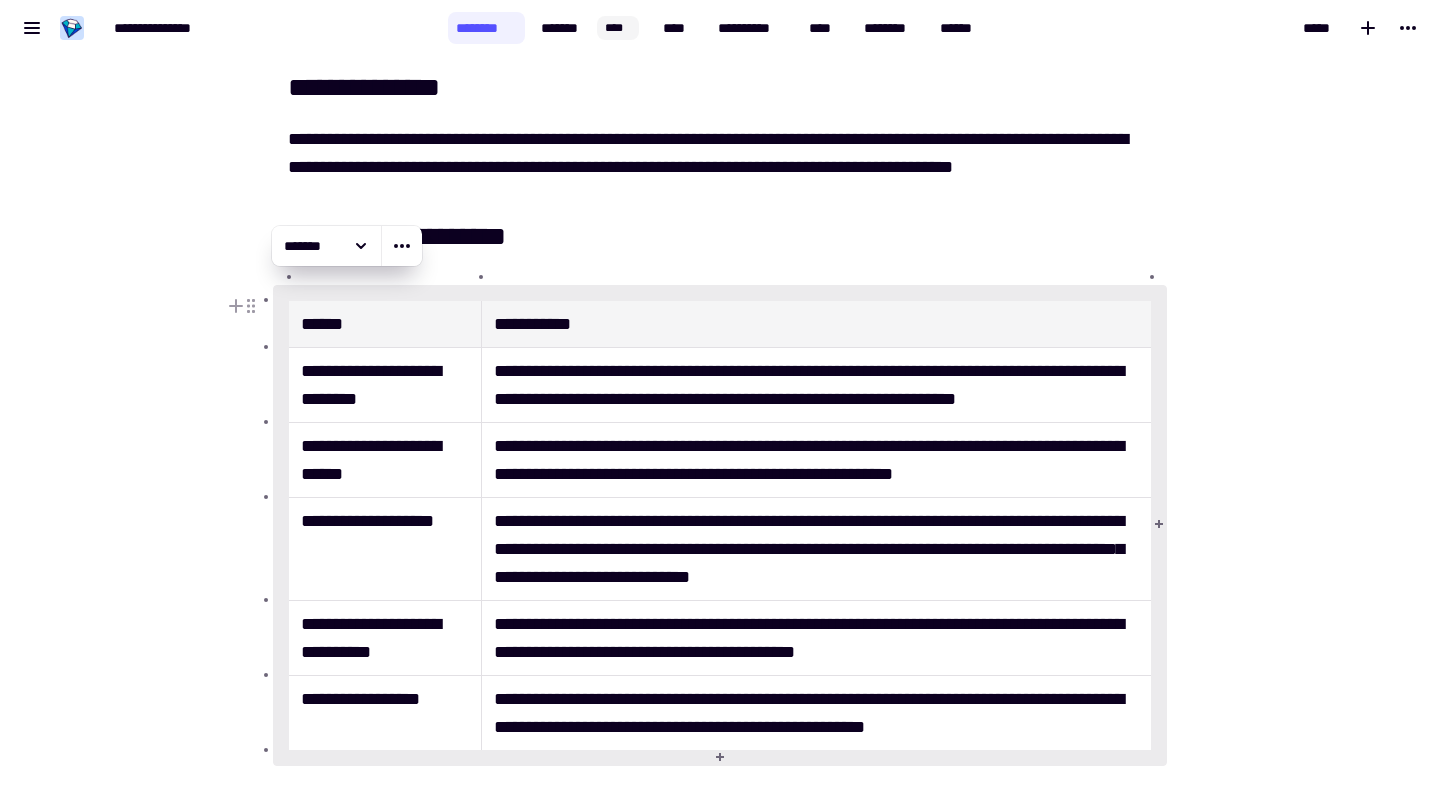 click on "**********" at bounding box center (371, 460) 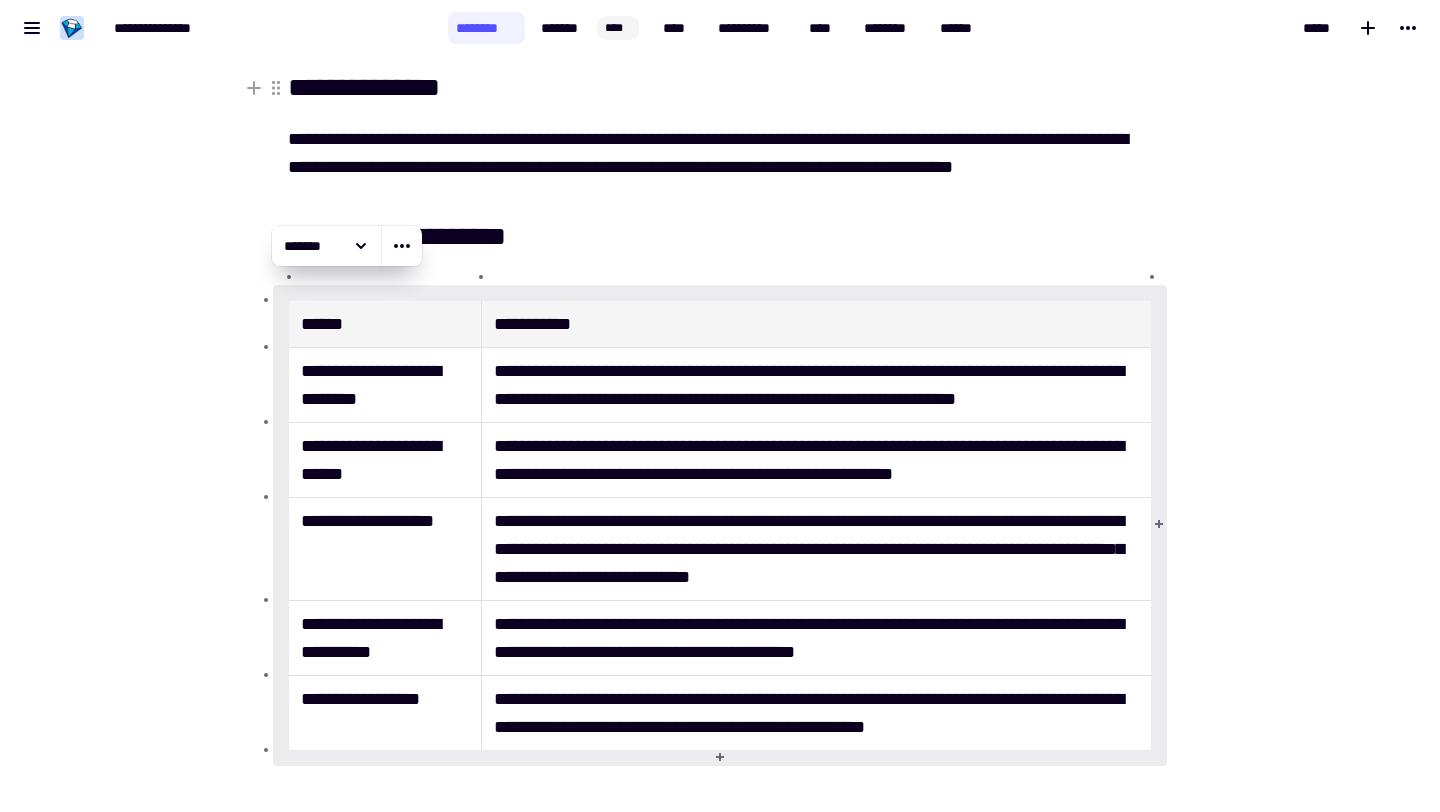 click on "[FIRST] [LAST] [CITY] [STATE] [POSTAL_CODE] [COUNTRY] [PHONE] [EMAIL] [CREDIT_CARD] [EXPIRY_DATE] [CVV]" at bounding box center [720, 472] 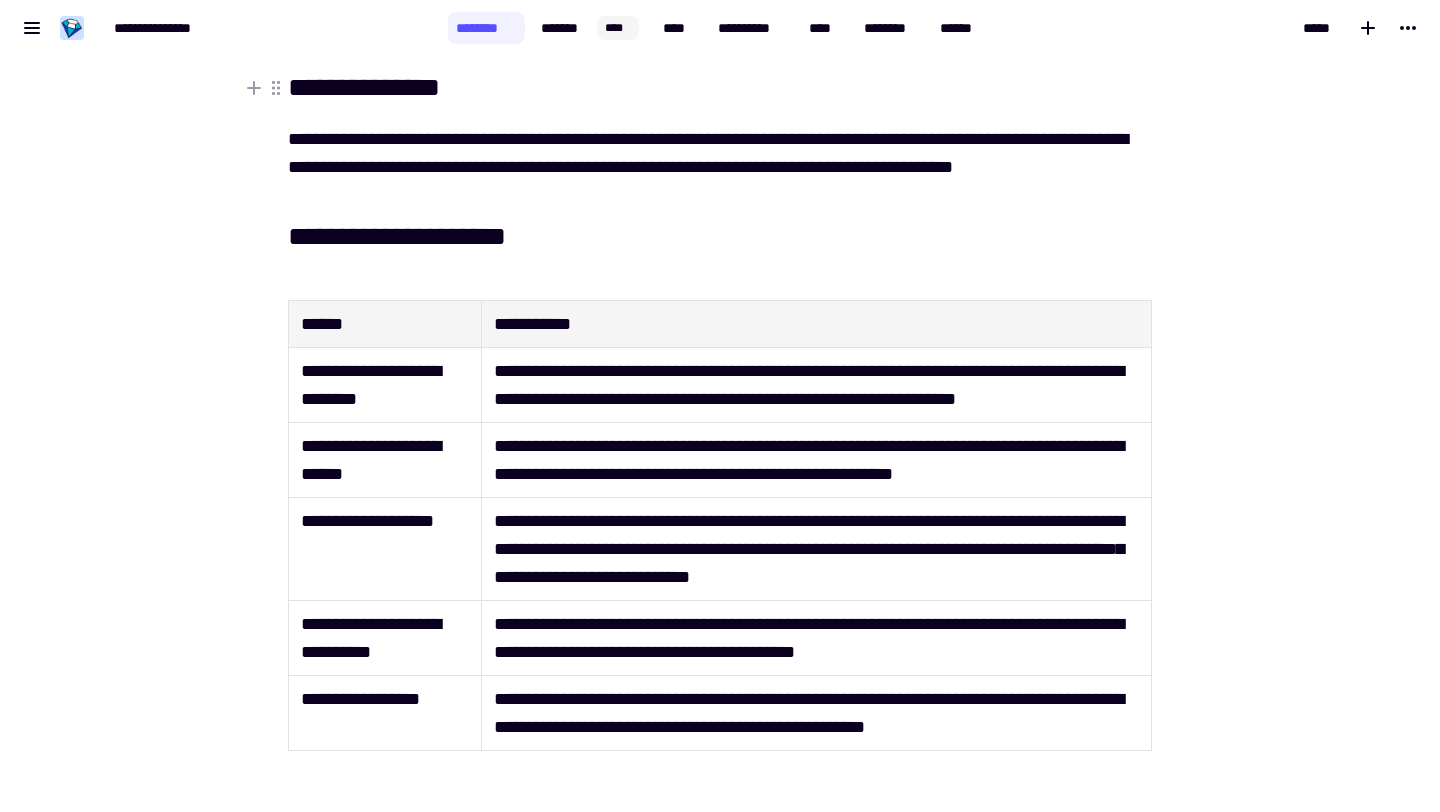 click on "**********" at bounding box center (720, 88) 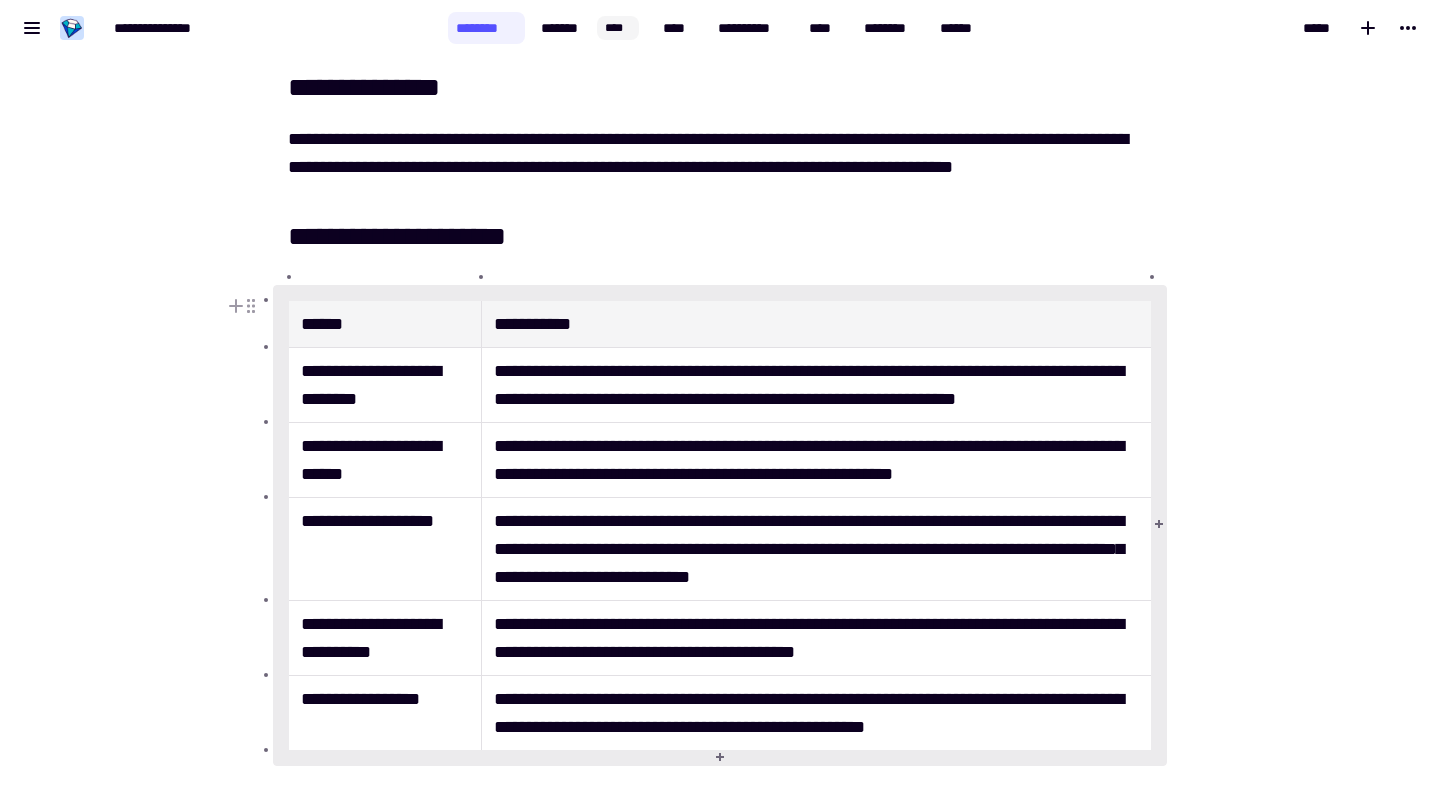 click on "**********" at bounding box center (816, 460) 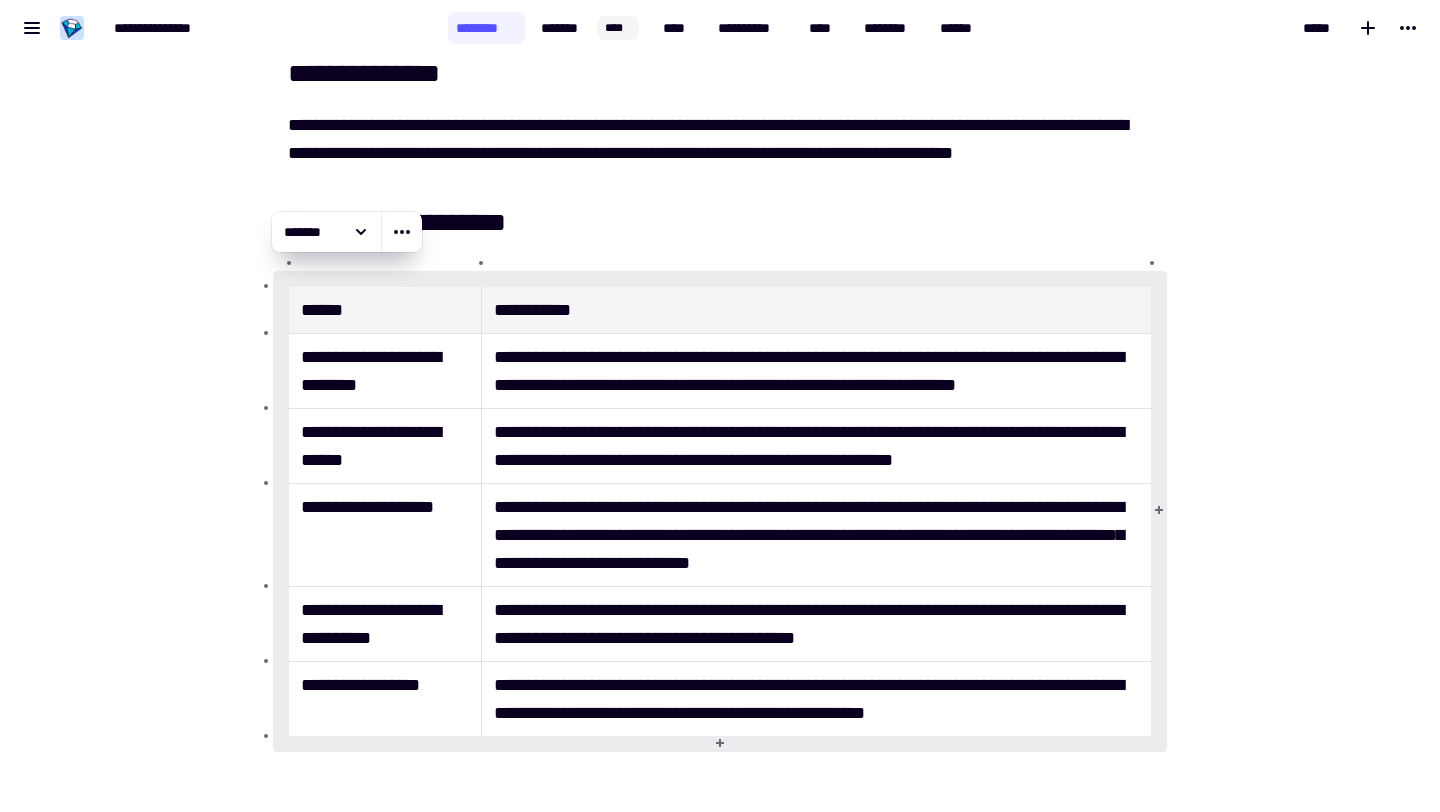 scroll, scrollTop: 318, scrollLeft: 0, axis: vertical 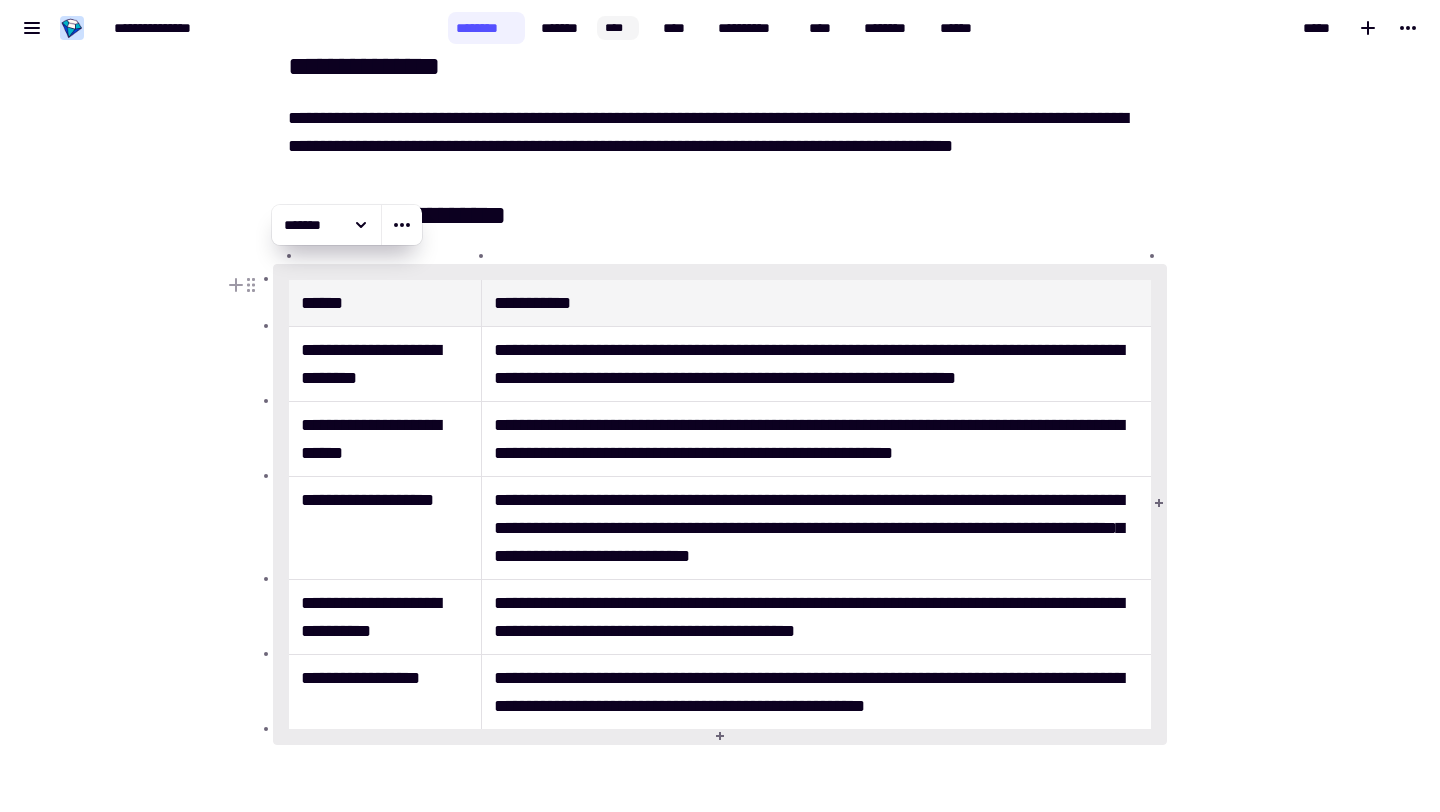 click on "**********" at bounding box center [816, 439] 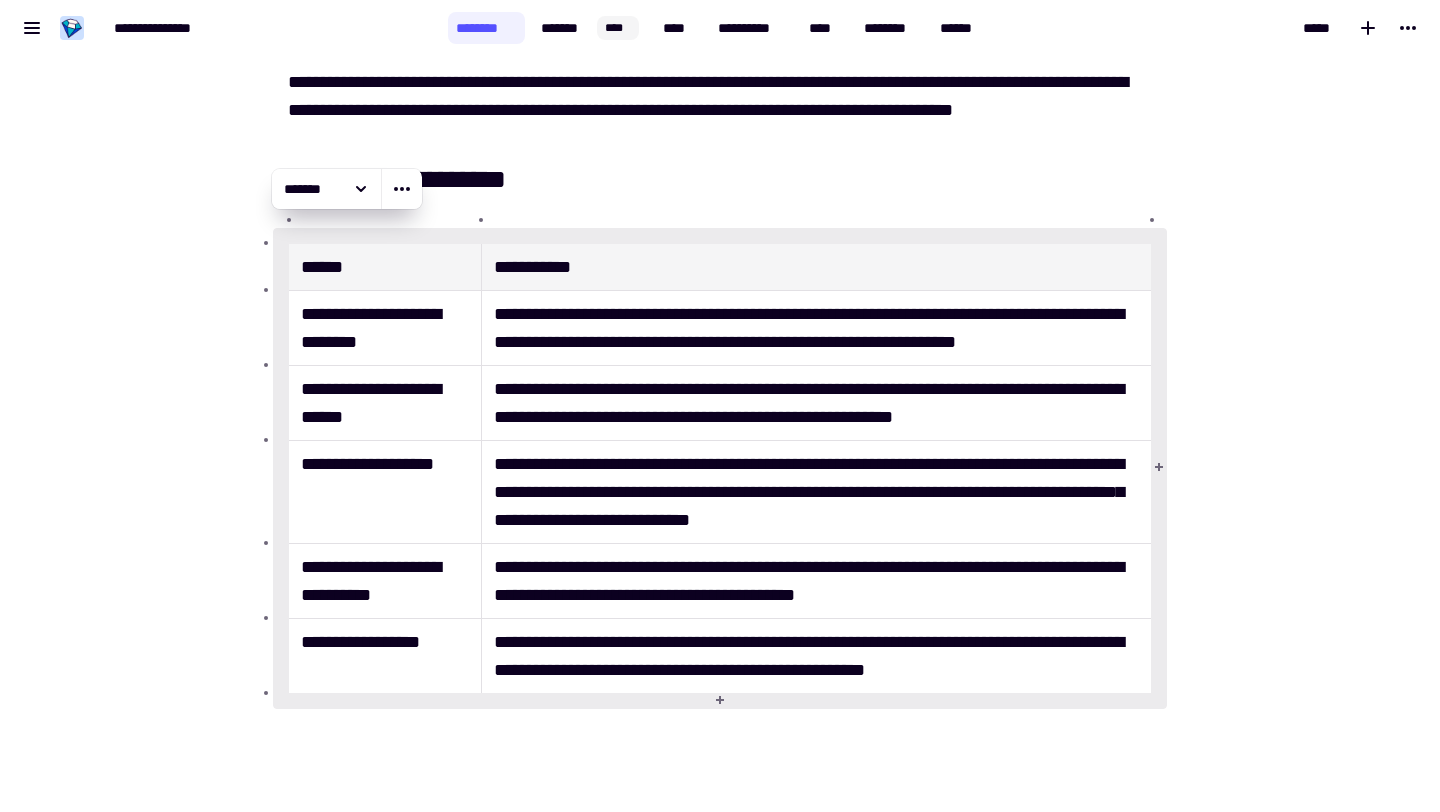 scroll, scrollTop: 368, scrollLeft: 0, axis: vertical 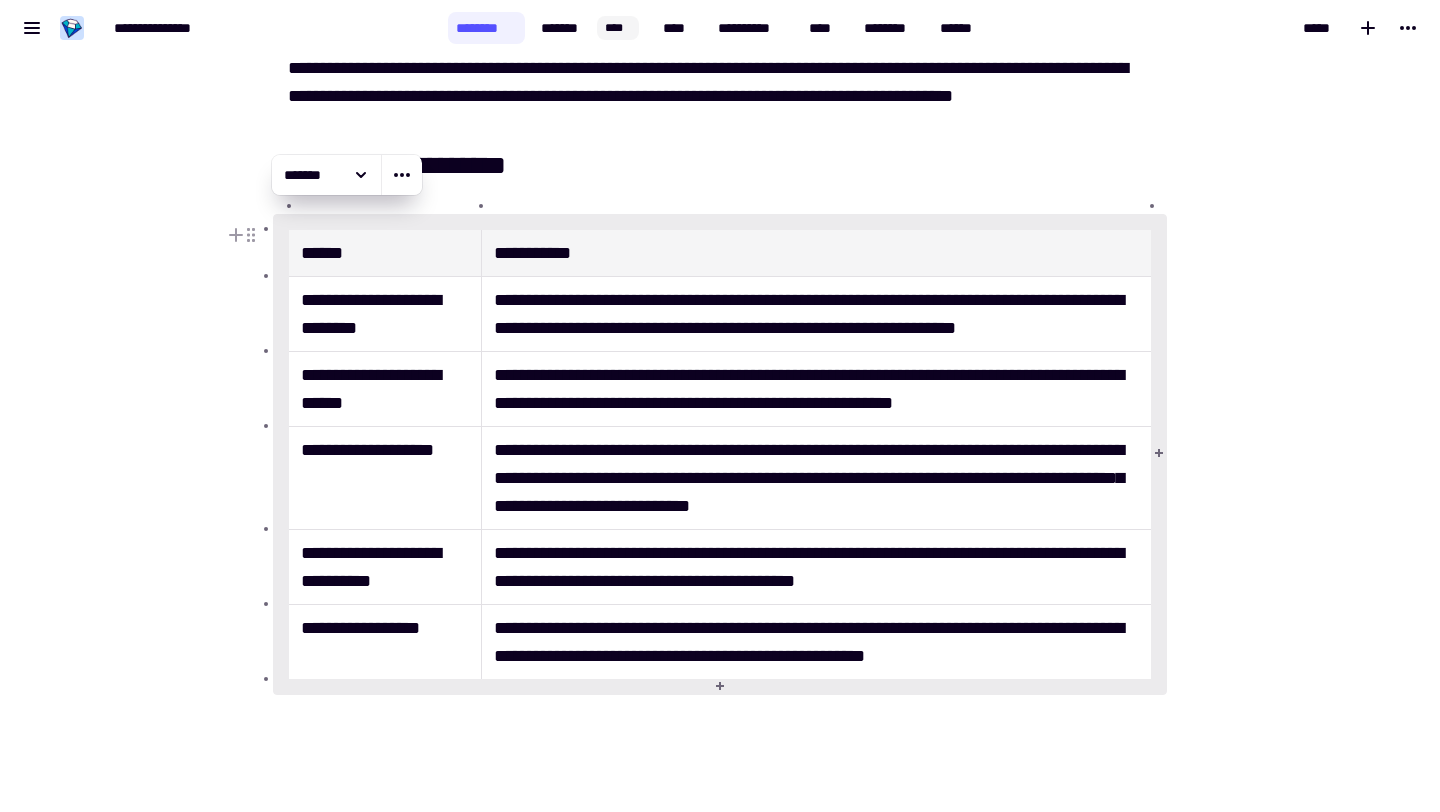 click on "**********" at bounding box center [816, 389] 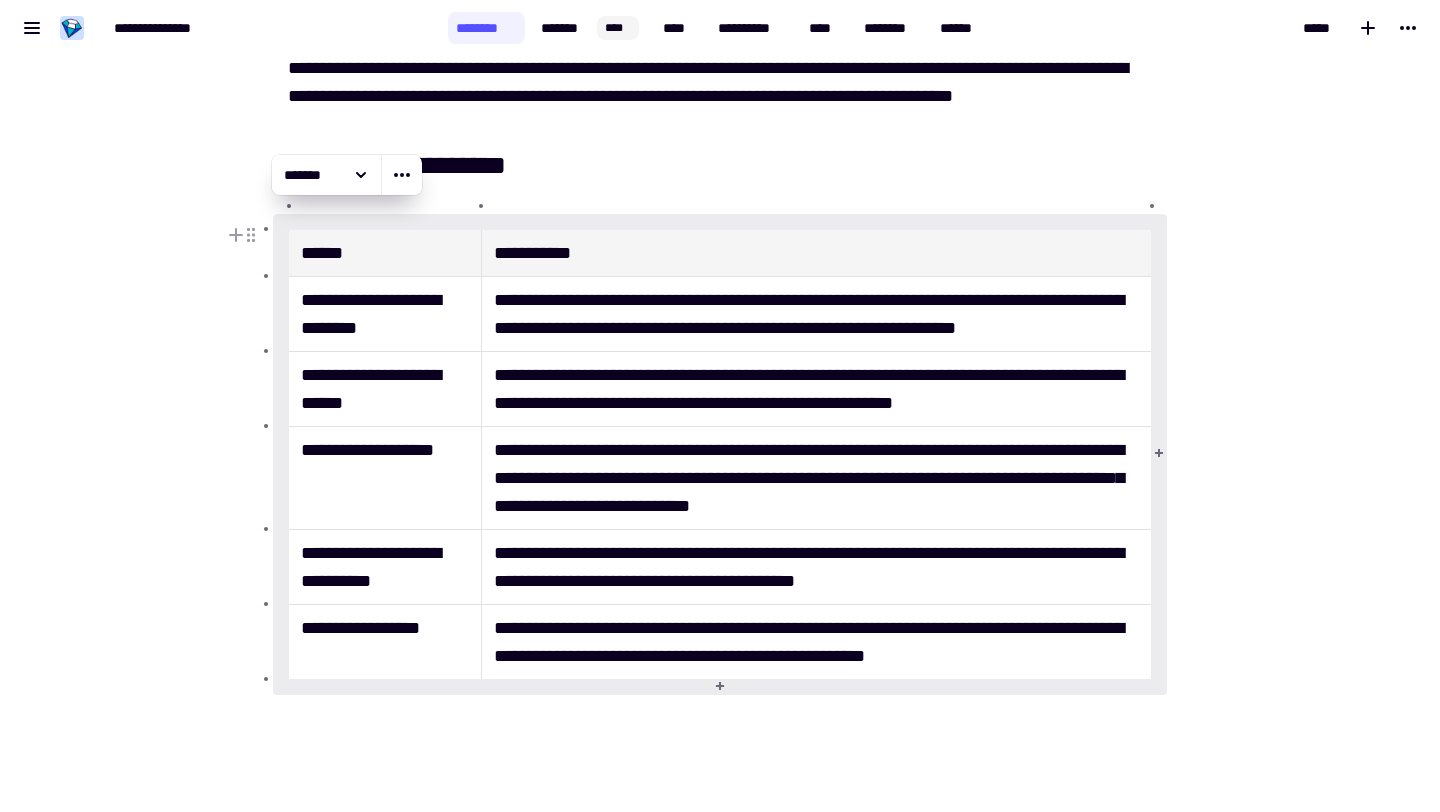 click on "[FIRST] [LAST] [CITY] [STATE] [POSTAL_CODE] [COUNTRY] [PHONE] [EMAIL] [CREDIT_CARD] [EXPIRY_DATE] [CVV]" at bounding box center (720, 401) 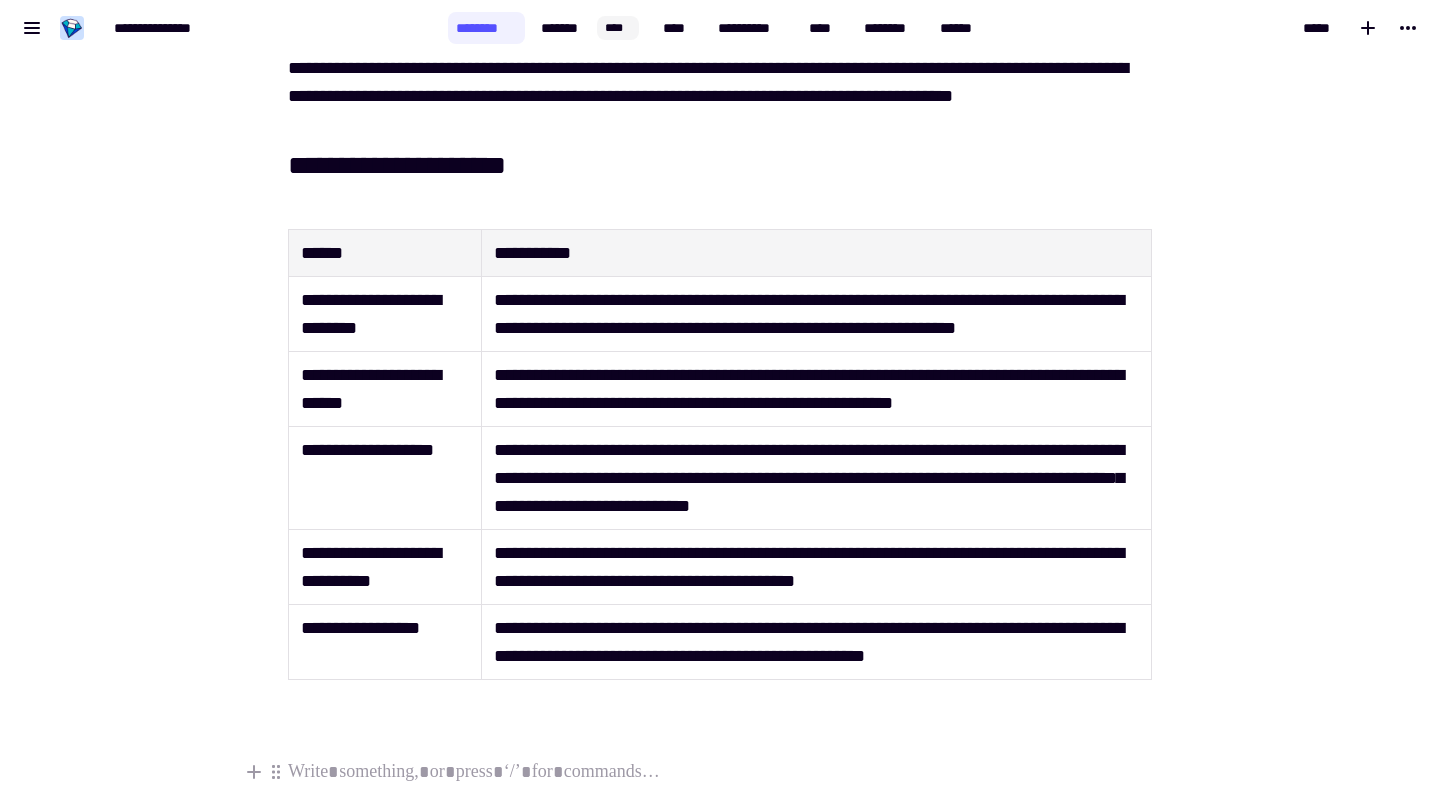click at bounding box center [720, 772] 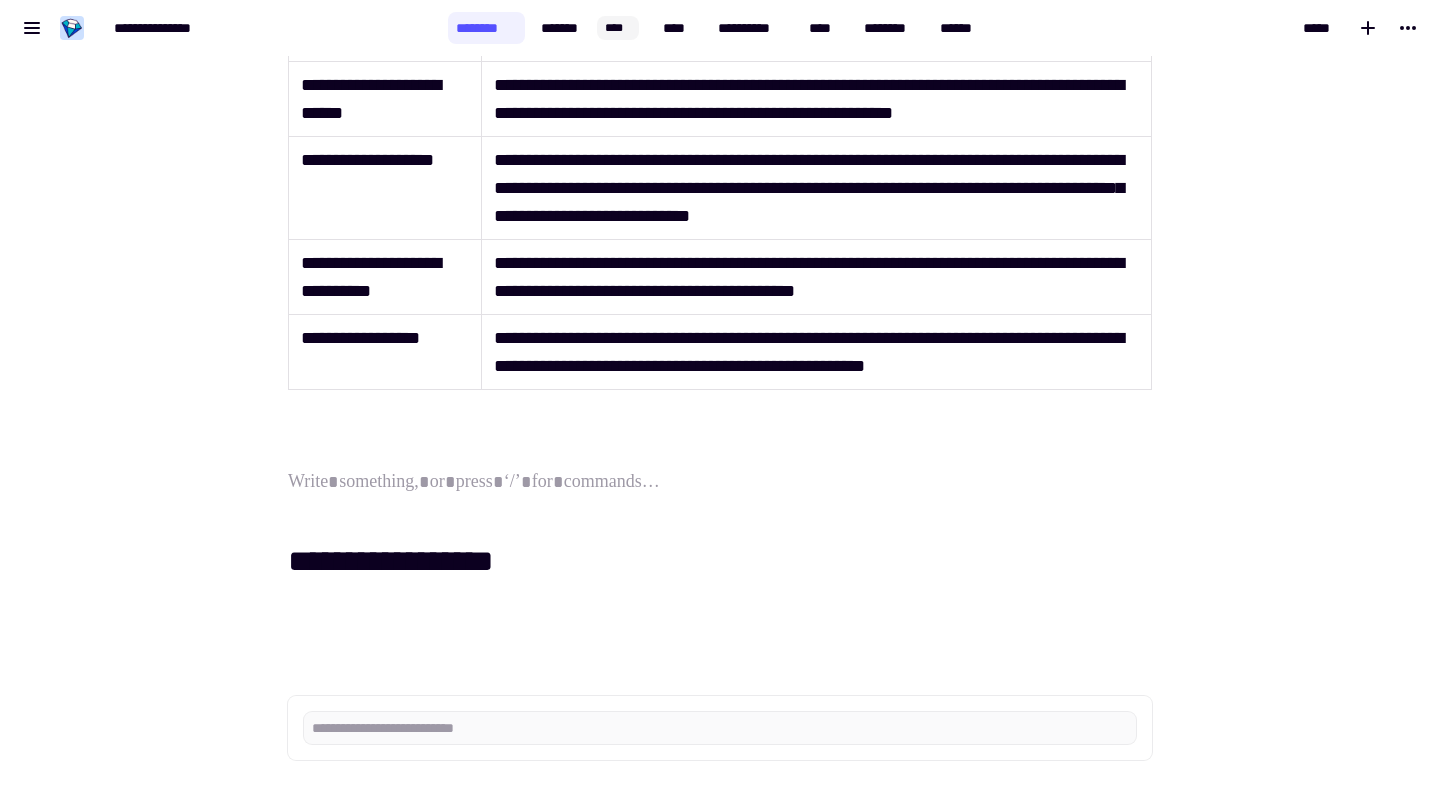 scroll, scrollTop: 670, scrollLeft: 0, axis: vertical 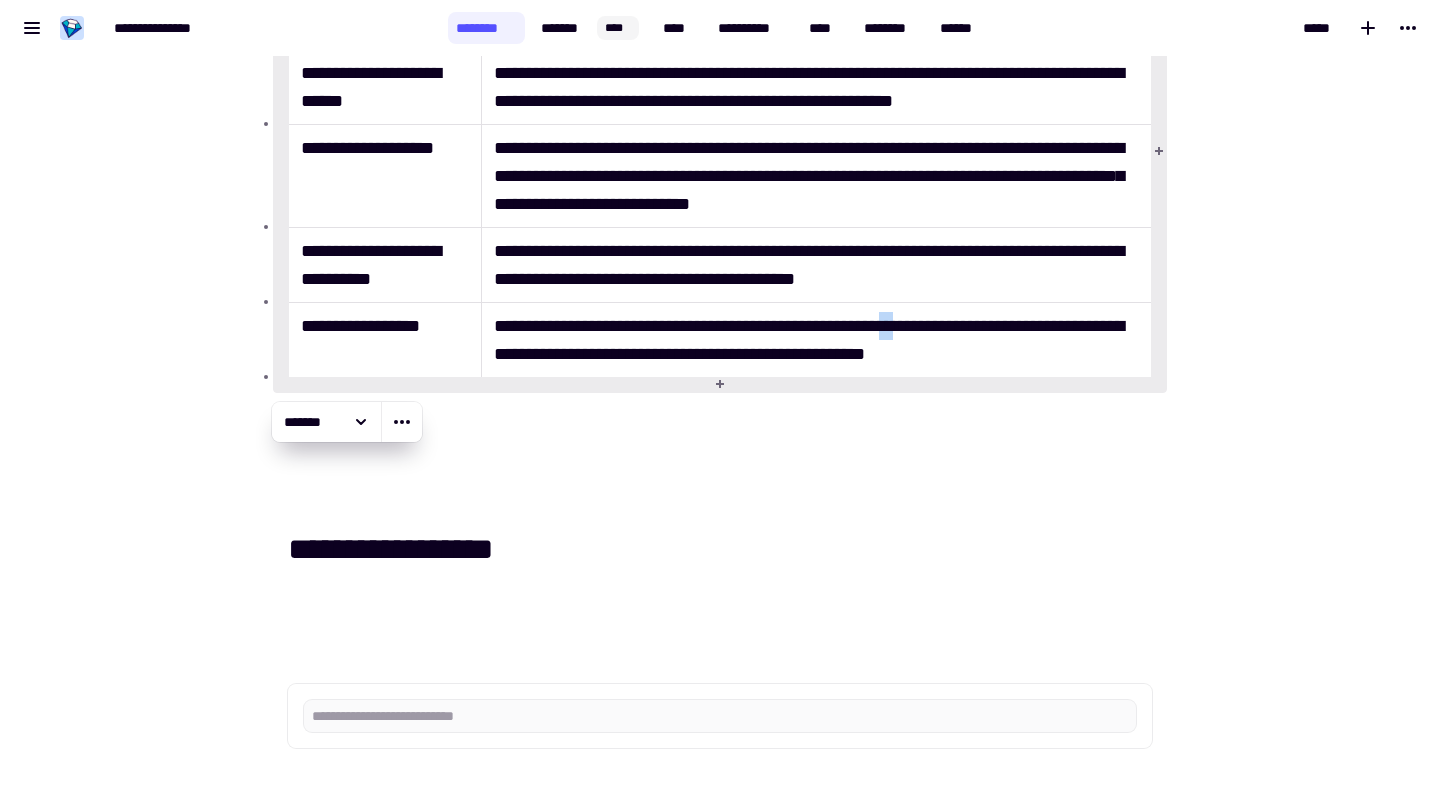 drag, startPoint x: 959, startPoint y: 327, endPoint x: 980, endPoint y: 329, distance: 21.095022 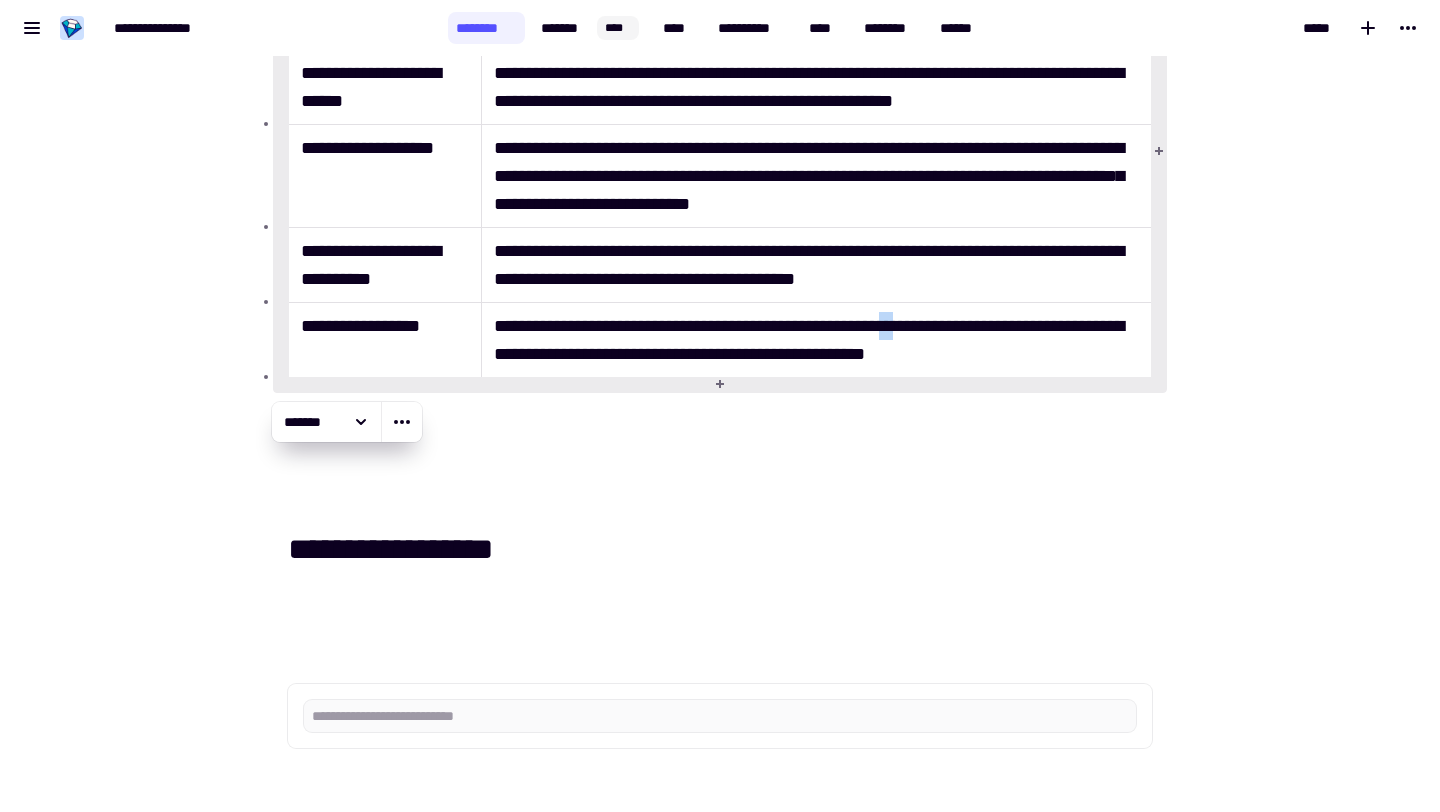 click on "**********" at bounding box center [816, 340] 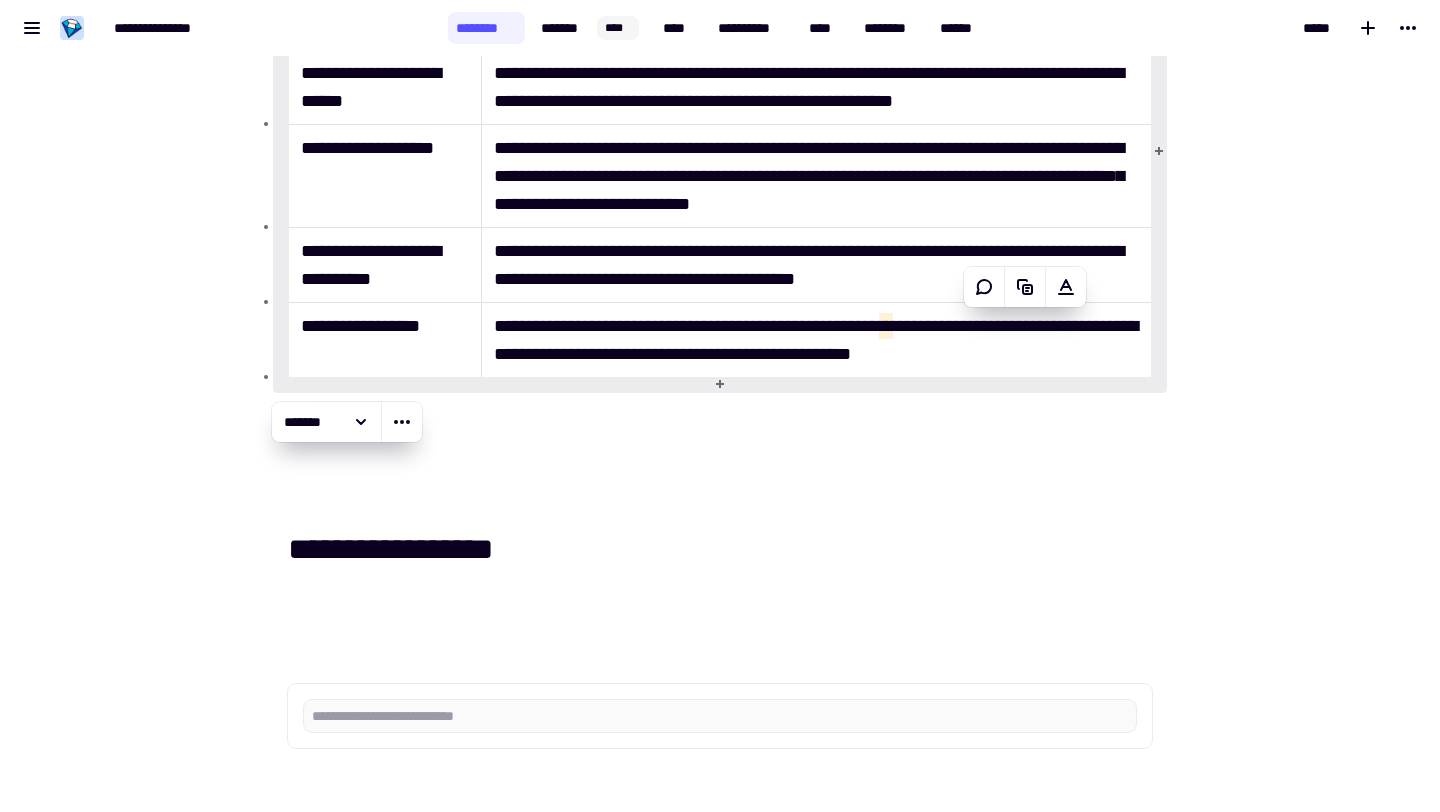 click on "[FIRST] [LAST]" at bounding box center [816, 340] 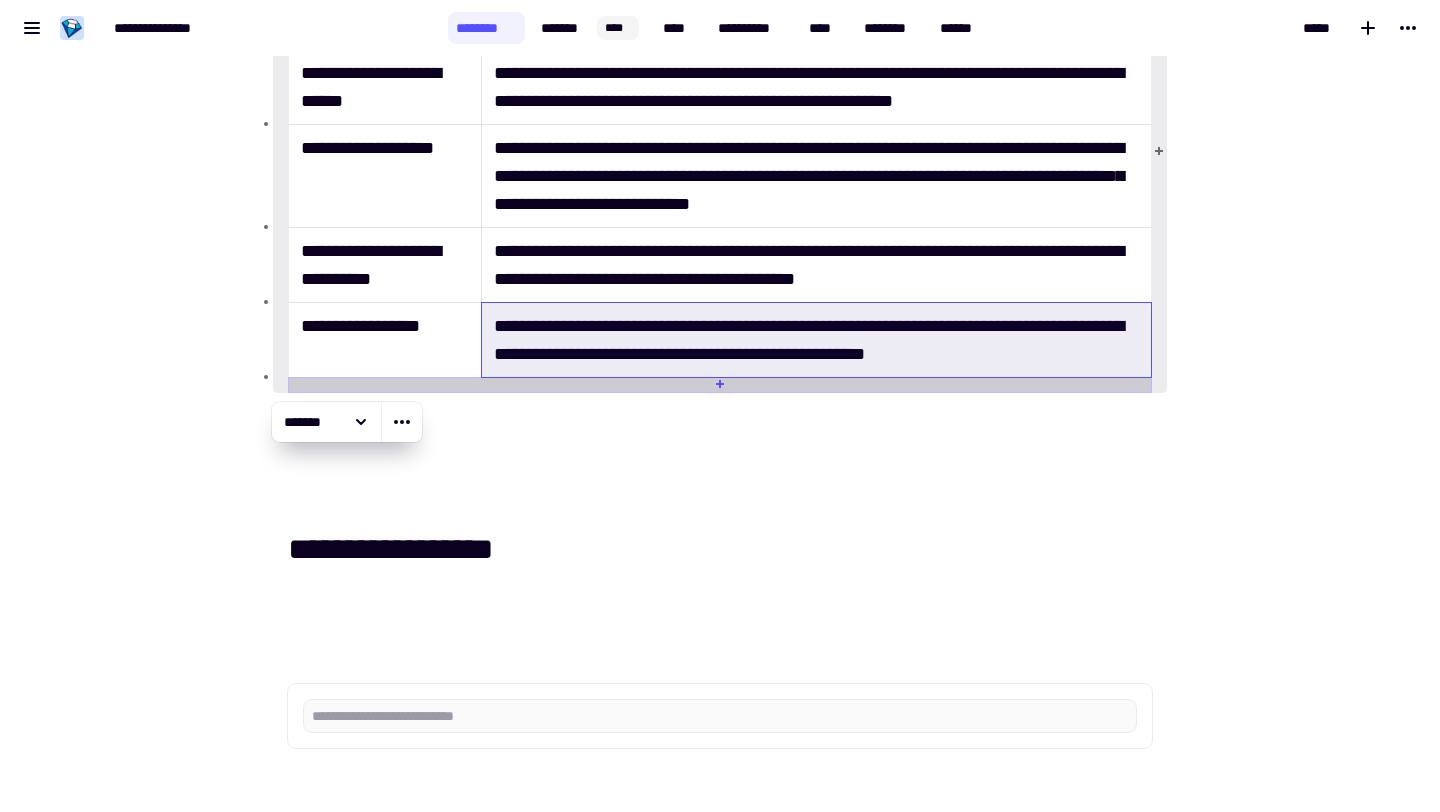 drag, startPoint x: 978, startPoint y: 324, endPoint x: 1056, endPoint y: 377, distance: 94.302704 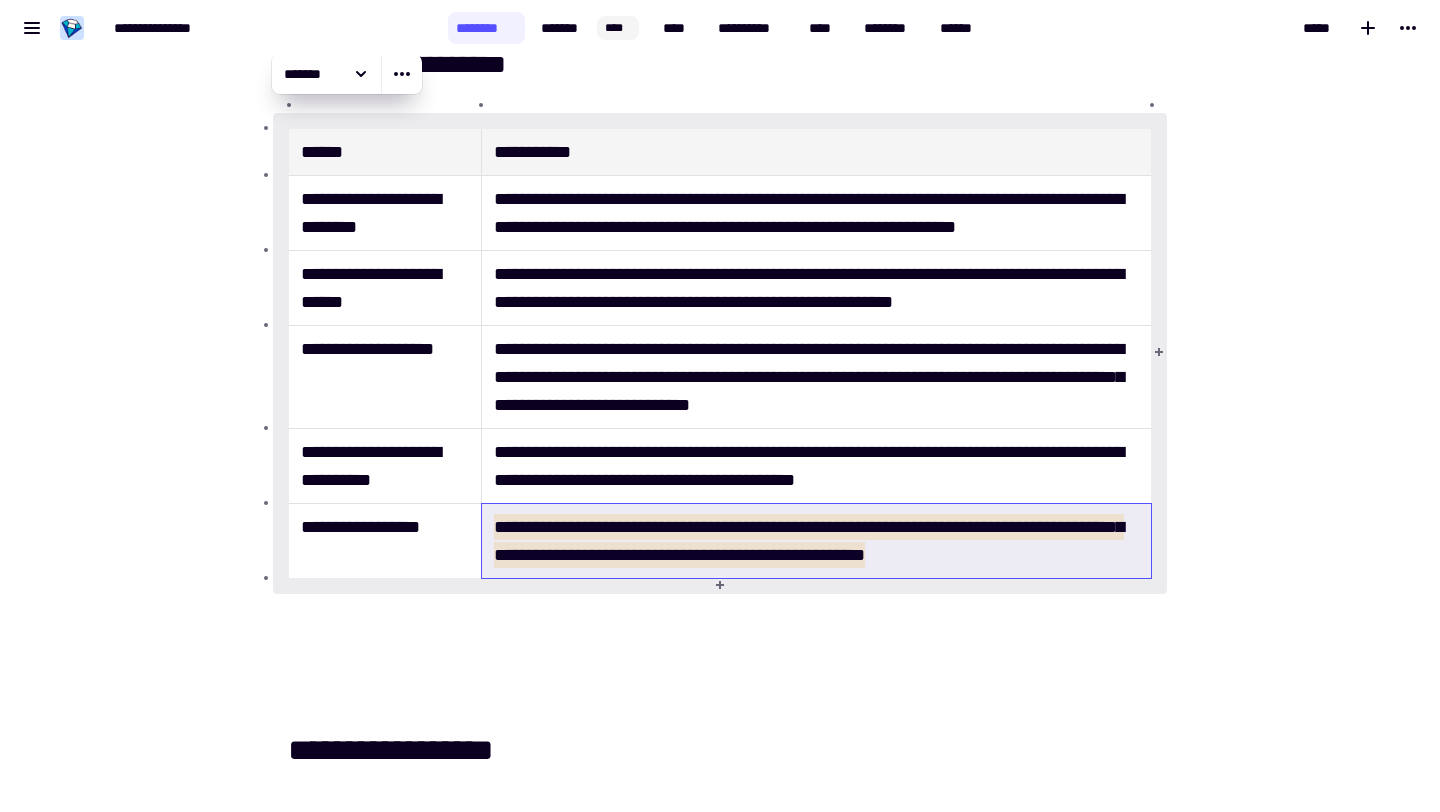 scroll, scrollTop: 0, scrollLeft: 0, axis: both 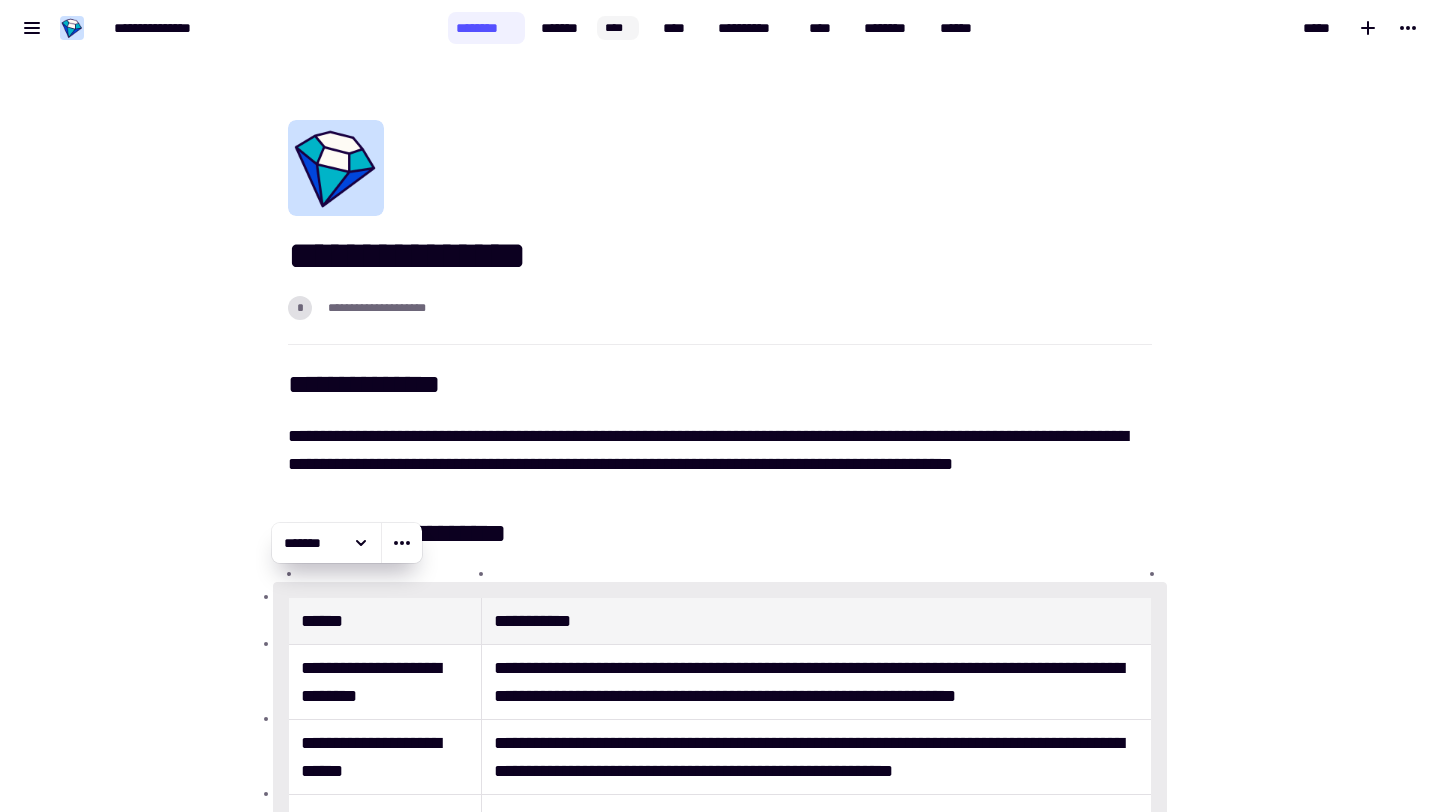 click on "[FIRST] [LAST] [CITY] [STATE] [POSTAL_CODE] [COUNTRY] [PHONE] [EMAIL] [CREDIT_CARD] [EXPIRY_DATE] [CVV]" at bounding box center (720, 769) 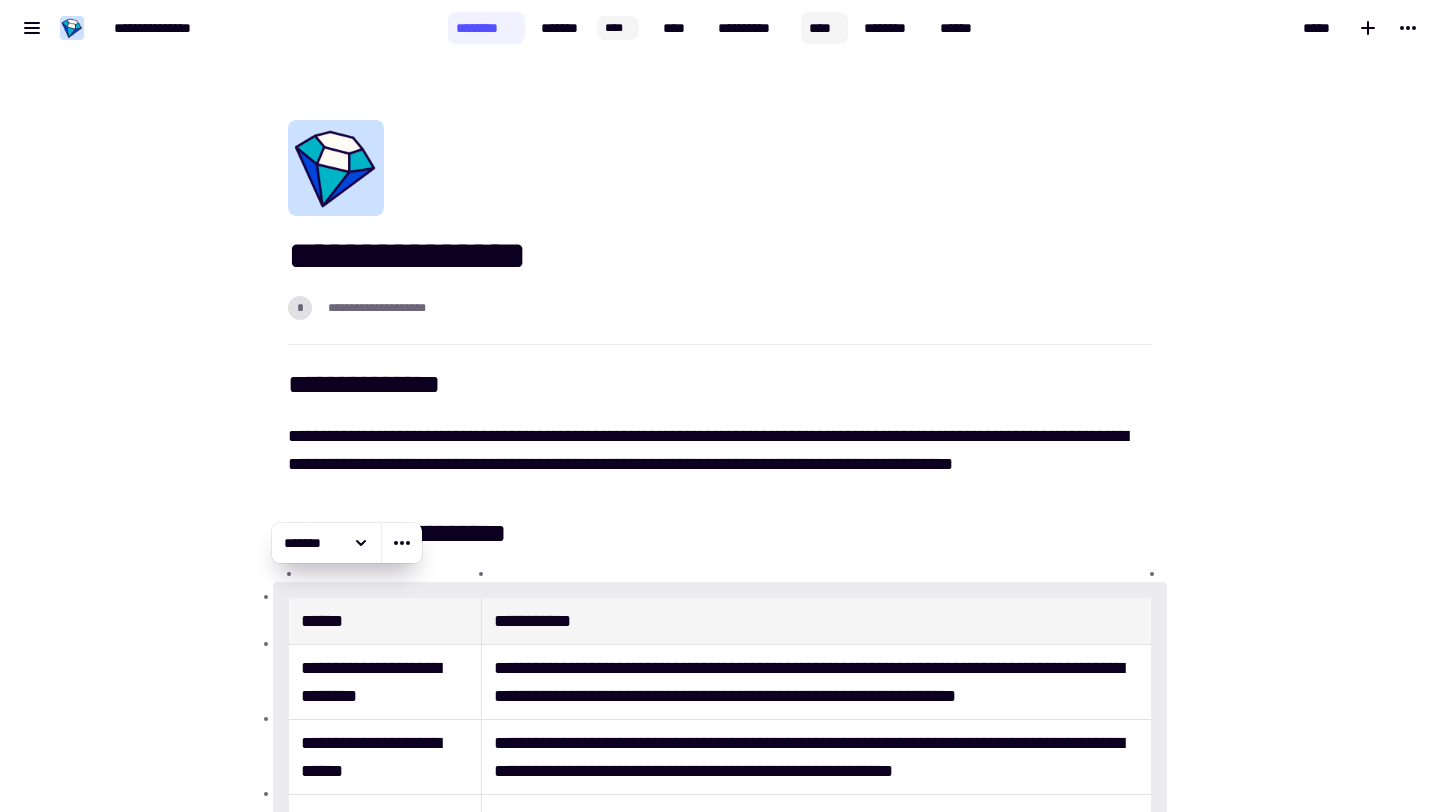 click on "****" 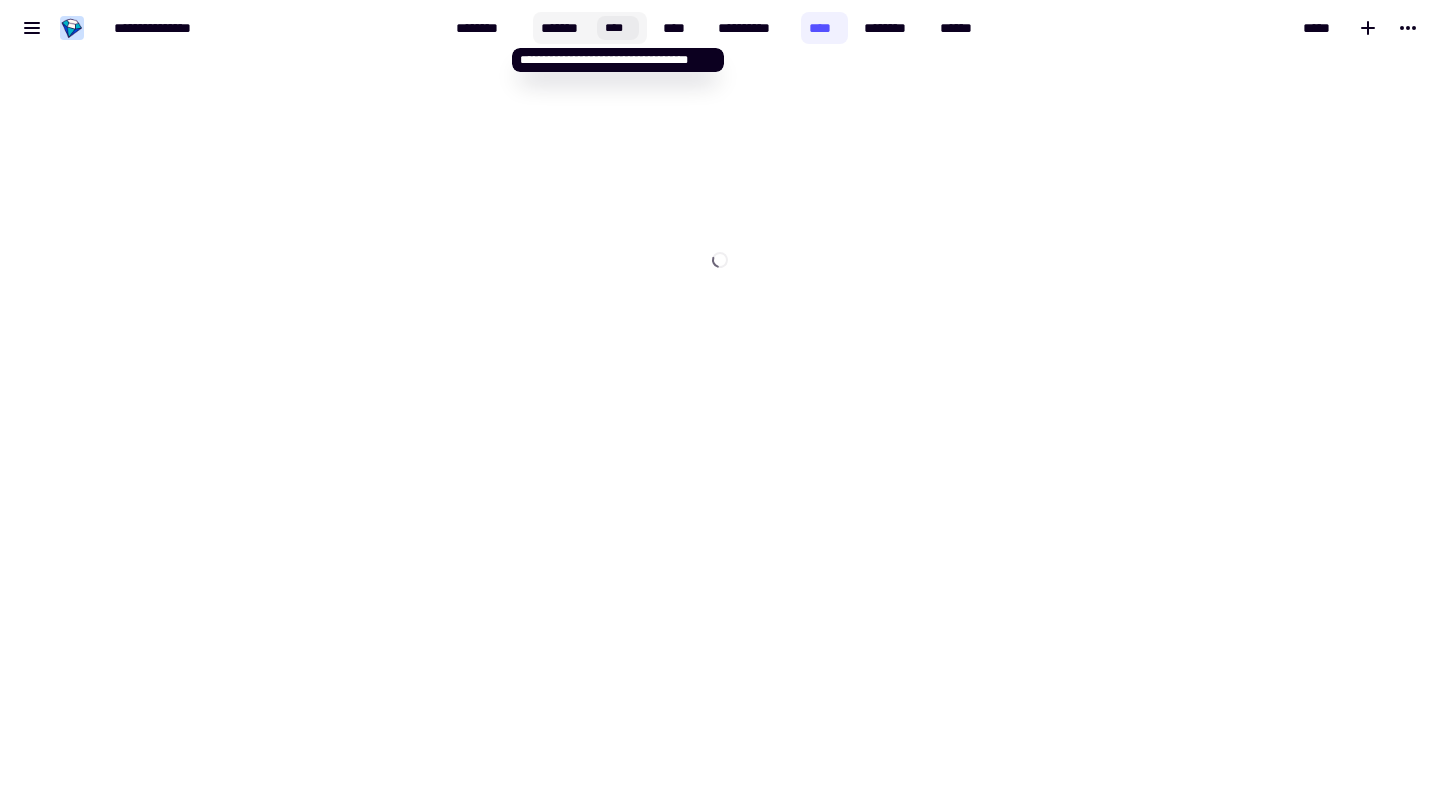 click on "****" 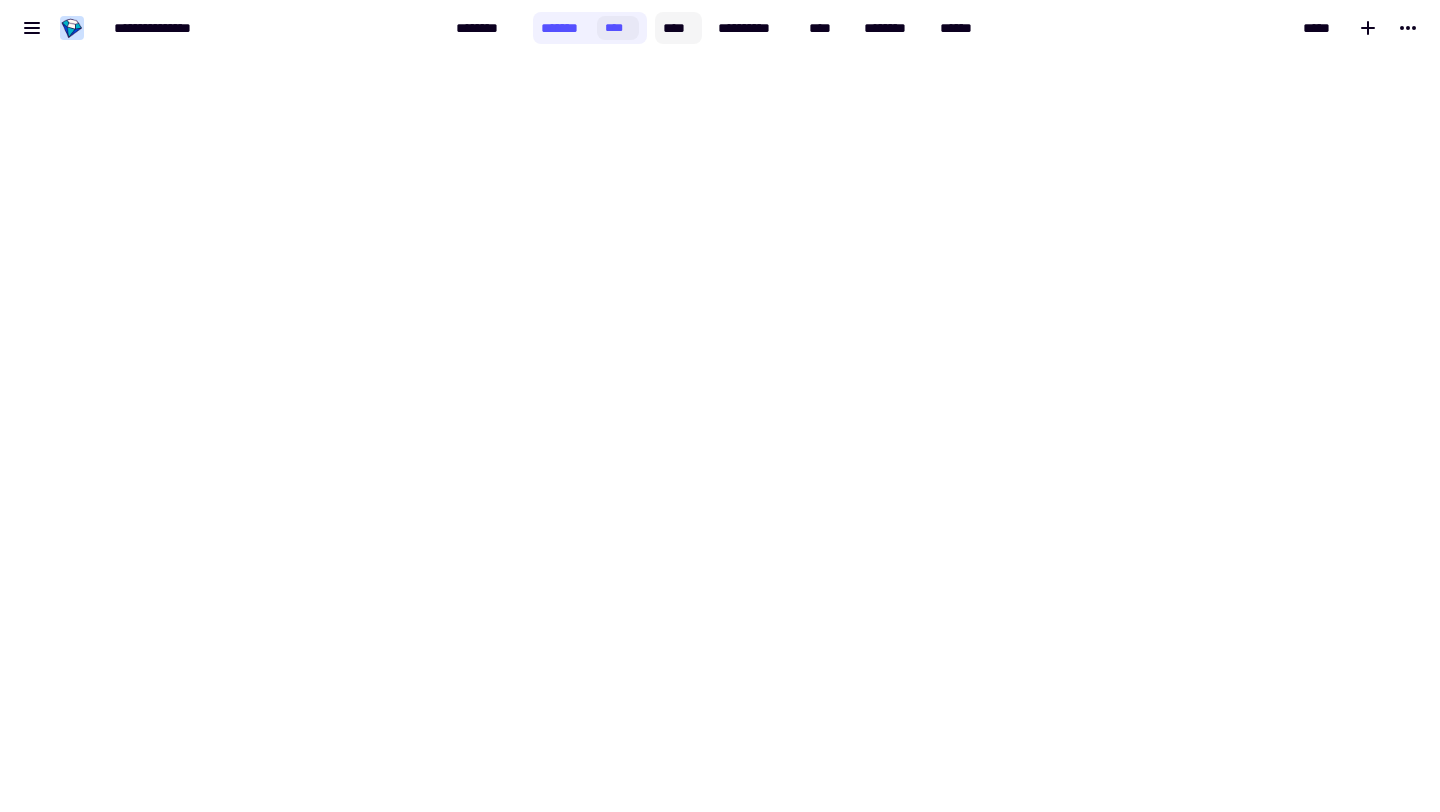 click on "****" 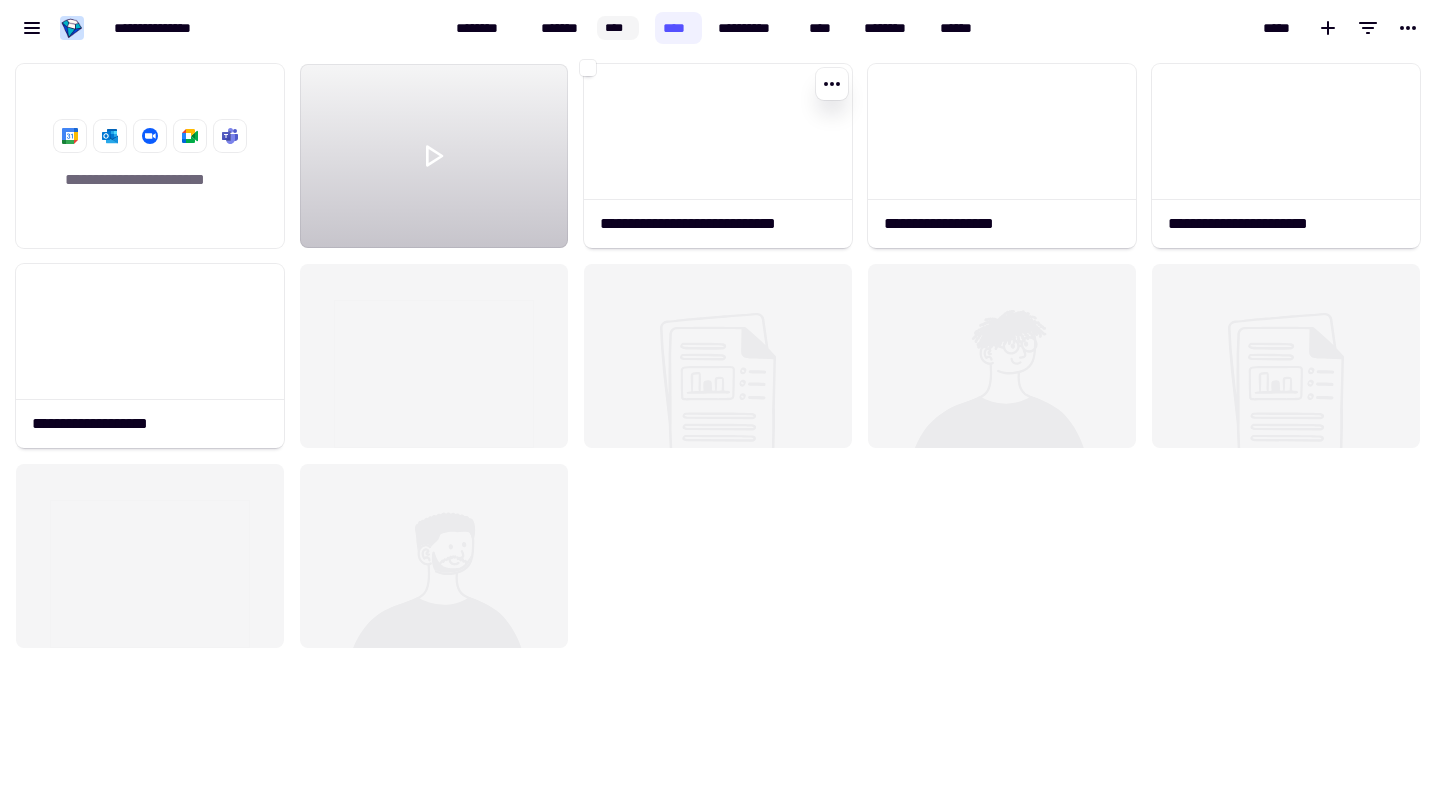 scroll, scrollTop: 1, scrollLeft: 1, axis: both 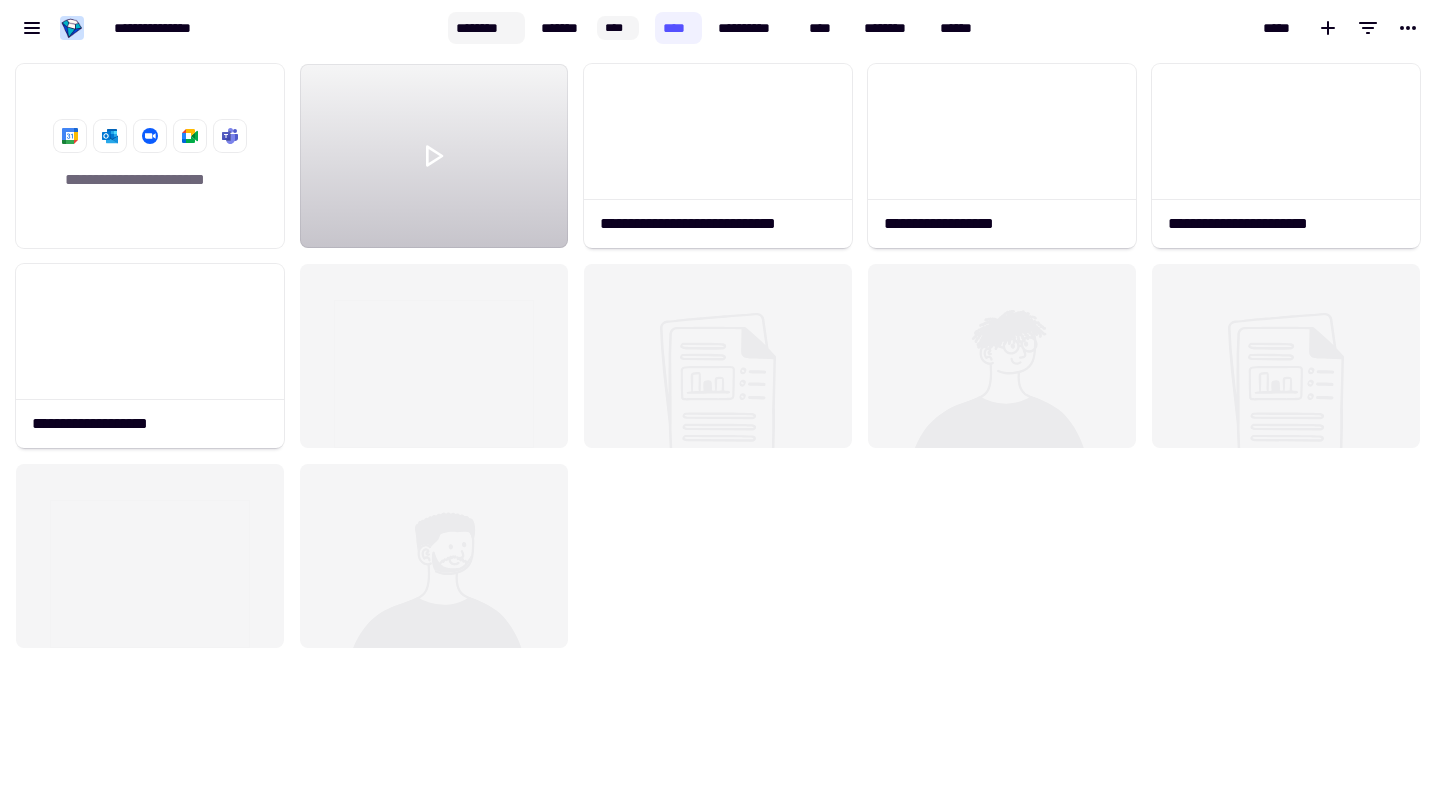 click on "********" 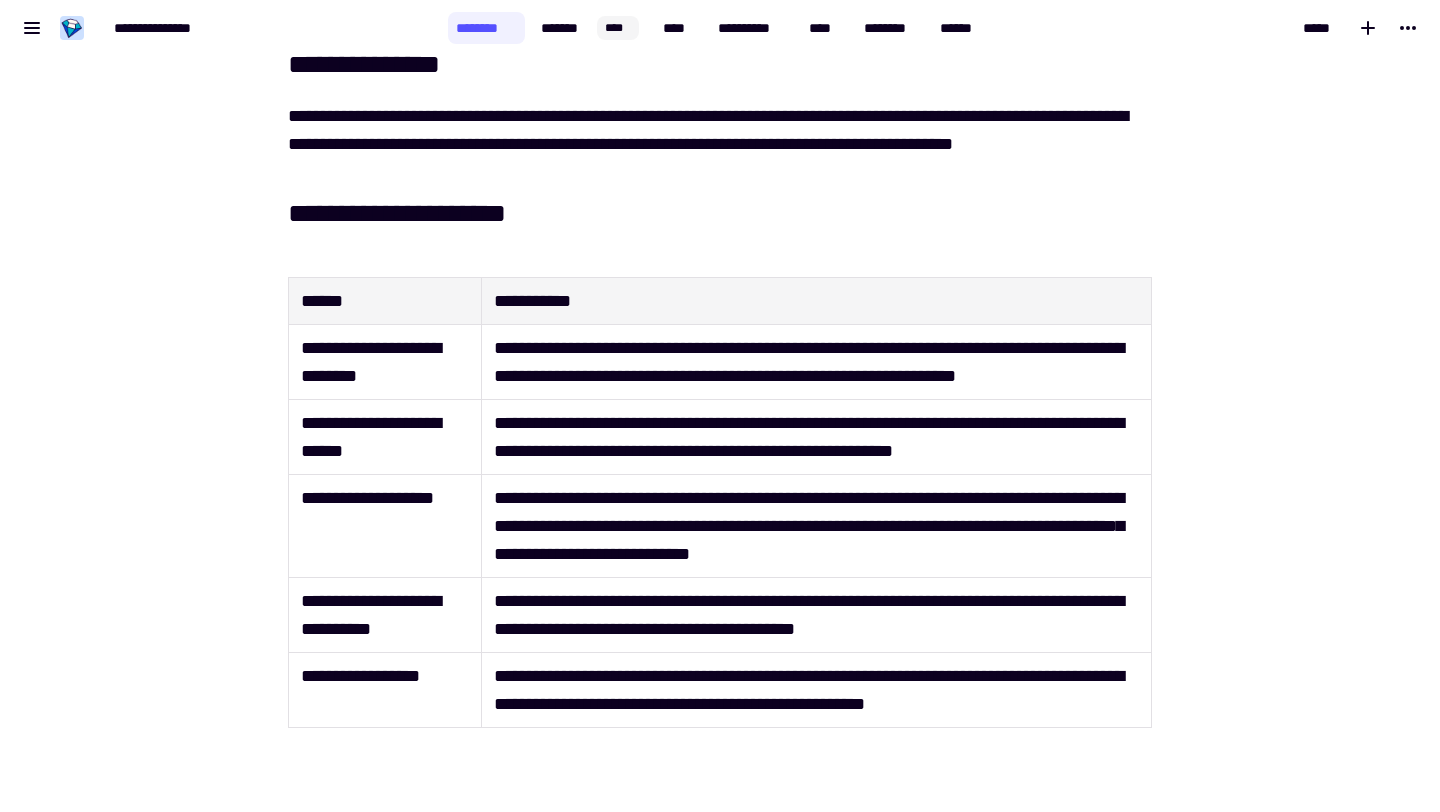 scroll, scrollTop: 326, scrollLeft: 0, axis: vertical 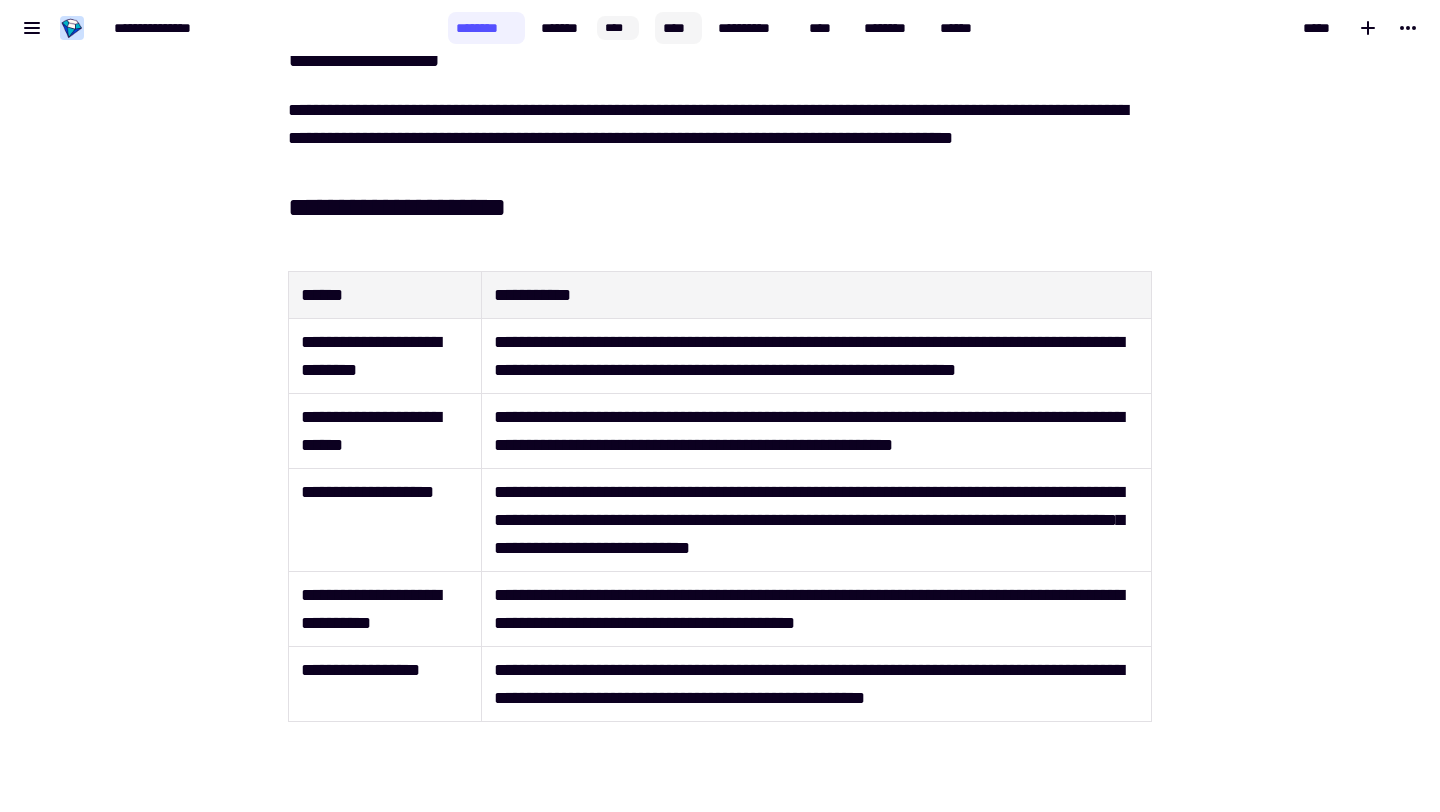 click on "****" 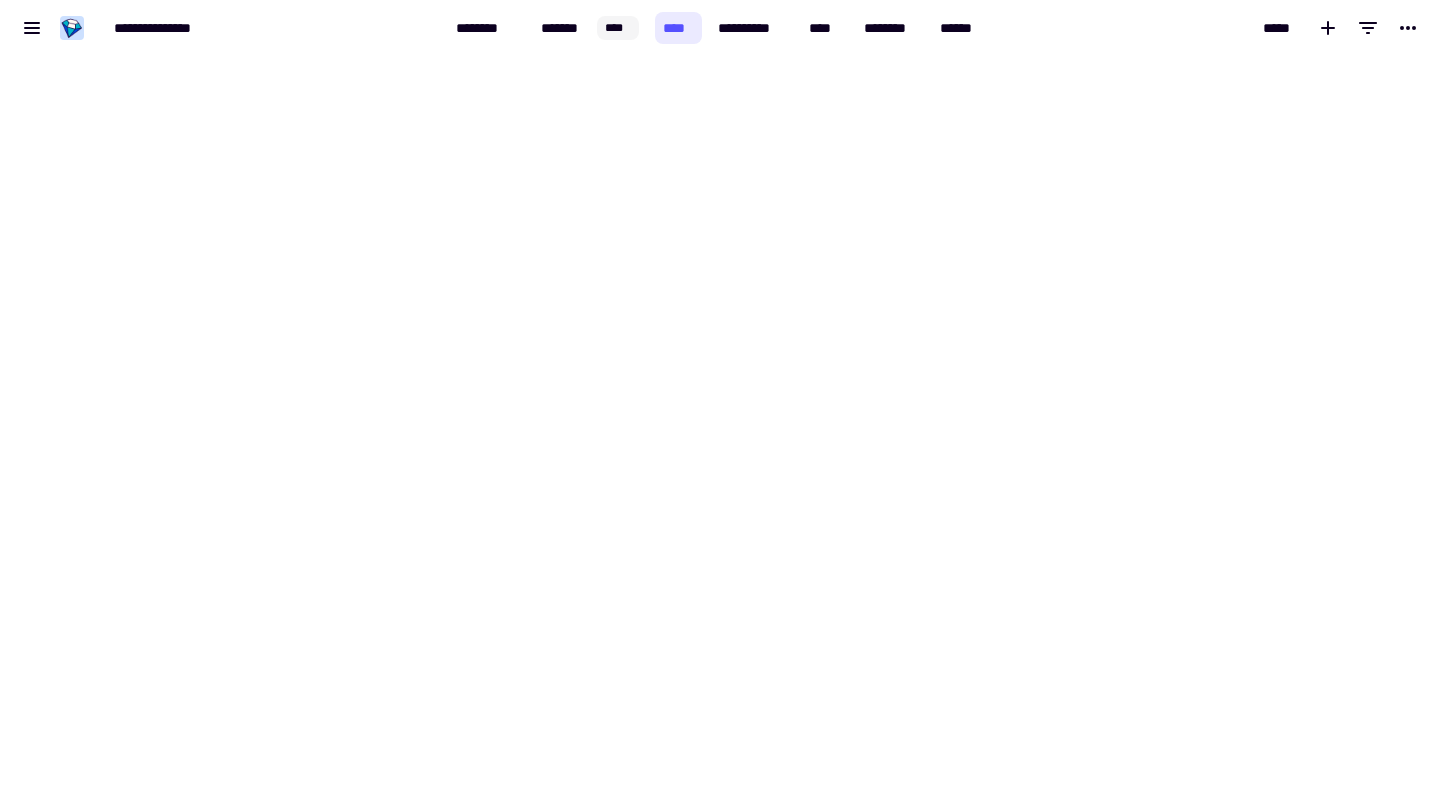 scroll, scrollTop: 0, scrollLeft: 0, axis: both 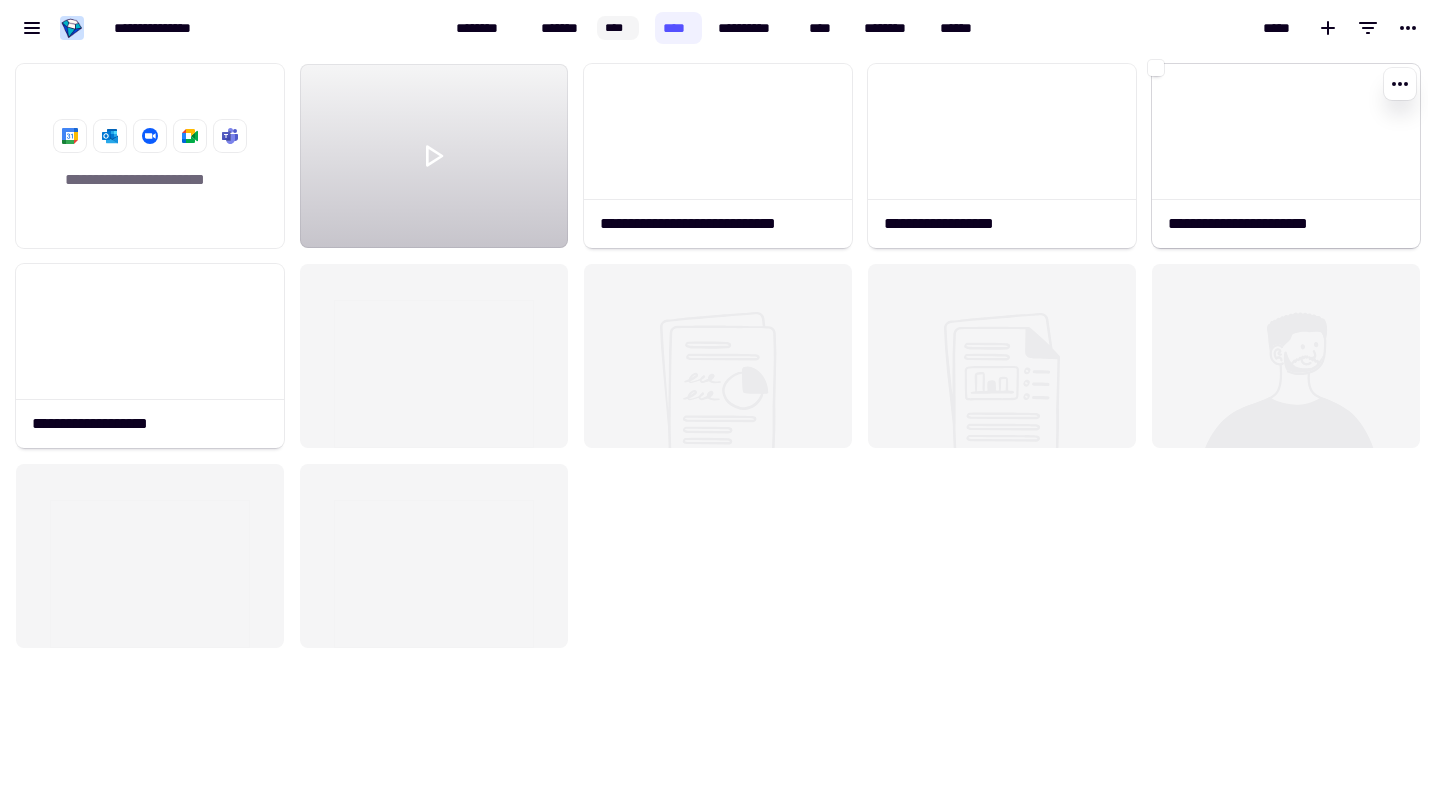 click 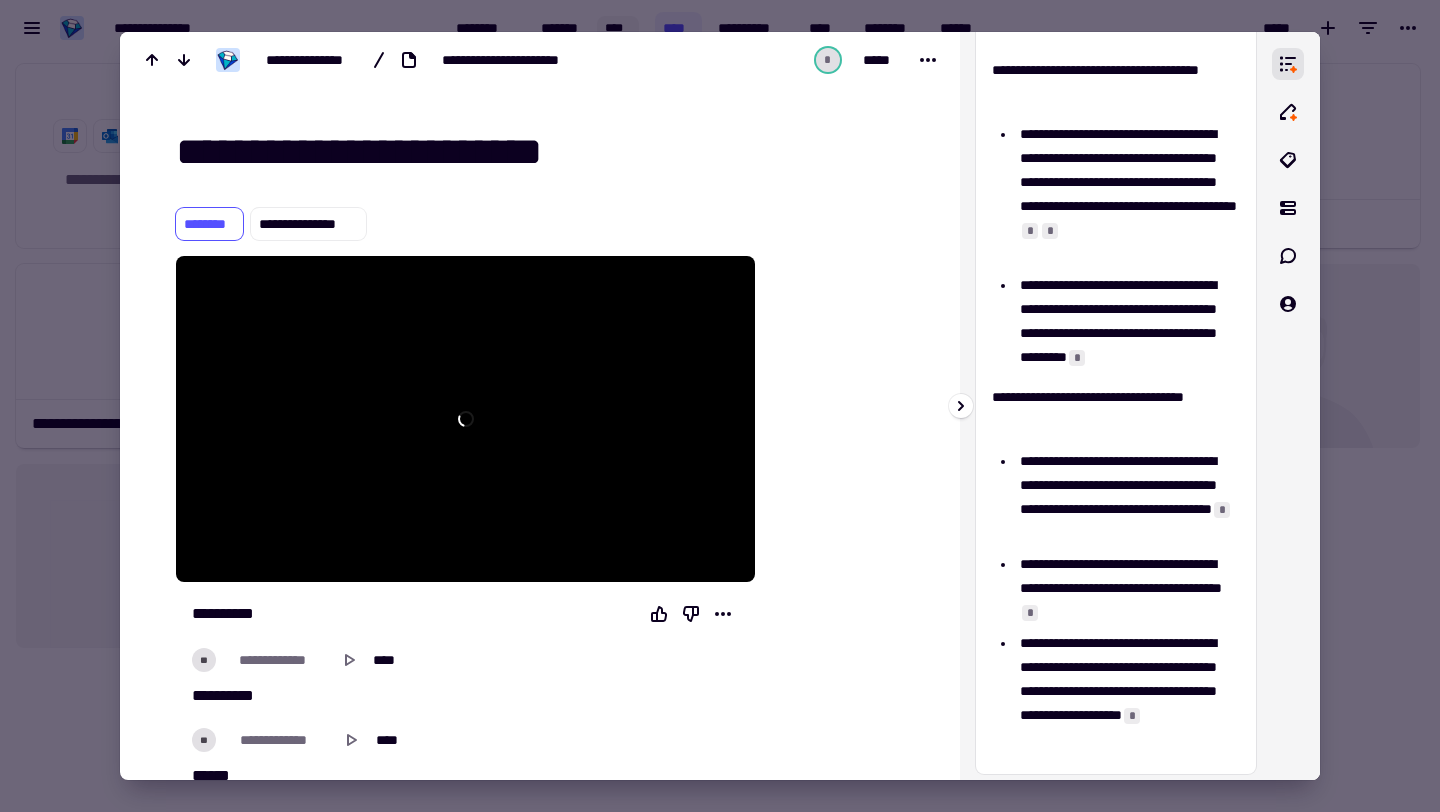 scroll, scrollTop: 0, scrollLeft: 0, axis: both 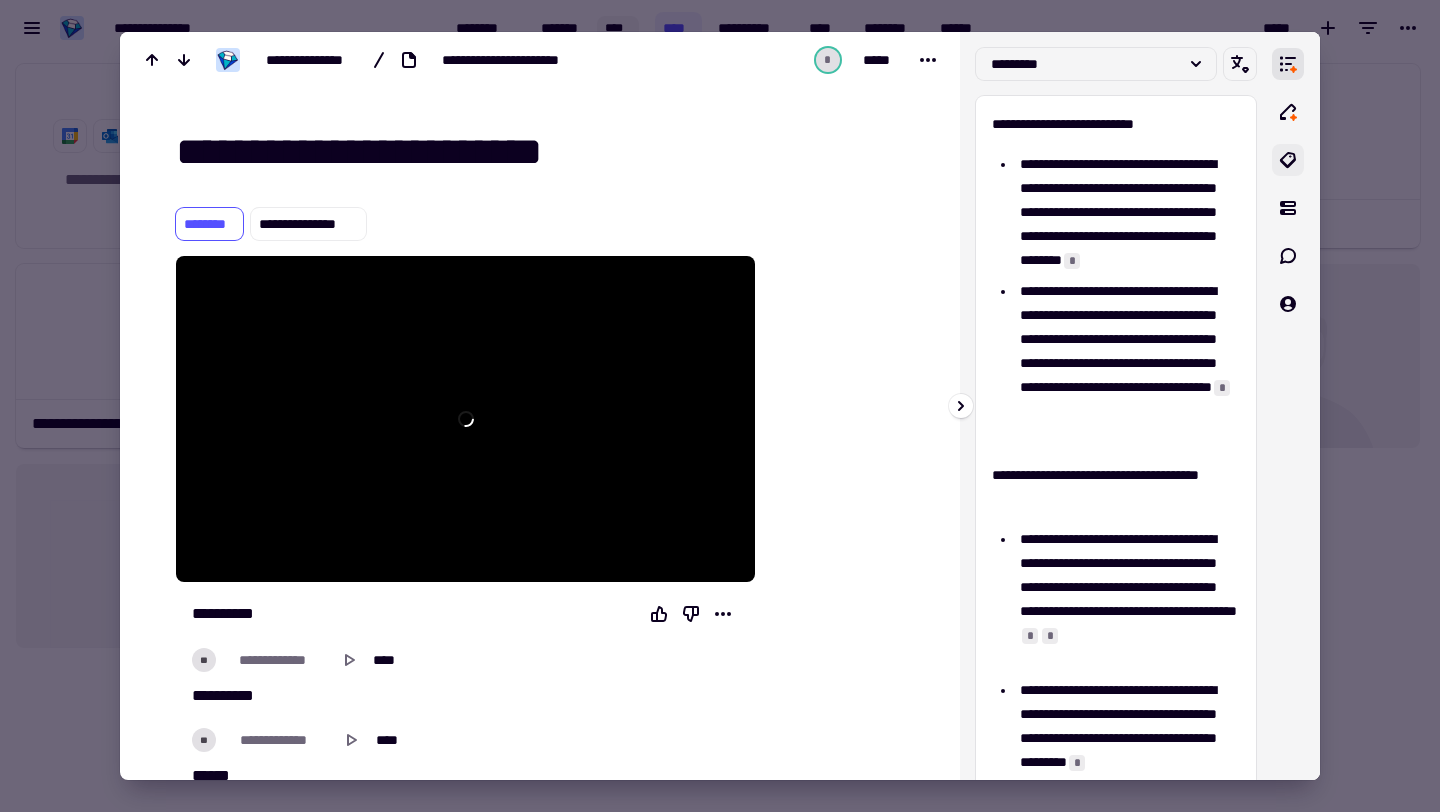 click 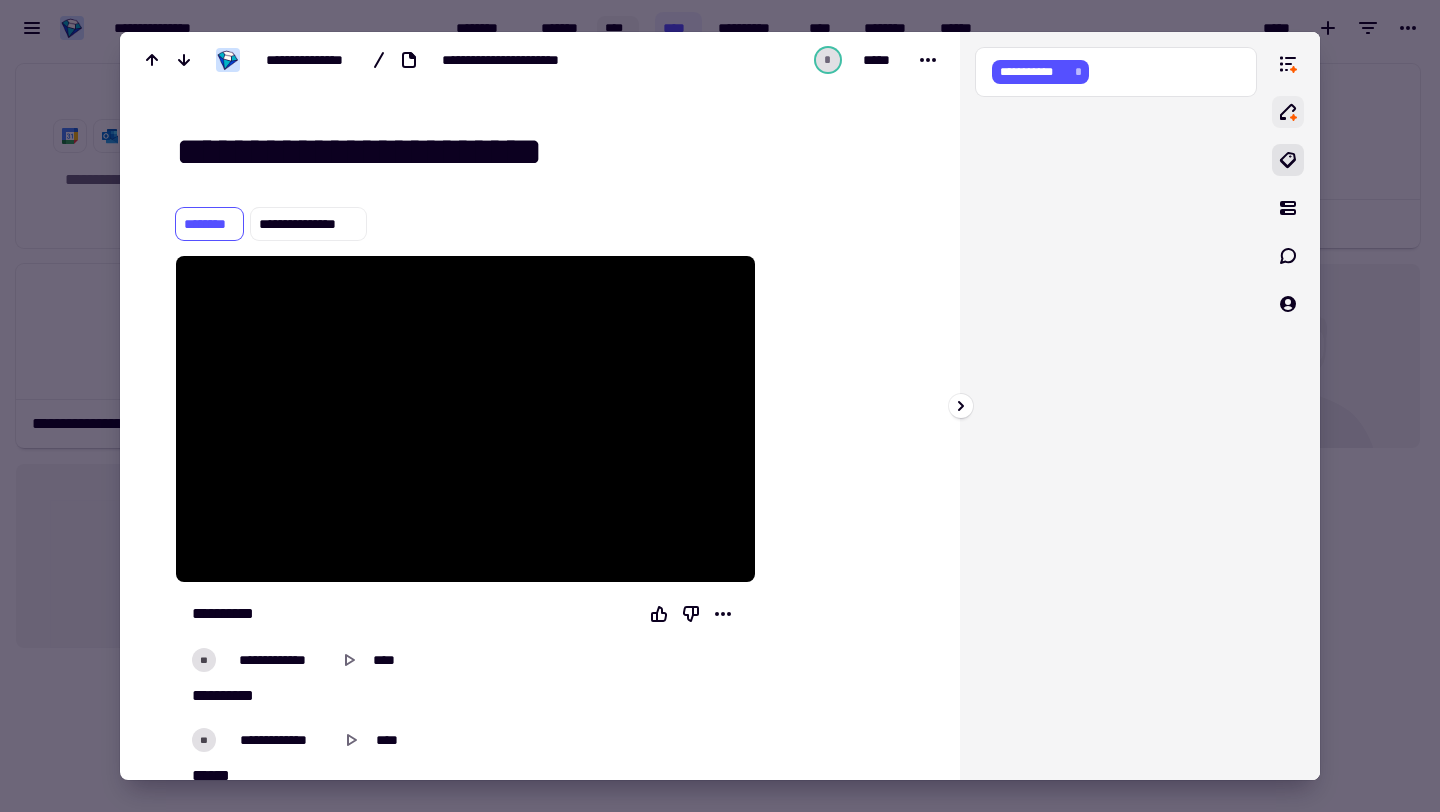 click 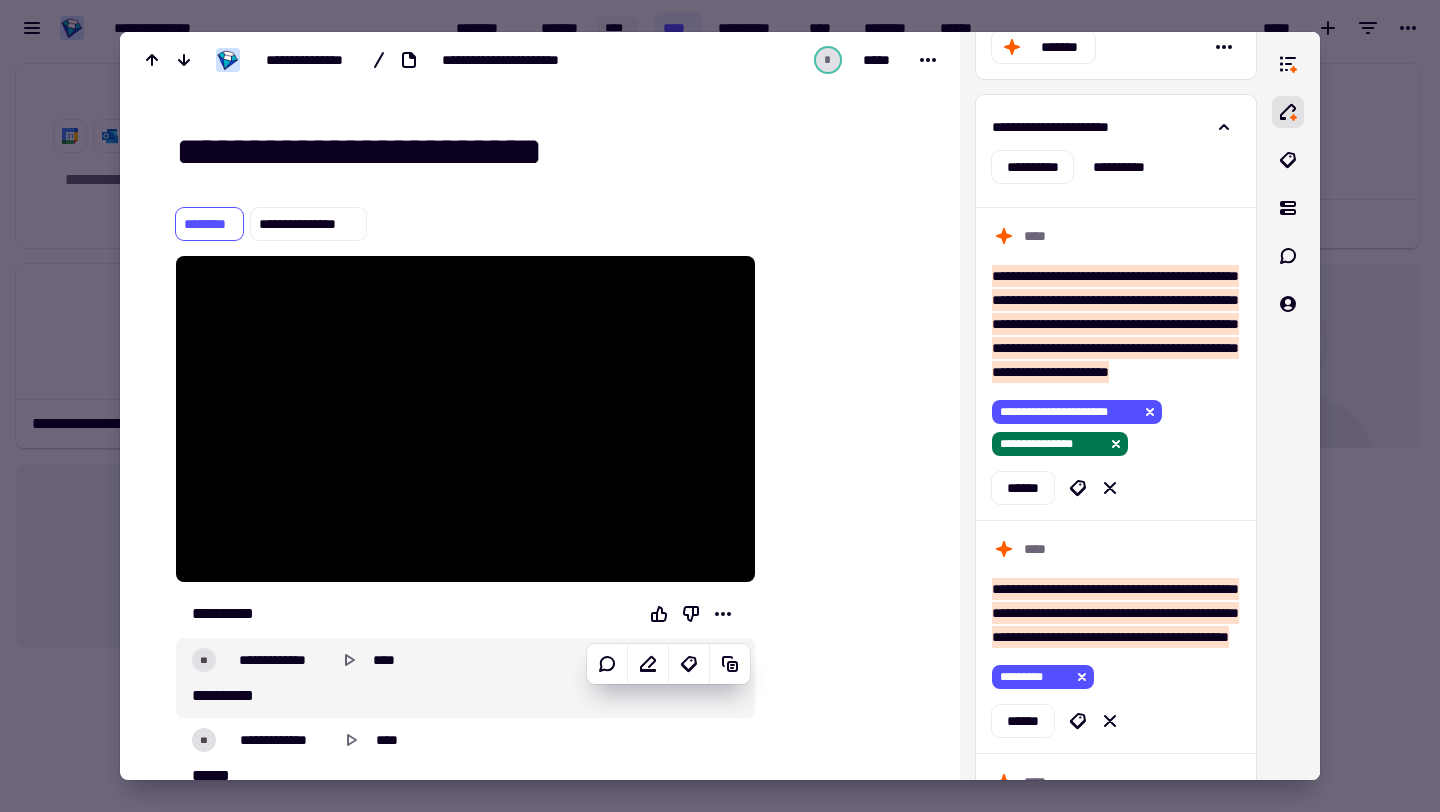 scroll, scrollTop: 37, scrollLeft: 0, axis: vertical 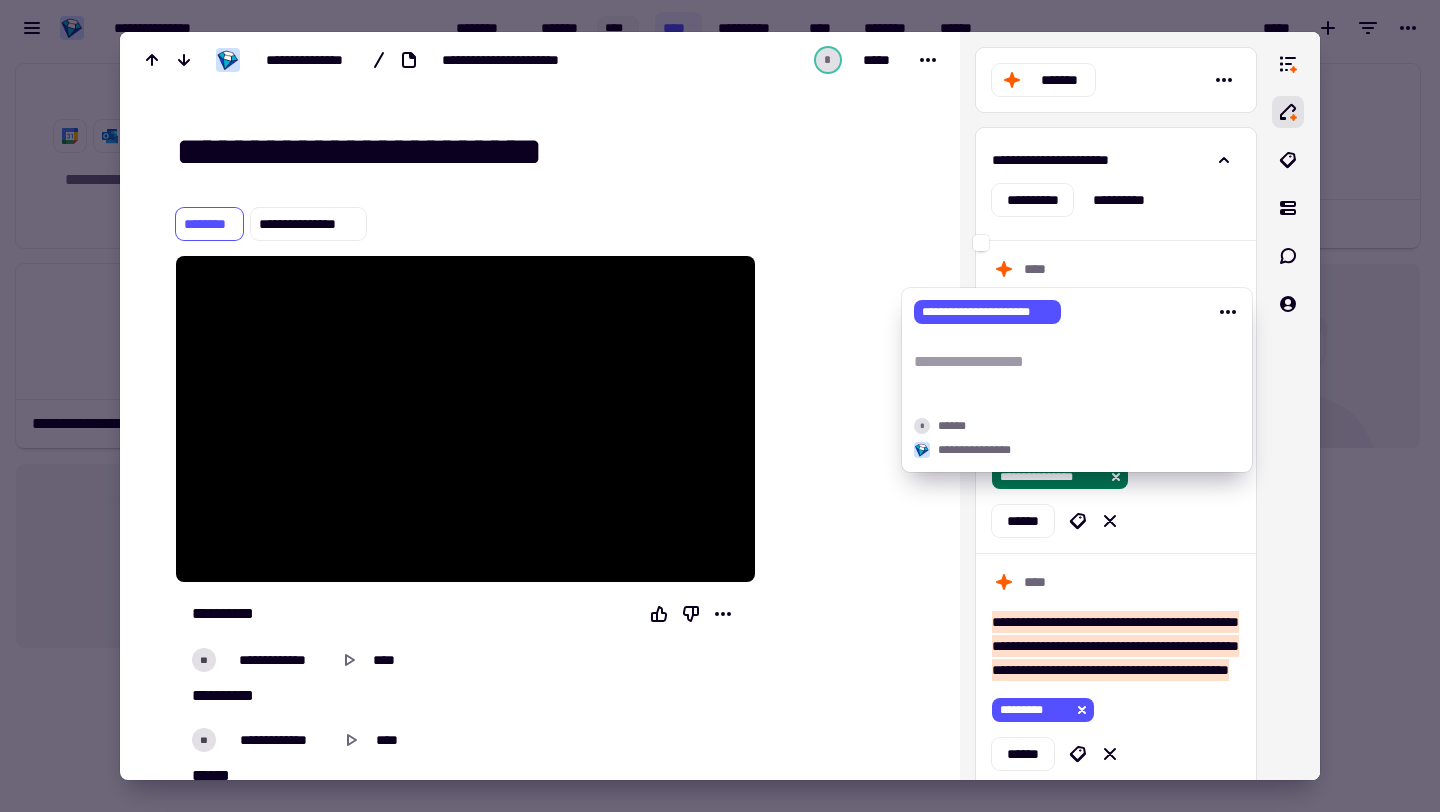 click on "**********" at bounding box center [1077, 362] 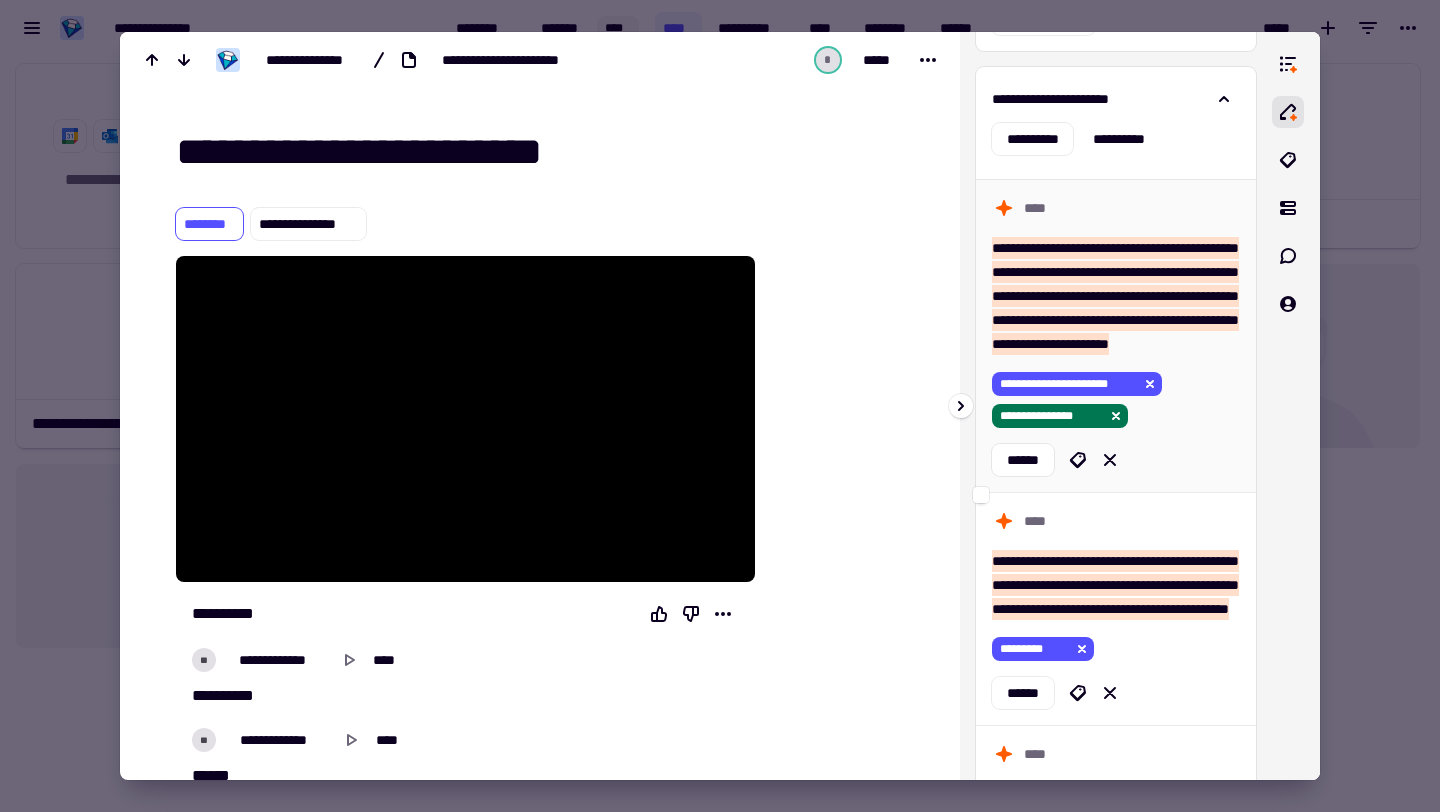 scroll, scrollTop: 0, scrollLeft: 0, axis: both 